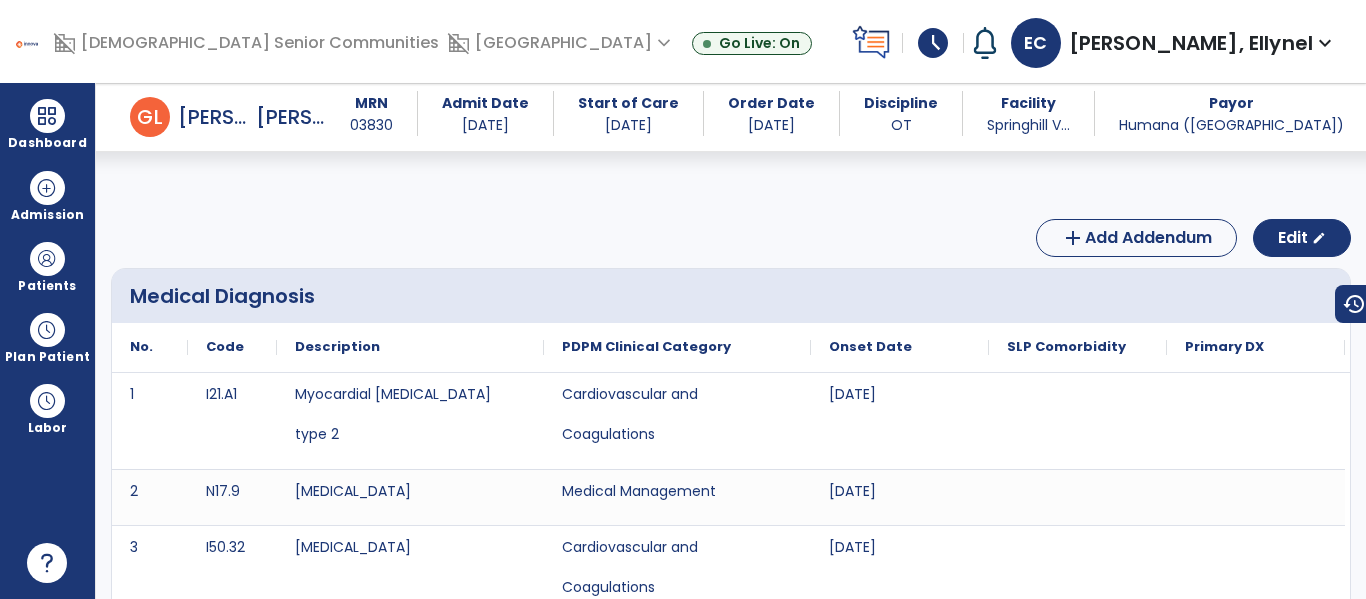 scroll, scrollTop: 0, scrollLeft: 0, axis: both 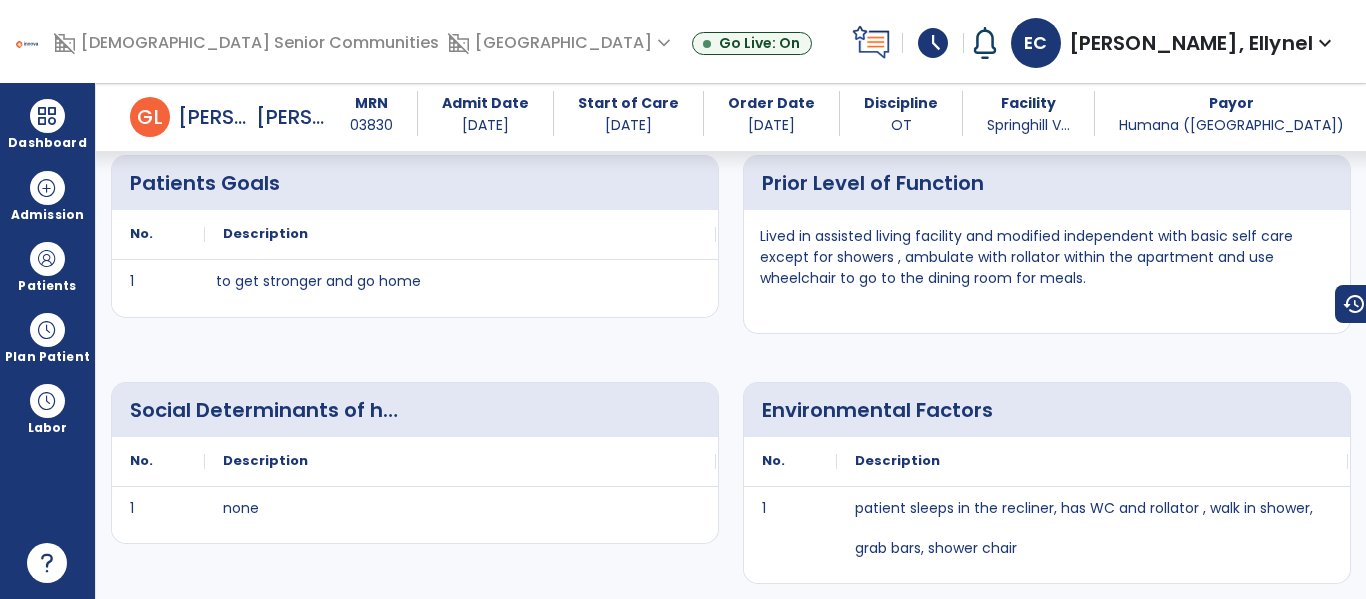 click on "Description" at bounding box center (460, 234) 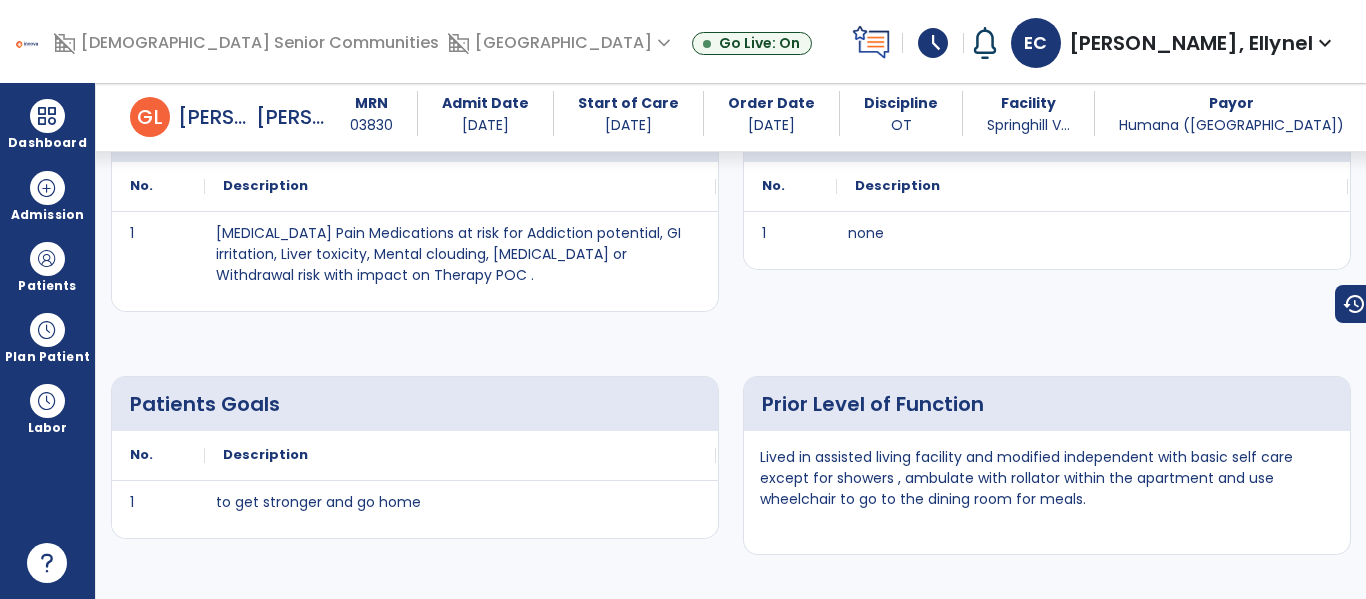 scroll, scrollTop: 1567, scrollLeft: 0, axis: vertical 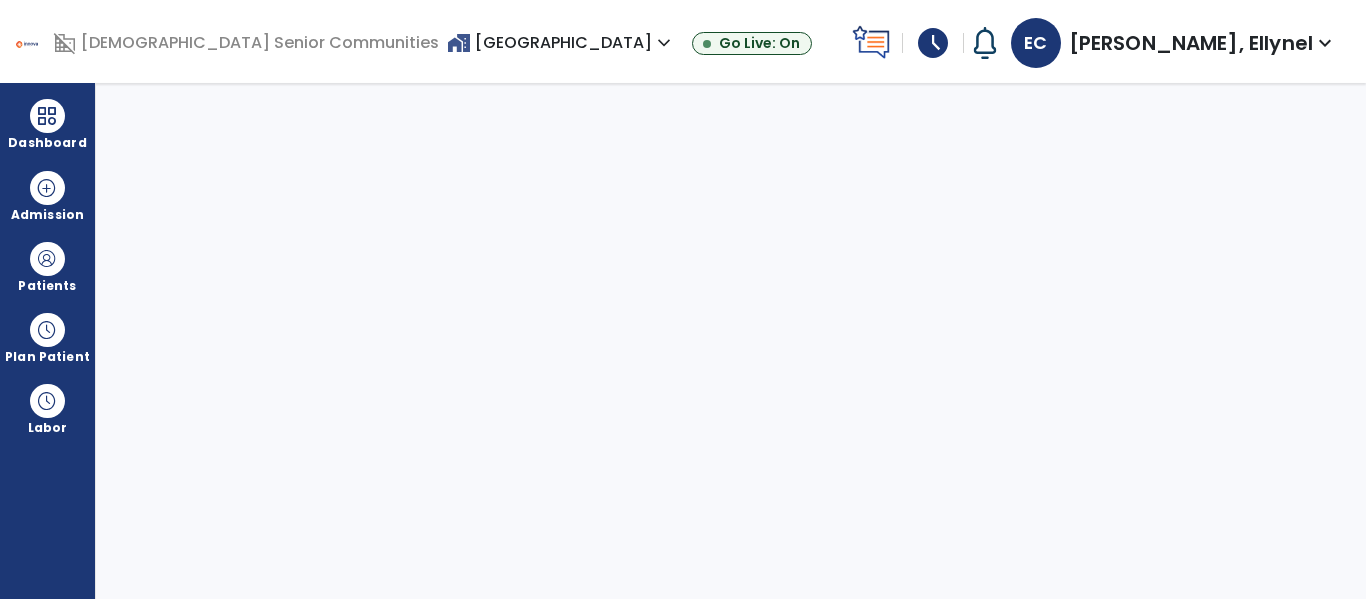 select on "****" 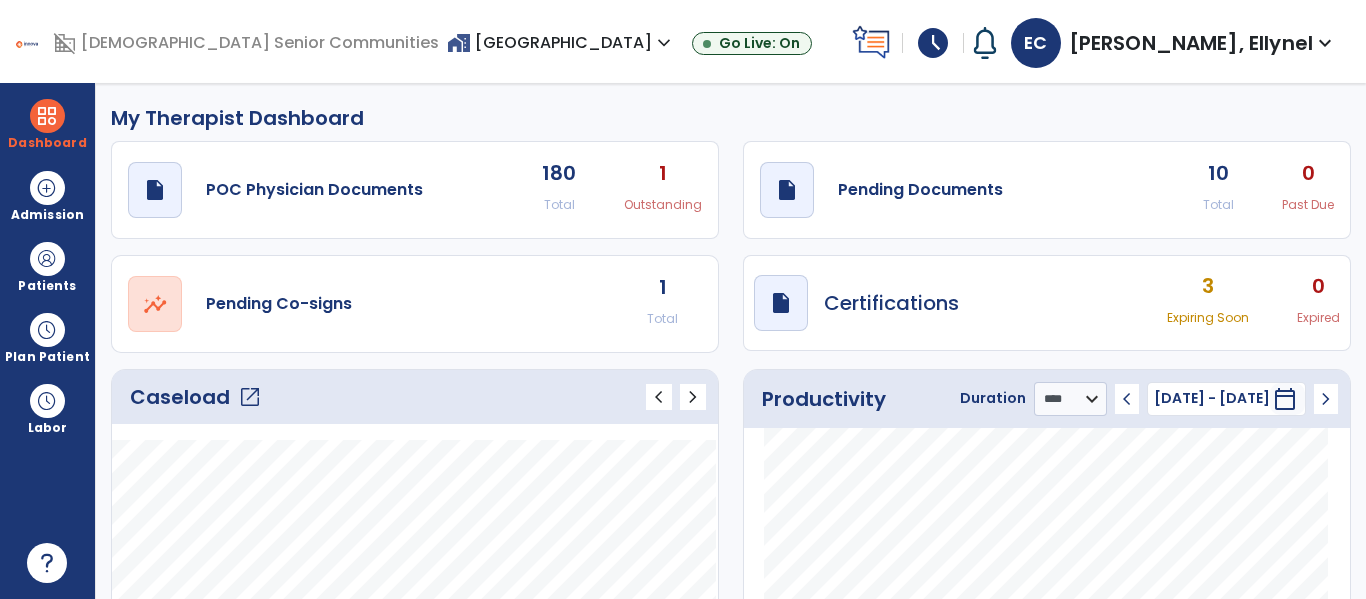 click on "Caseload   open_in_new" 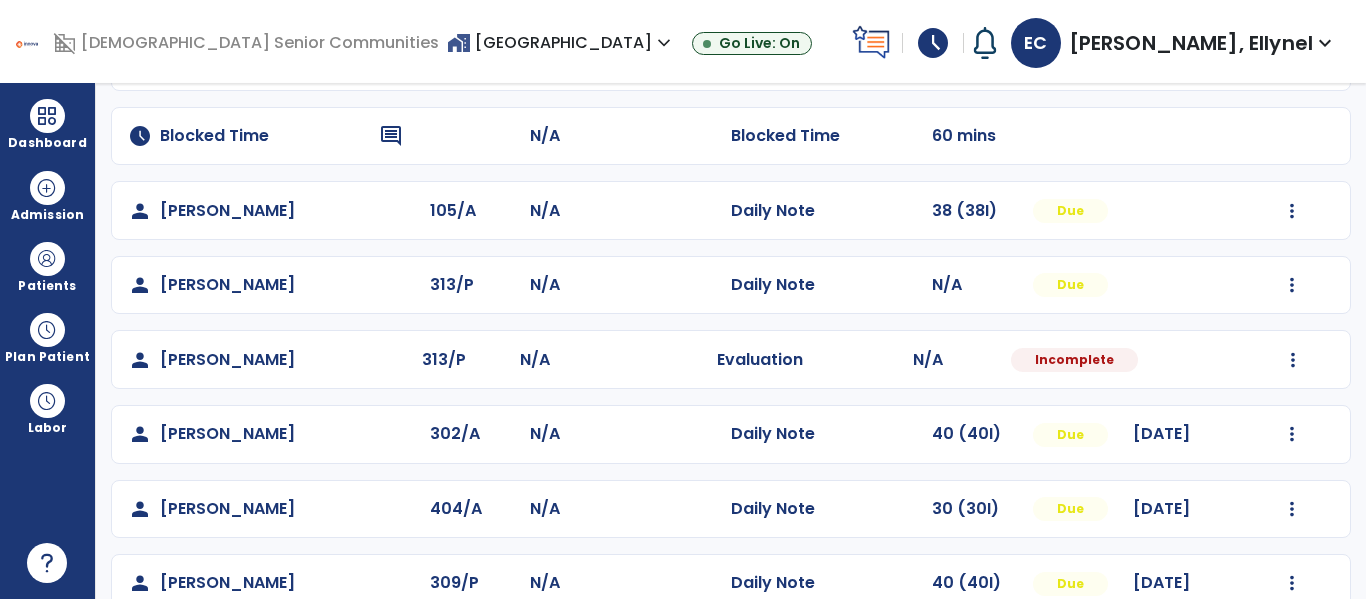 scroll, scrollTop: 235, scrollLeft: 0, axis: vertical 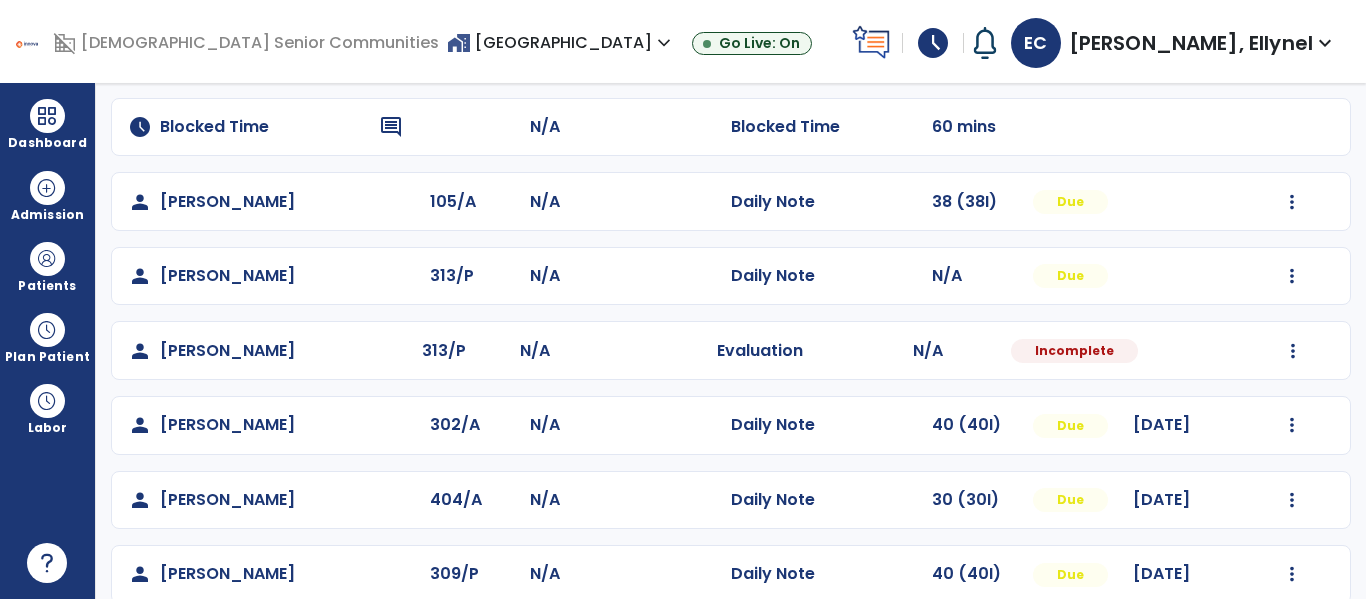 click on "Mark Visit As Complete   Reset Note   Open Document   G + C Mins" 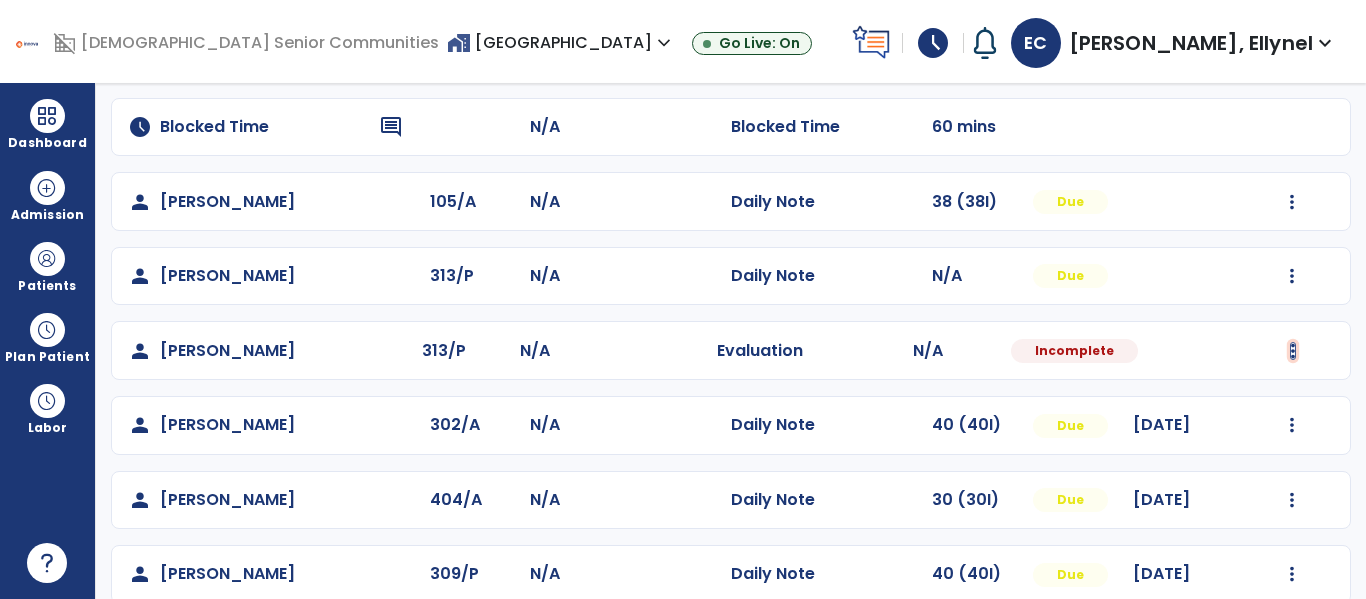 click at bounding box center [1292, 53] 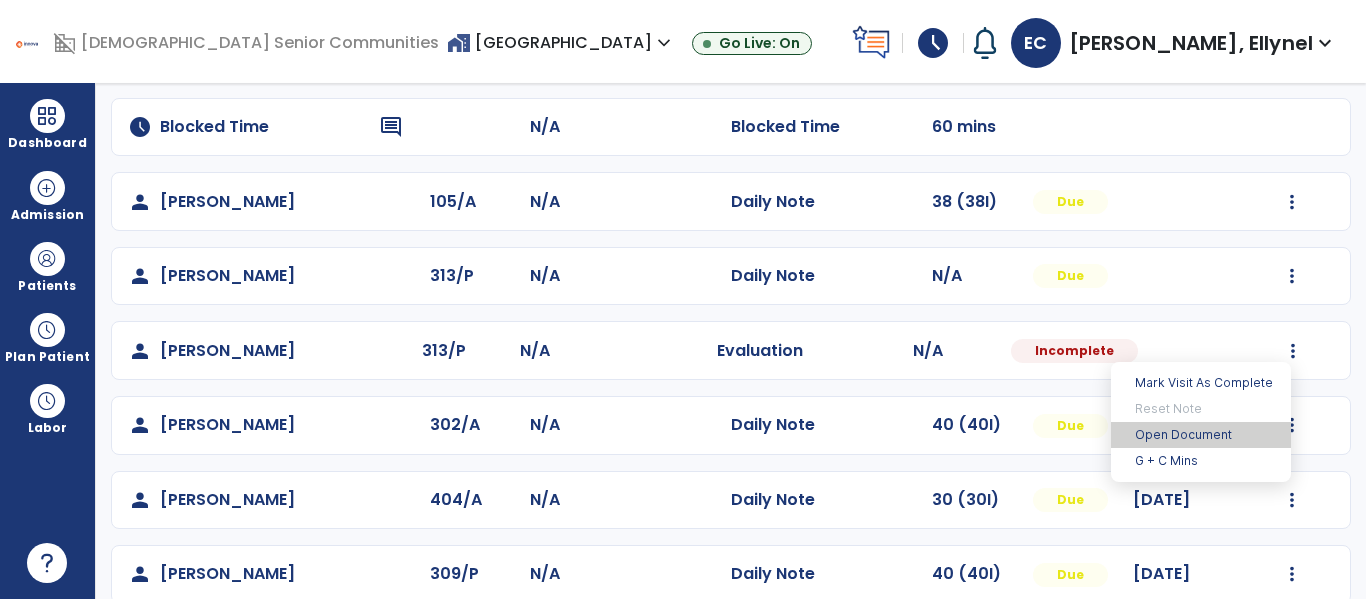 click on "Open Document" at bounding box center (1201, 435) 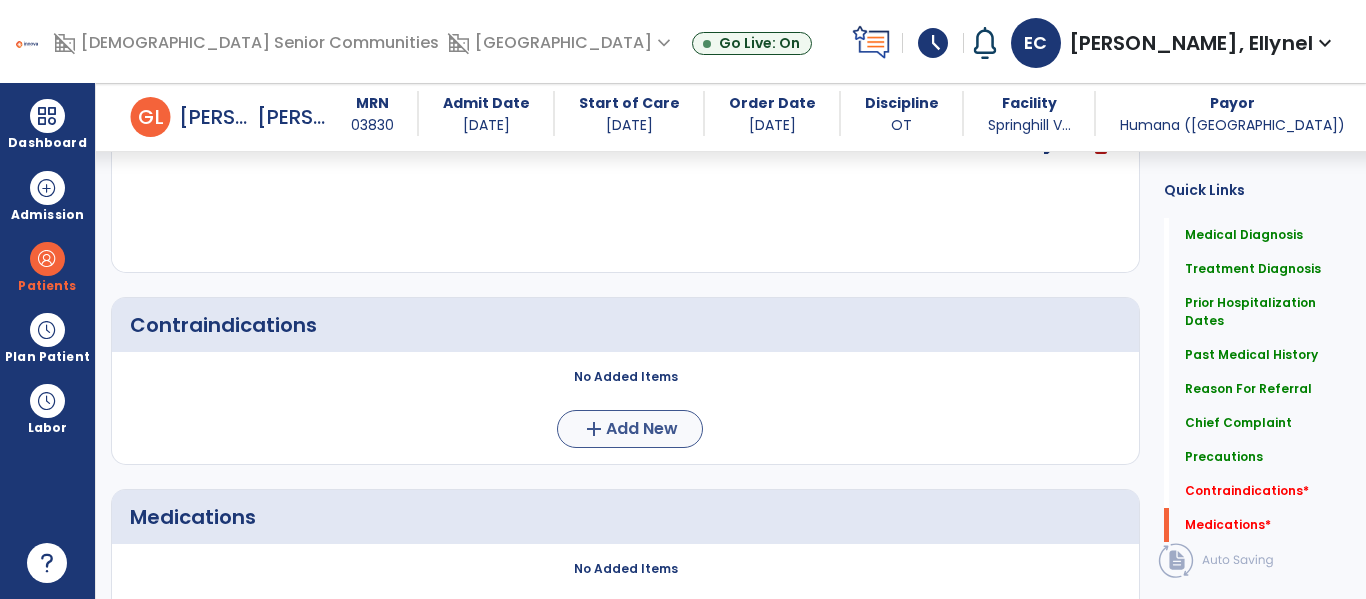 scroll, scrollTop: 2154, scrollLeft: 0, axis: vertical 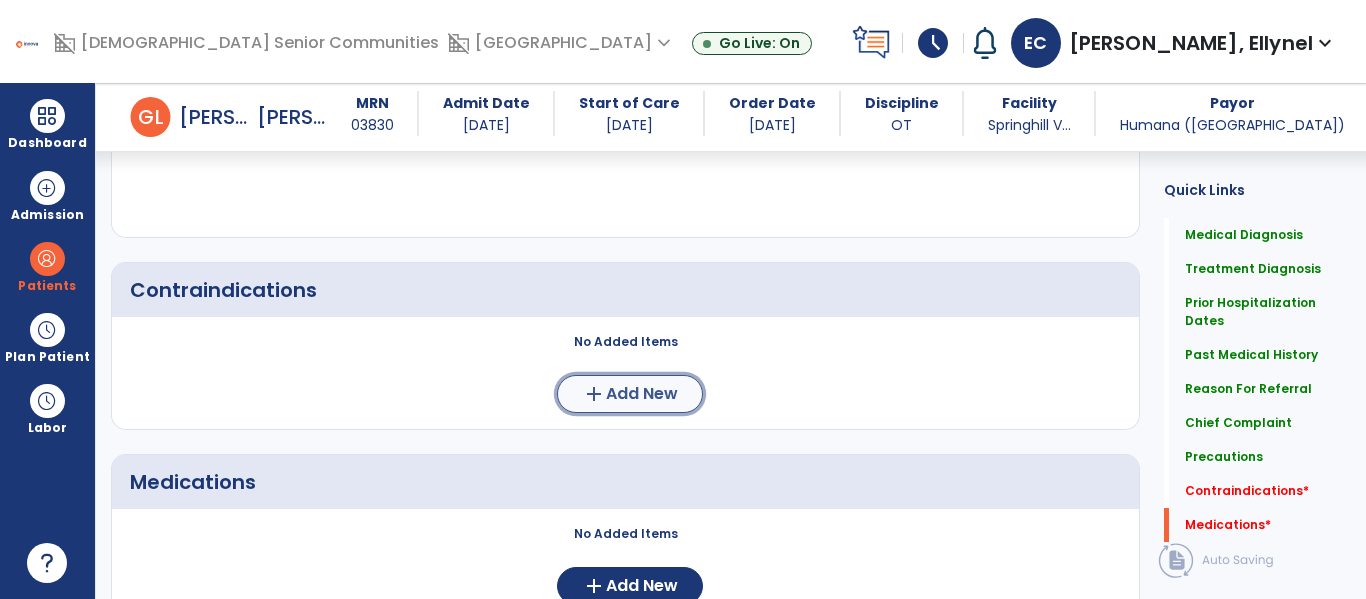 click on "Add New" 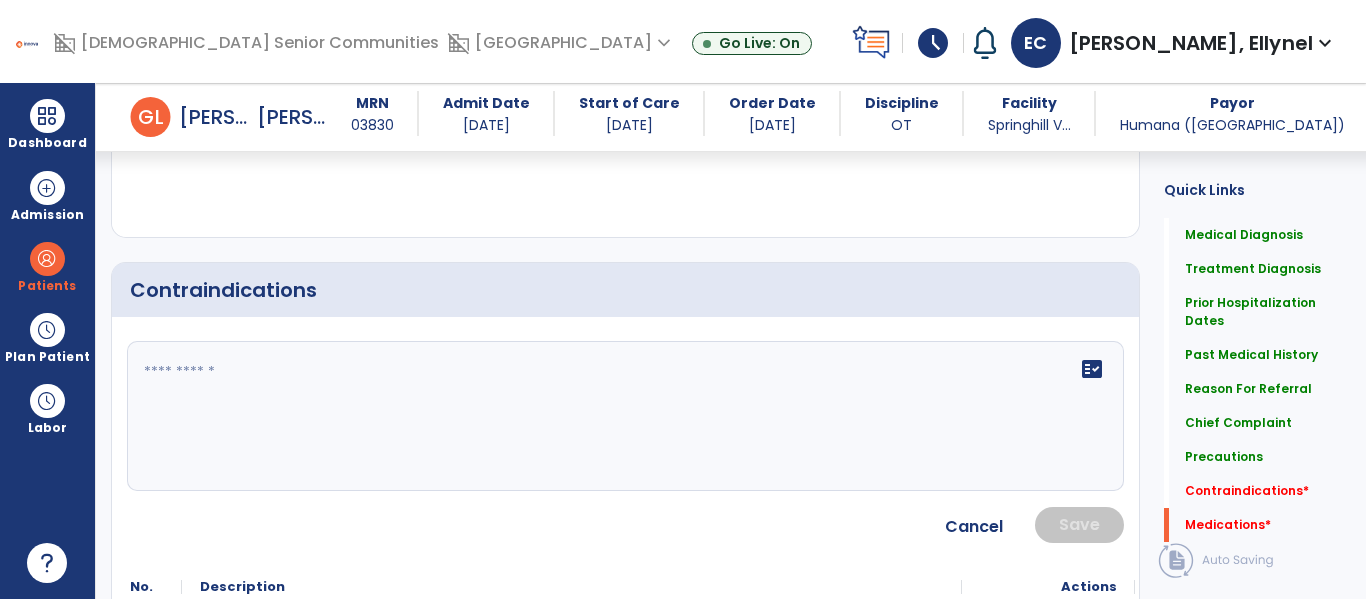 click on "fact_check" 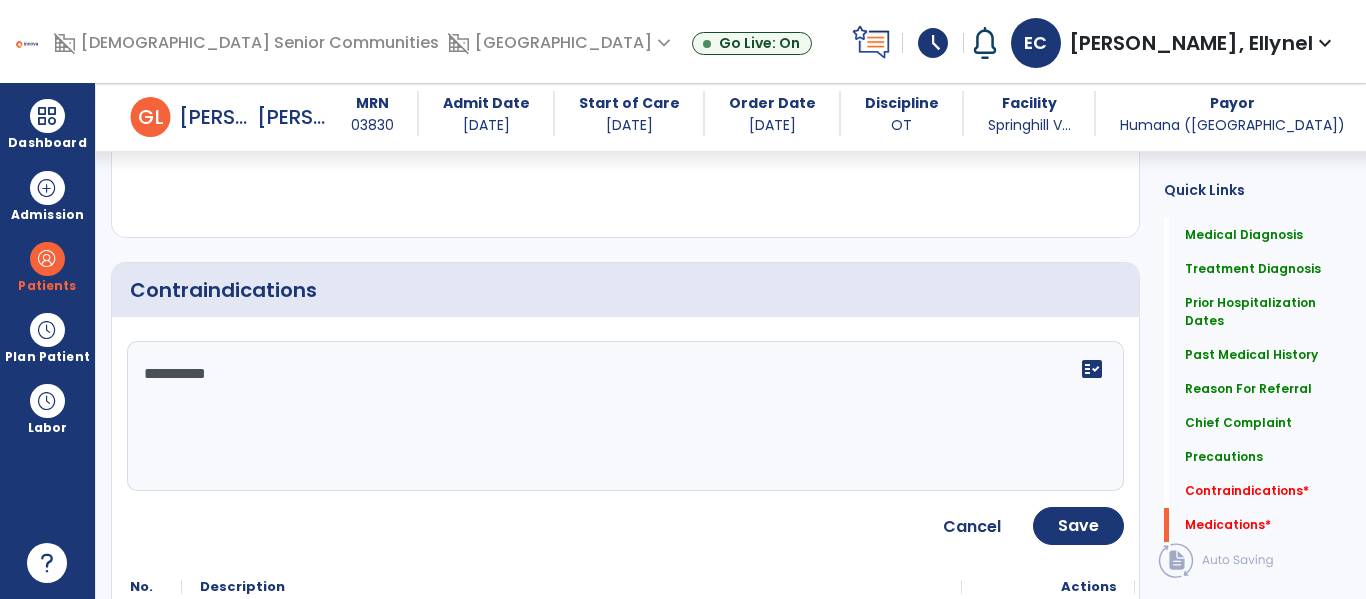 type on "**********" 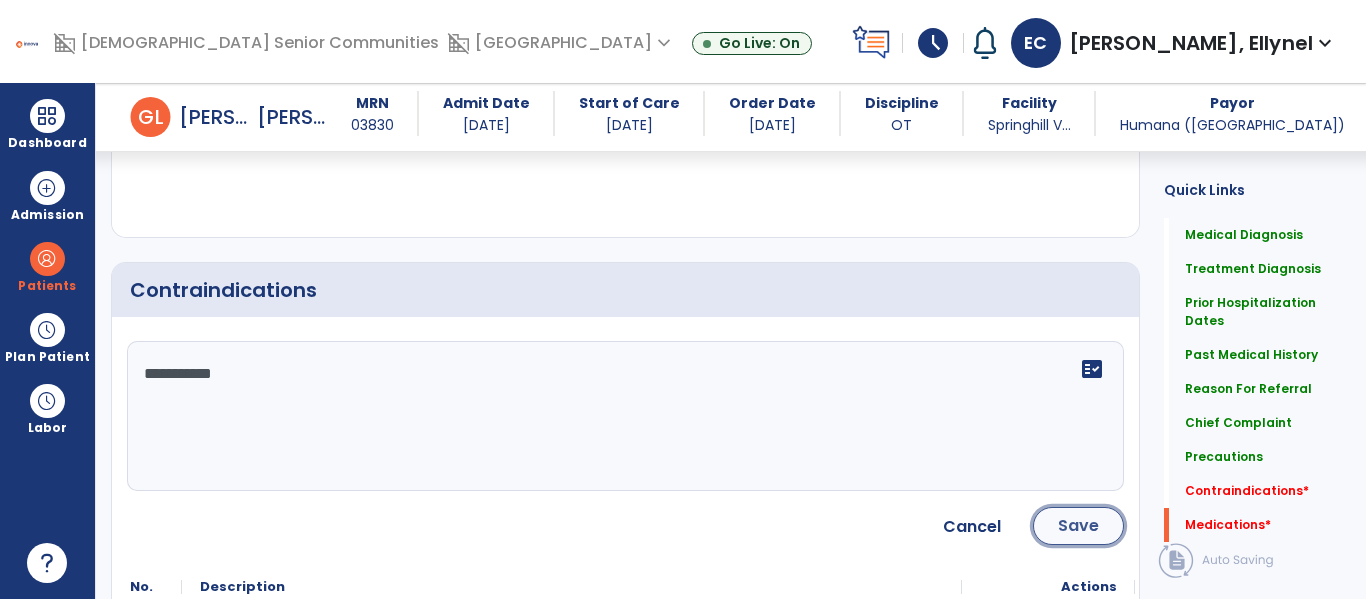 click on "Save" 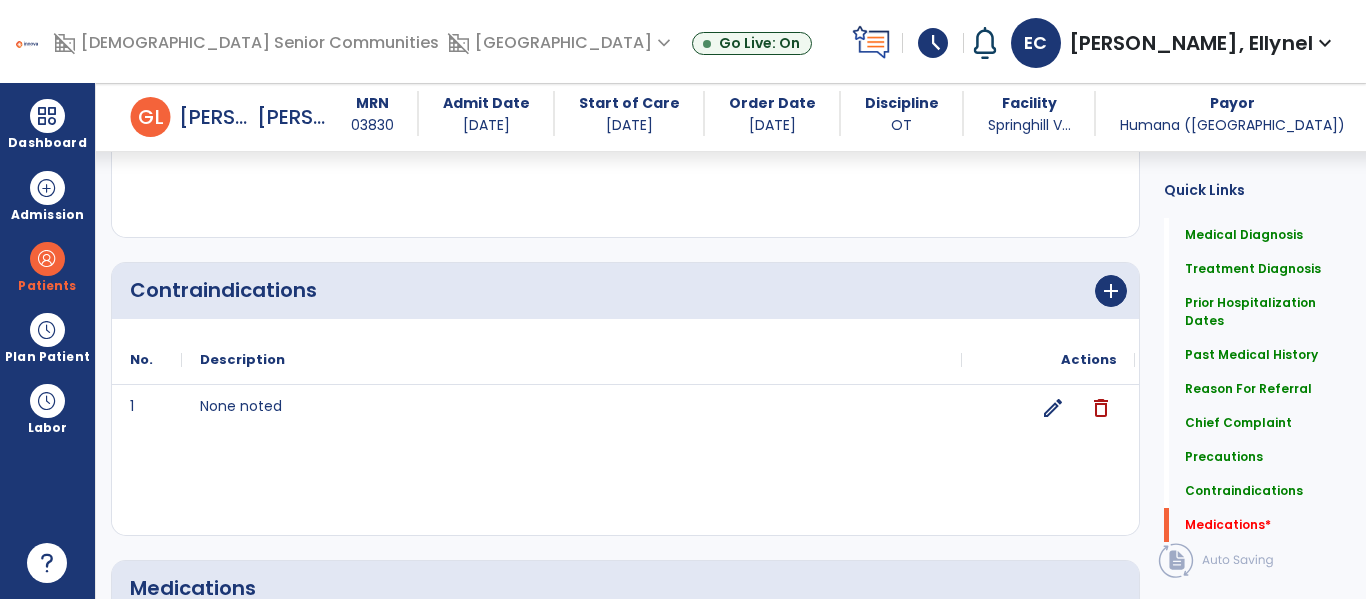 scroll, scrollTop: 2298, scrollLeft: 0, axis: vertical 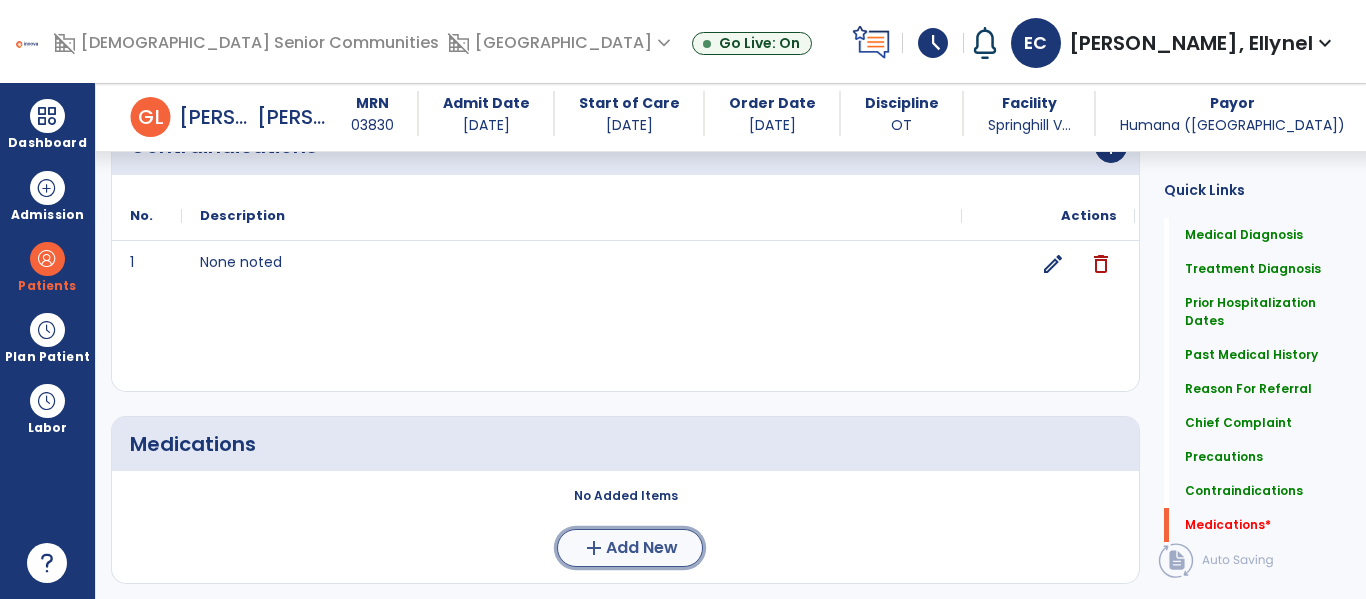 click on "Add New" 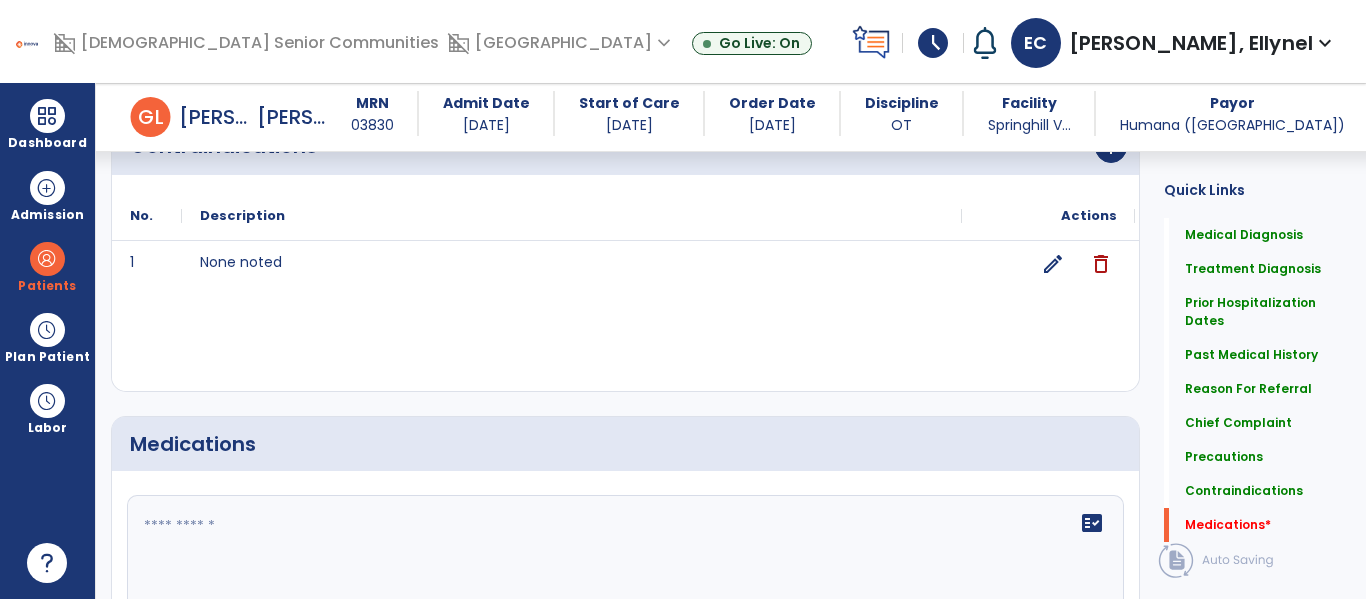 click 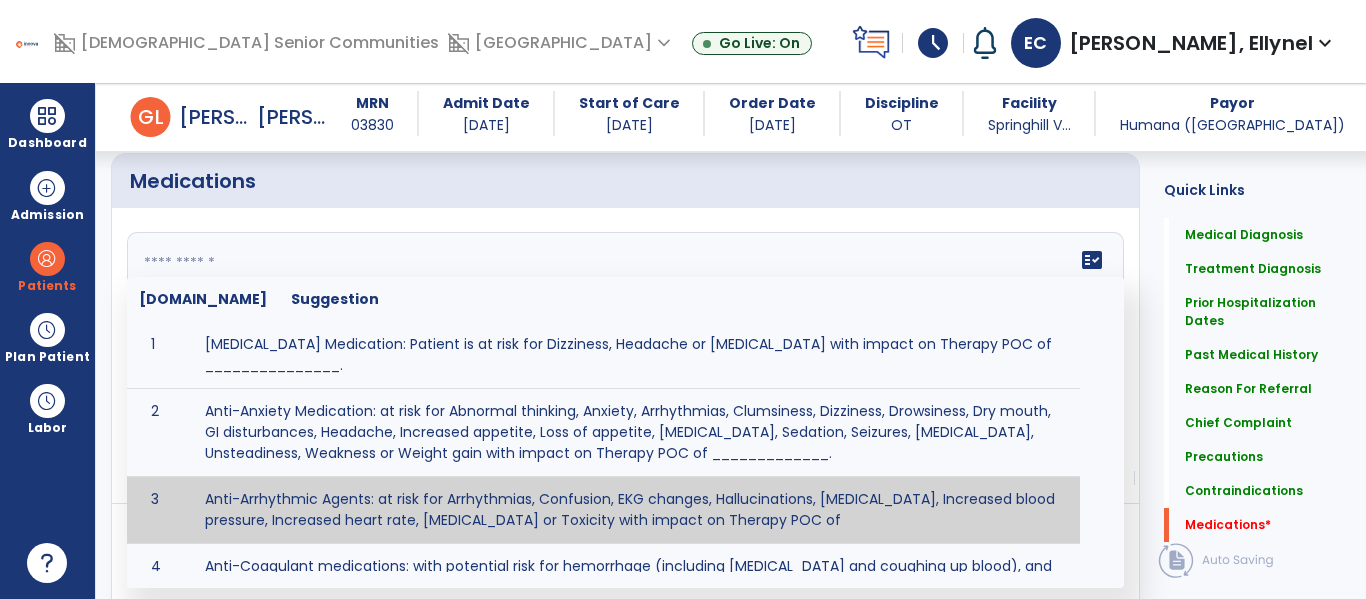 scroll, scrollTop: 2562, scrollLeft: 0, axis: vertical 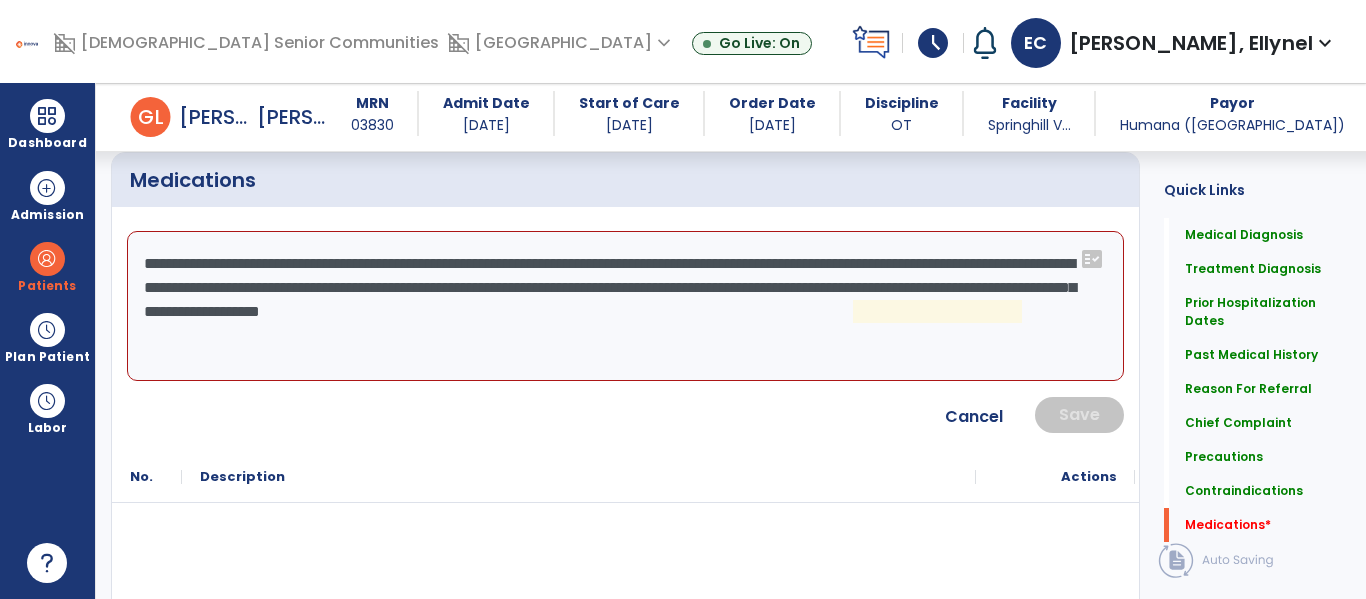 click on "**********" 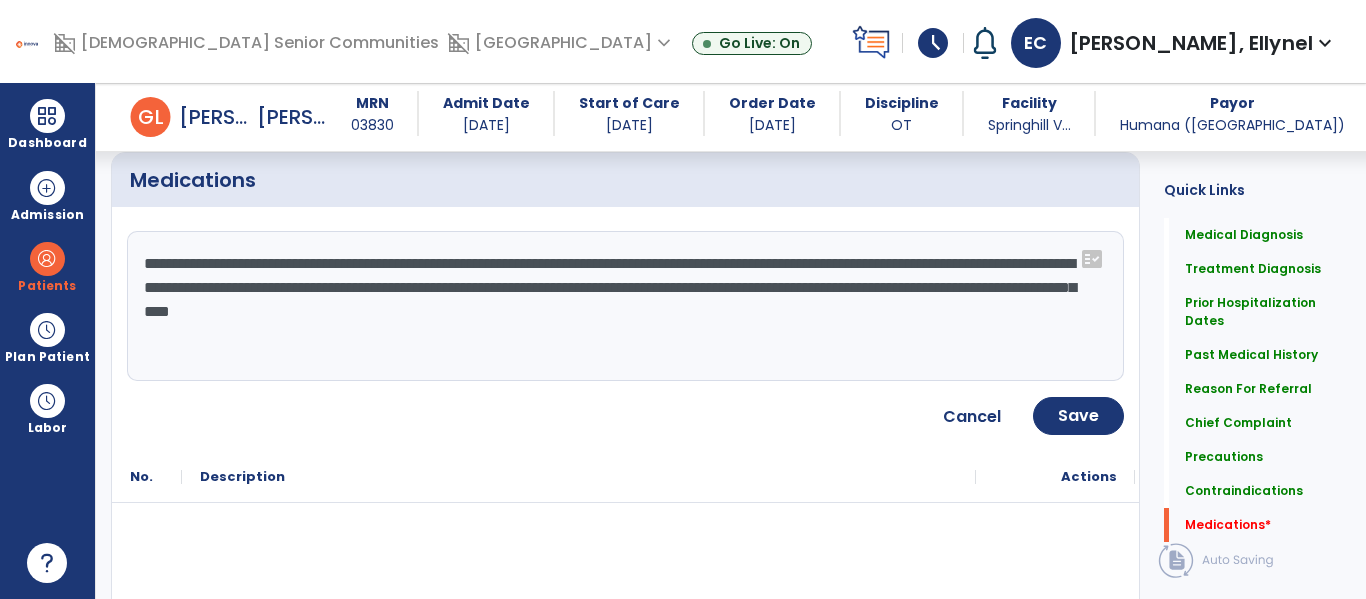 type on "**********" 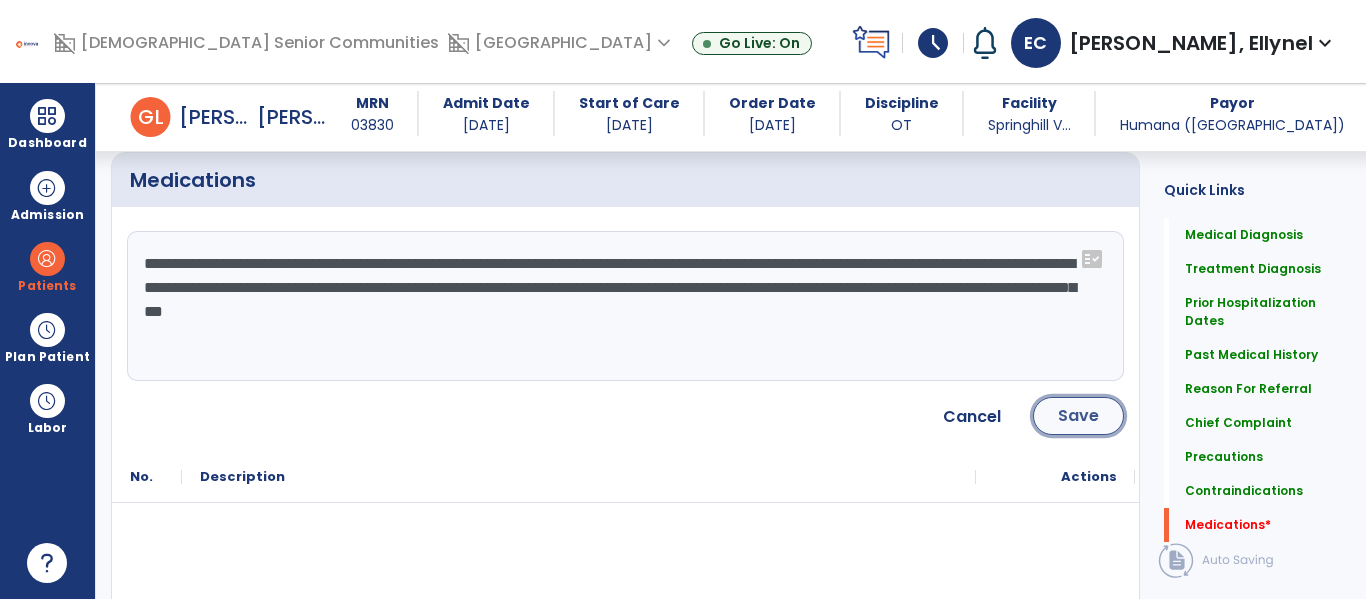 click on "Save" 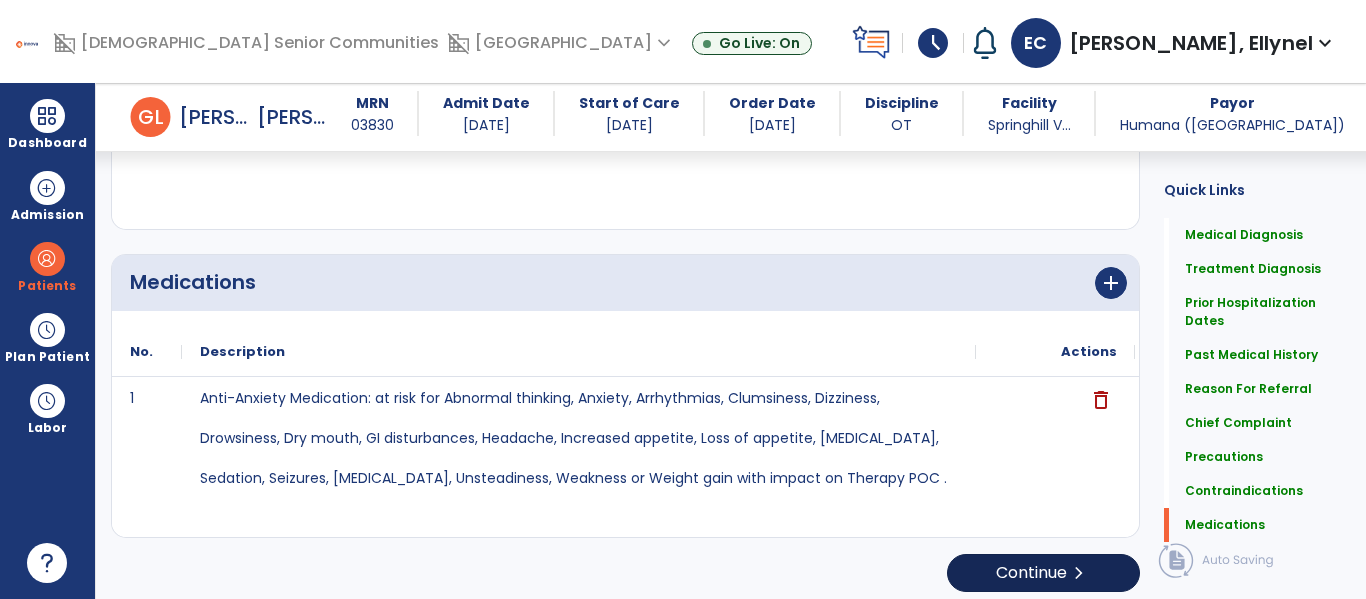 scroll, scrollTop: 2470, scrollLeft: 0, axis: vertical 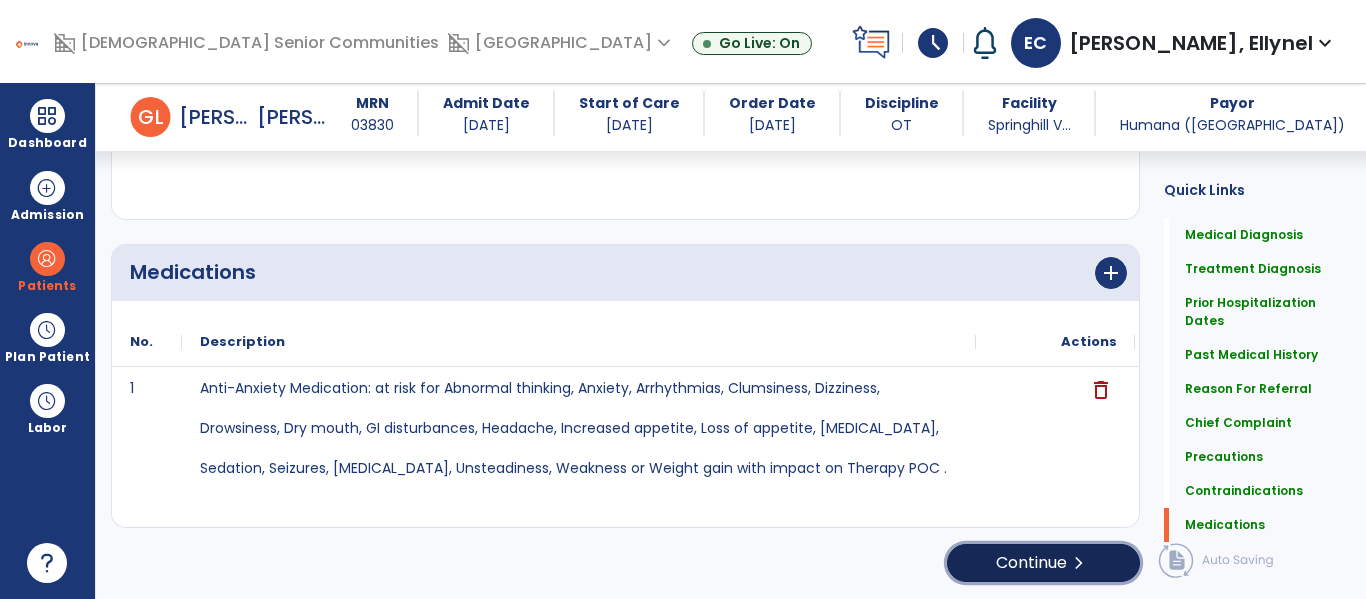 click on "chevron_right" 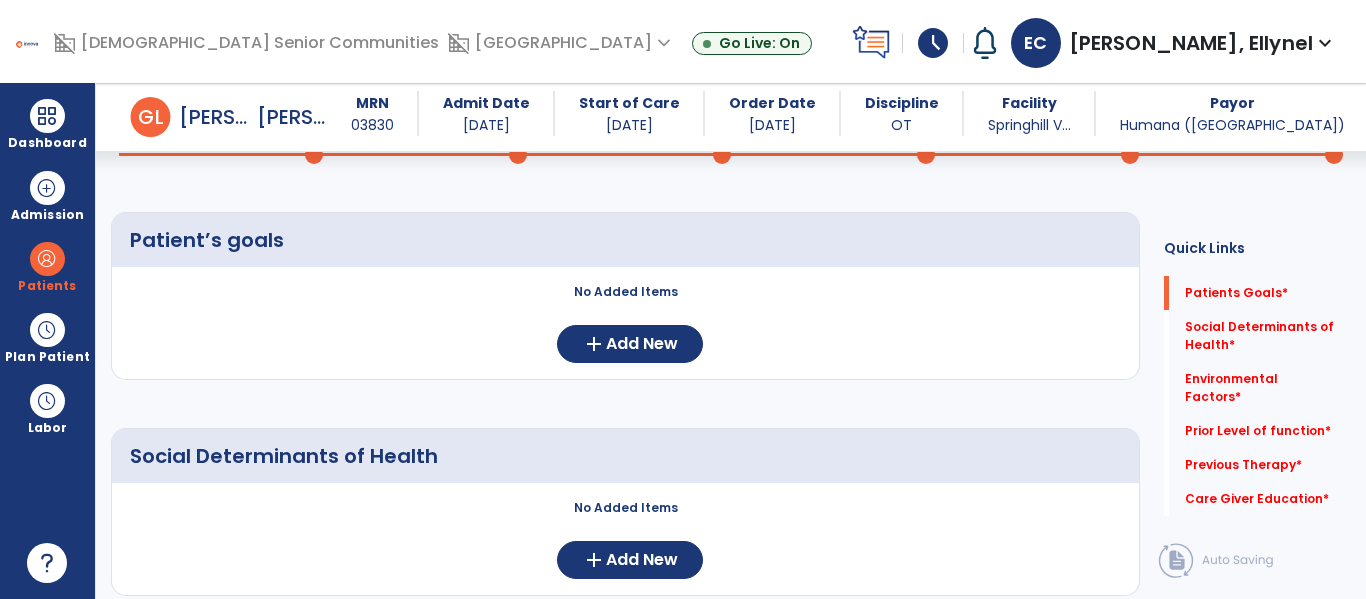scroll, scrollTop: 0, scrollLeft: 0, axis: both 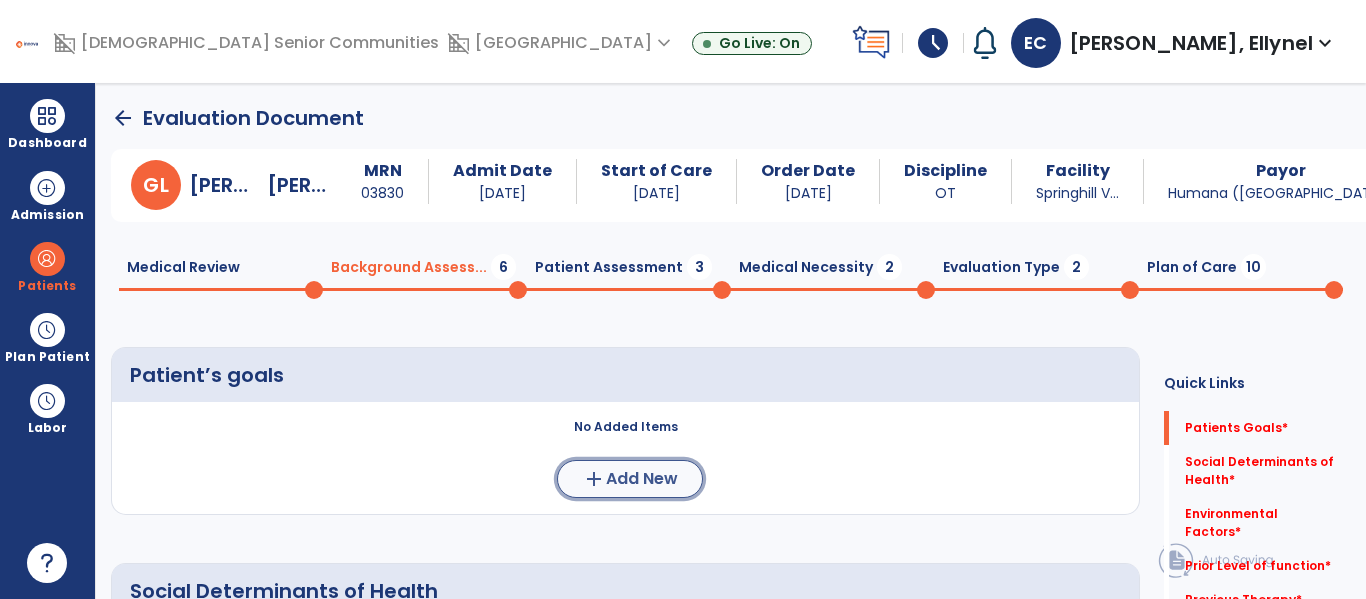 click on "Add New" 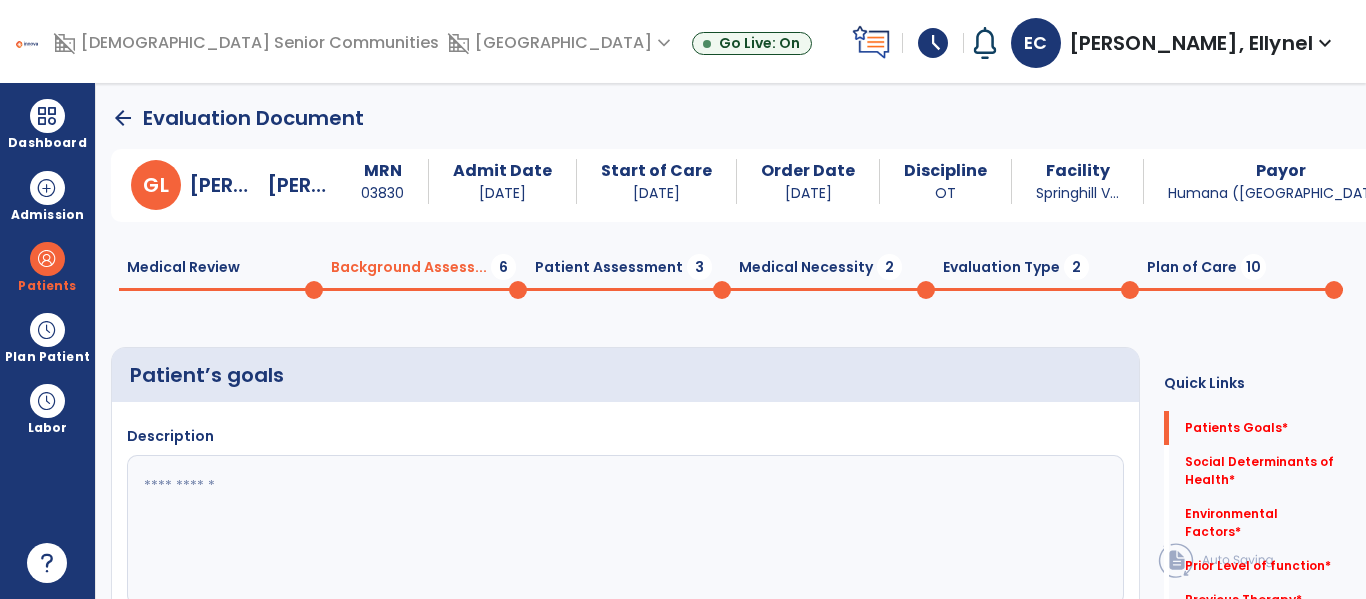 click 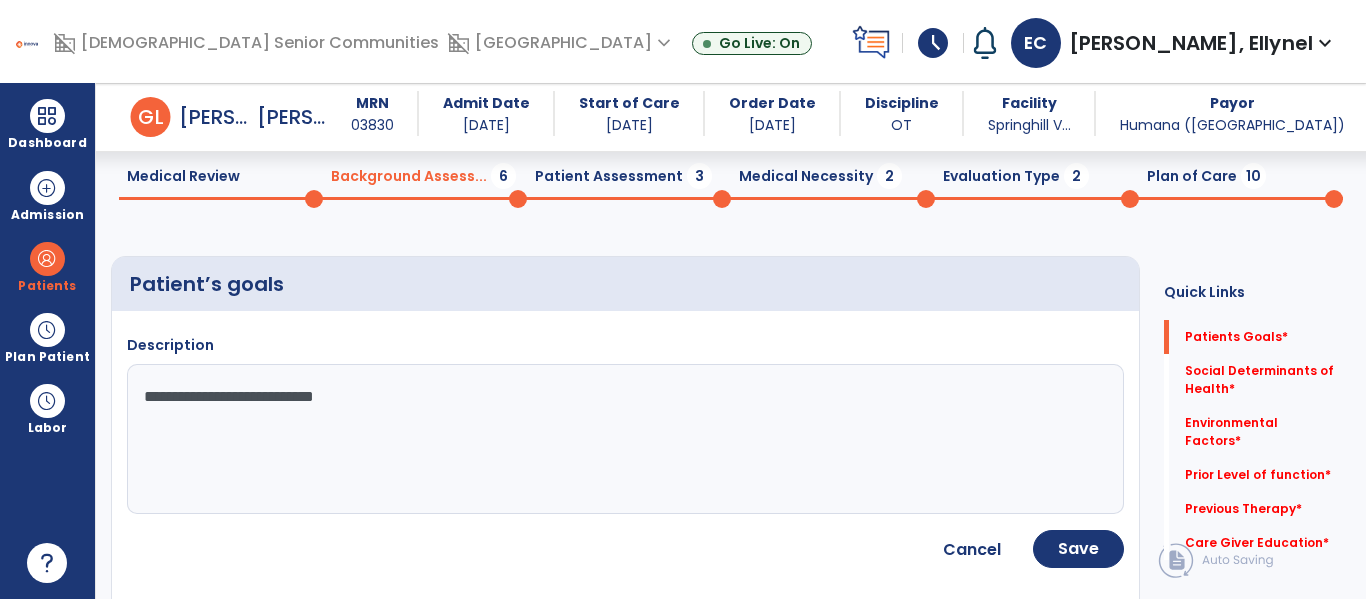 scroll, scrollTop: 75, scrollLeft: 0, axis: vertical 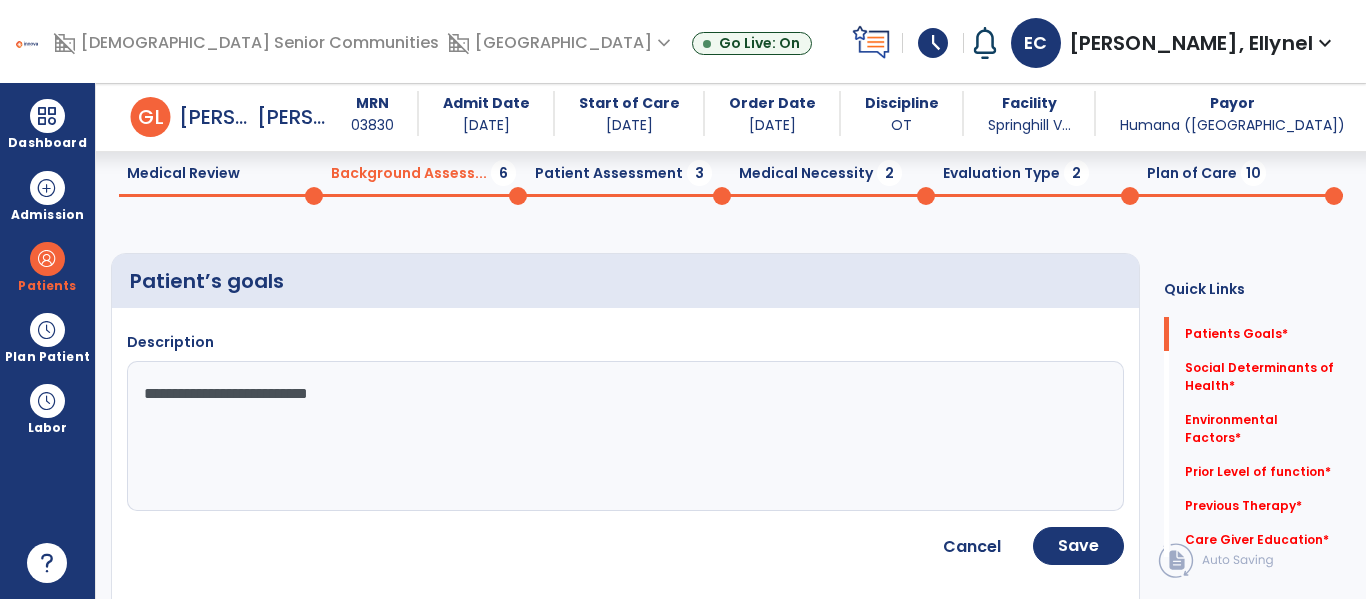 type on "**********" 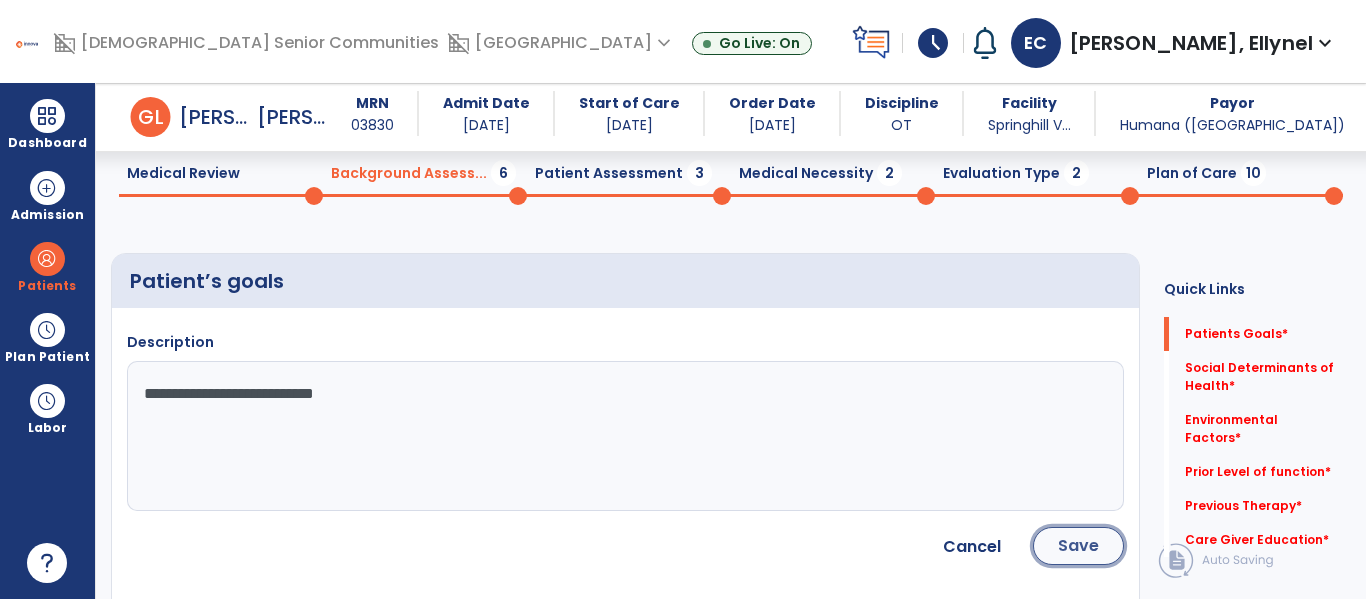click on "Save" 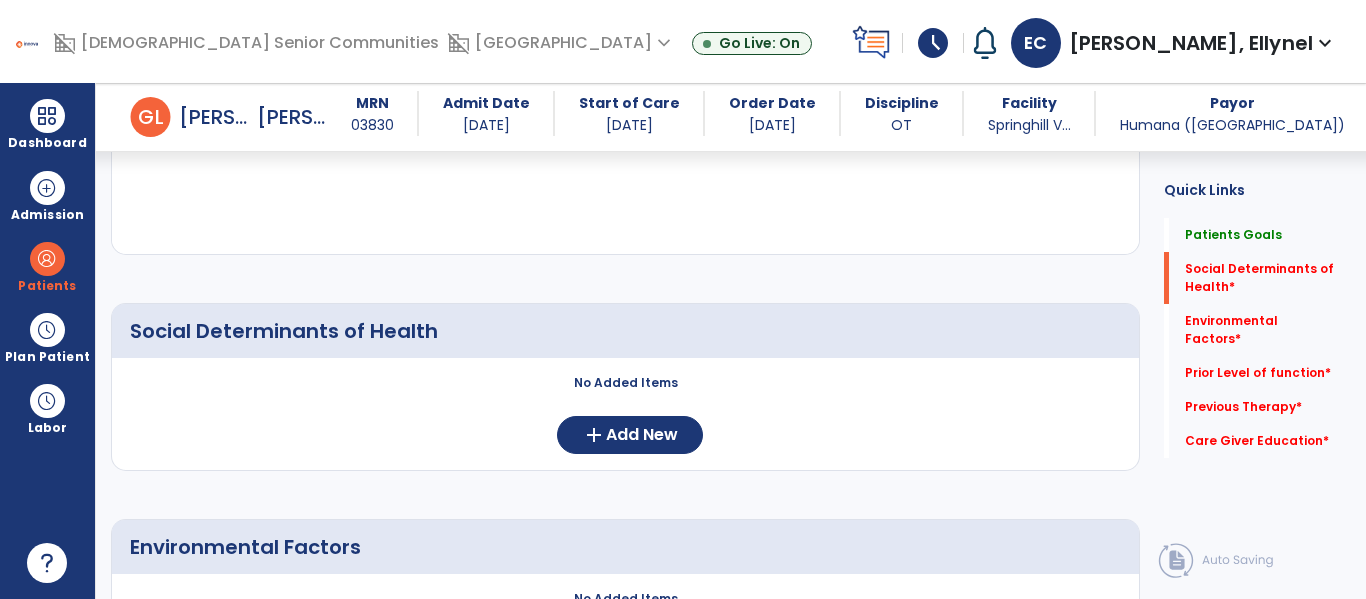 scroll, scrollTop: 355, scrollLeft: 0, axis: vertical 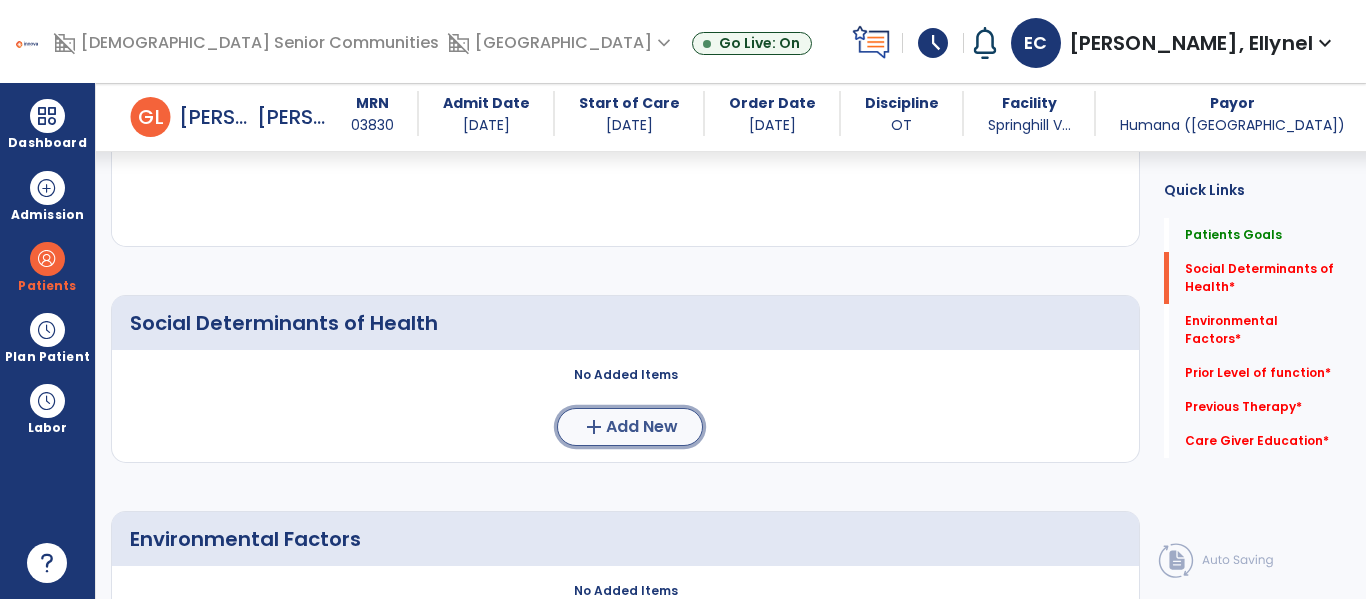 click on "Add New" 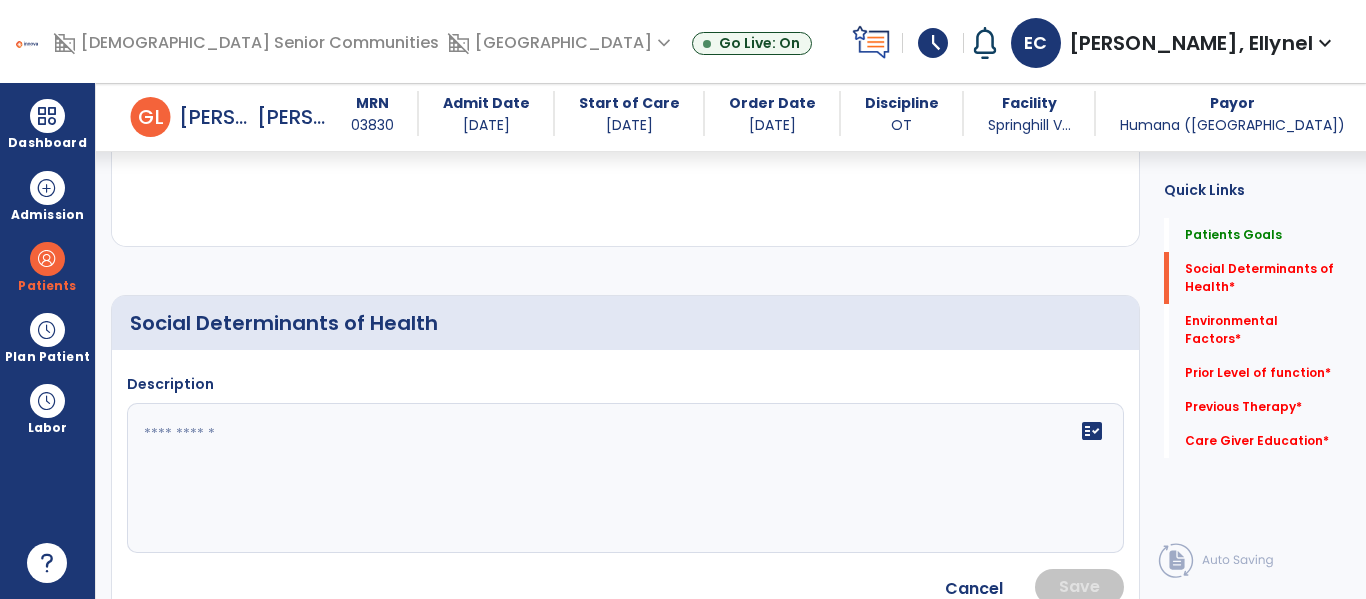 click 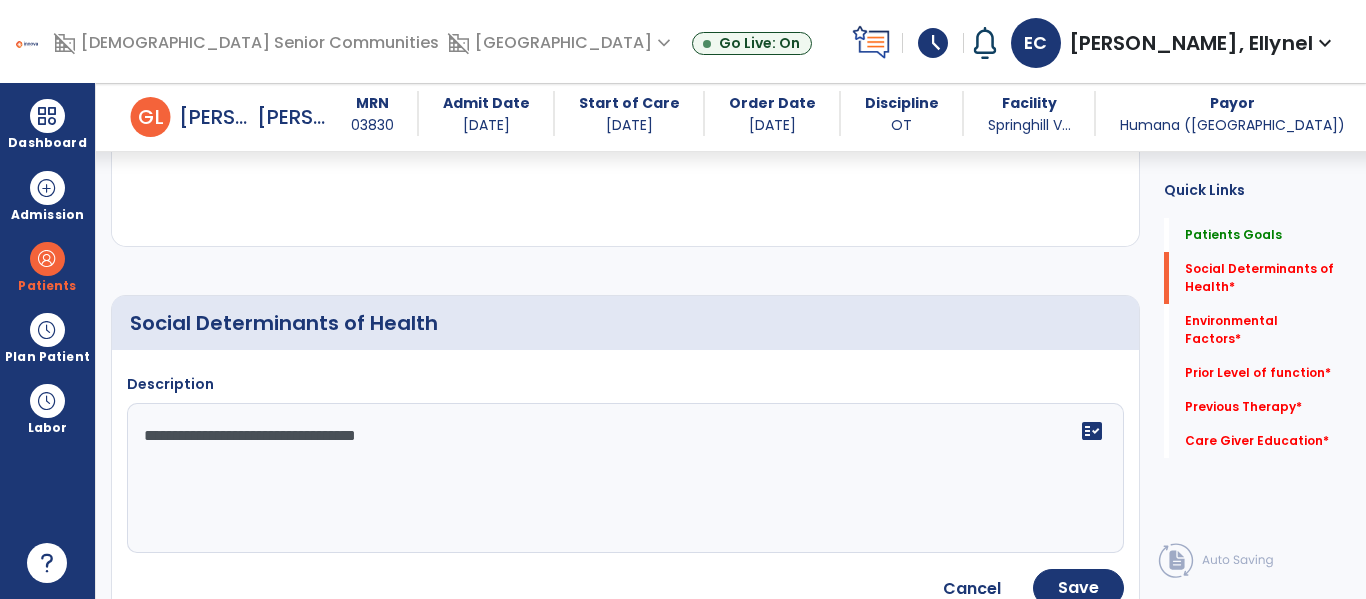 type on "**********" 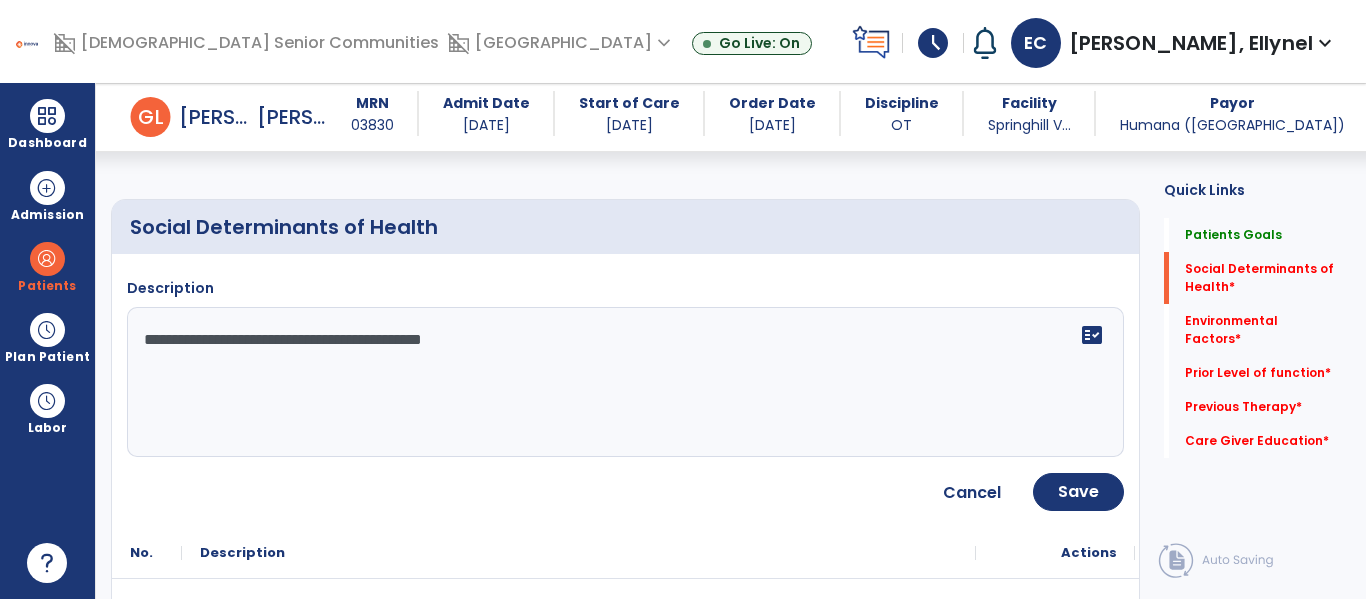 scroll, scrollTop: 474, scrollLeft: 0, axis: vertical 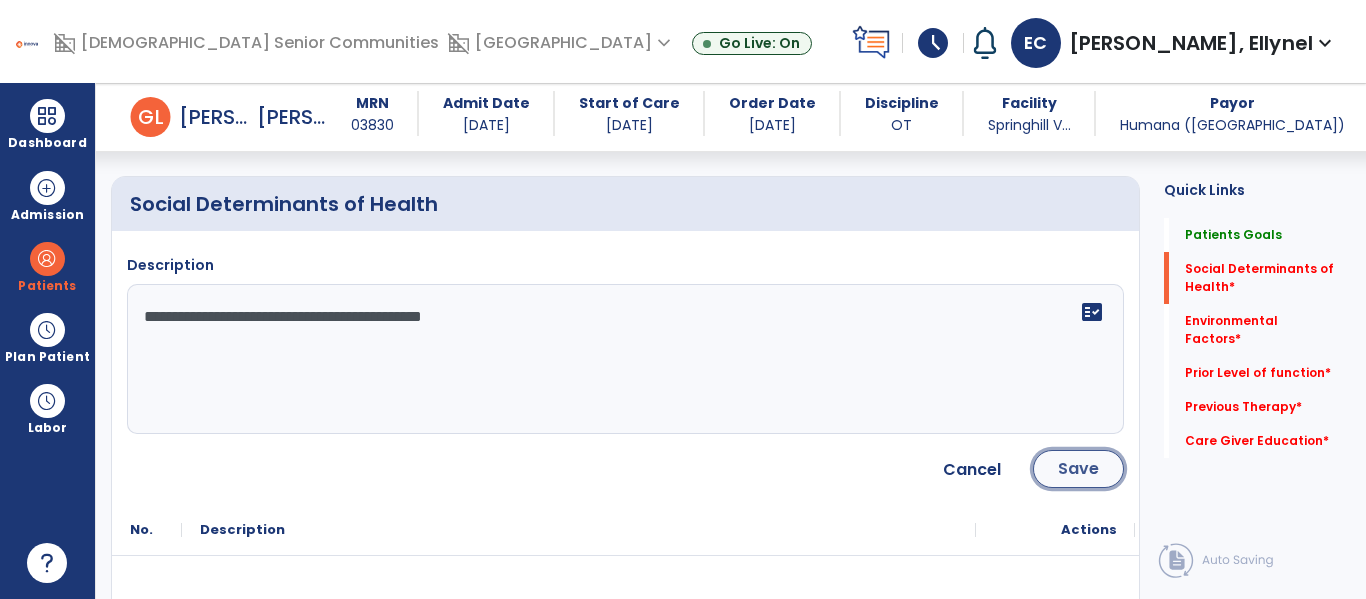 click on "Save" 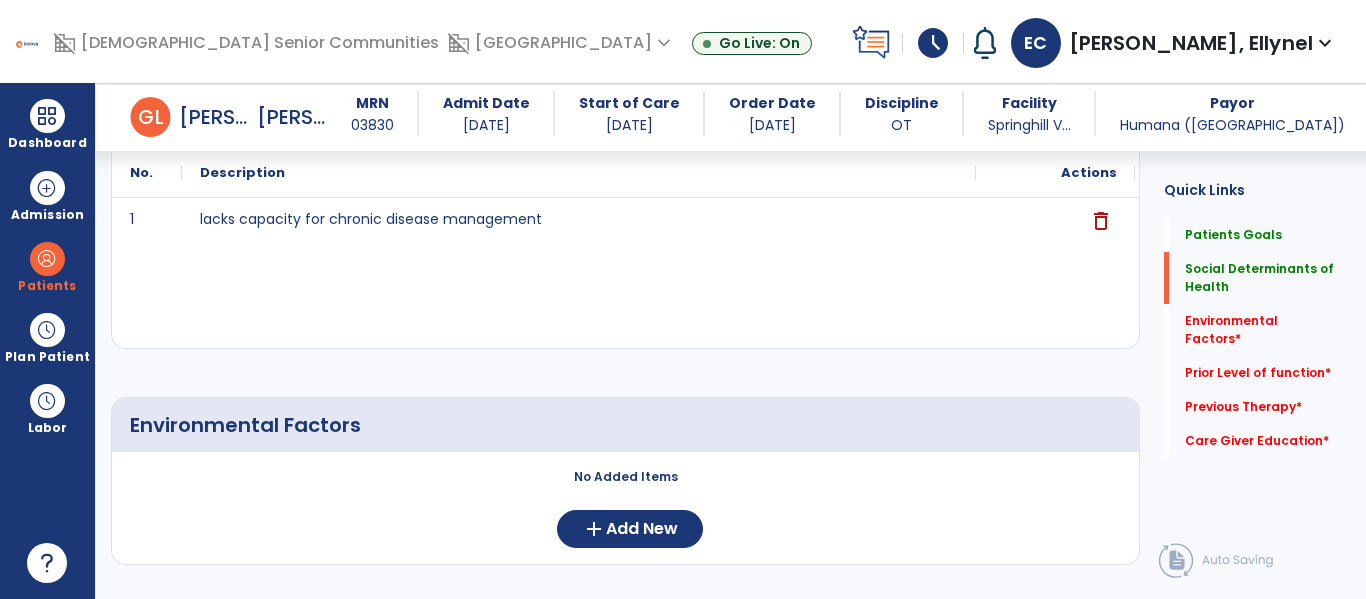 scroll, scrollTop: 572, scrollLeft: 0, axis: vertical 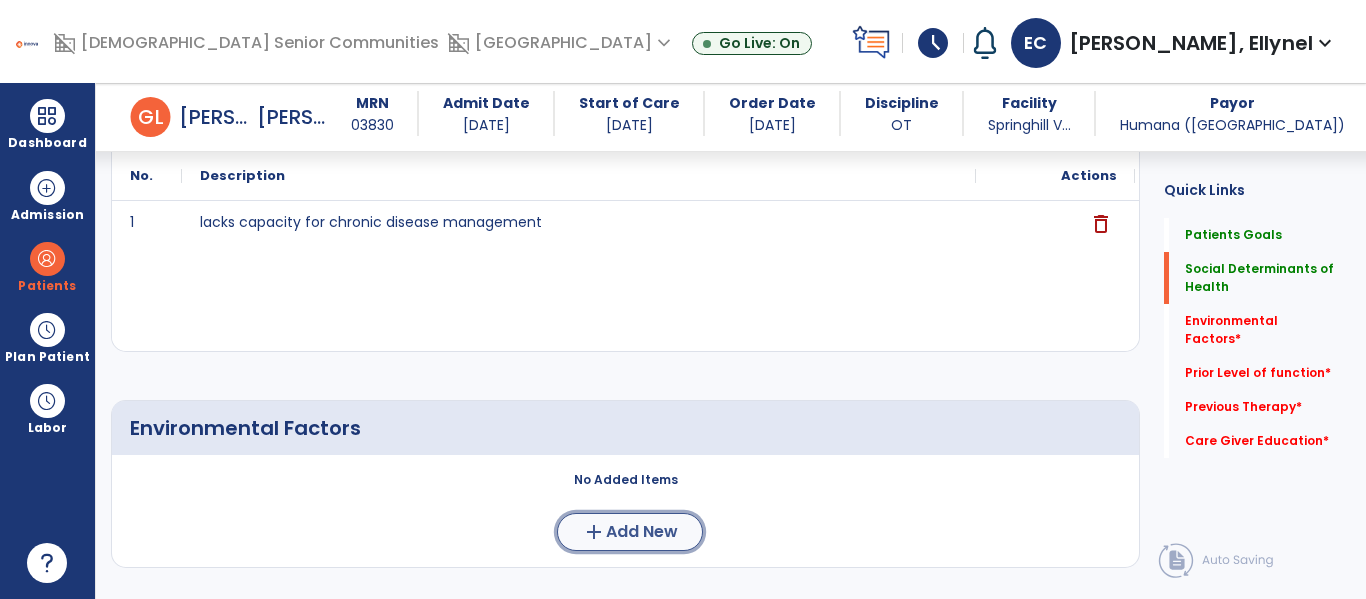 click on "Add New" 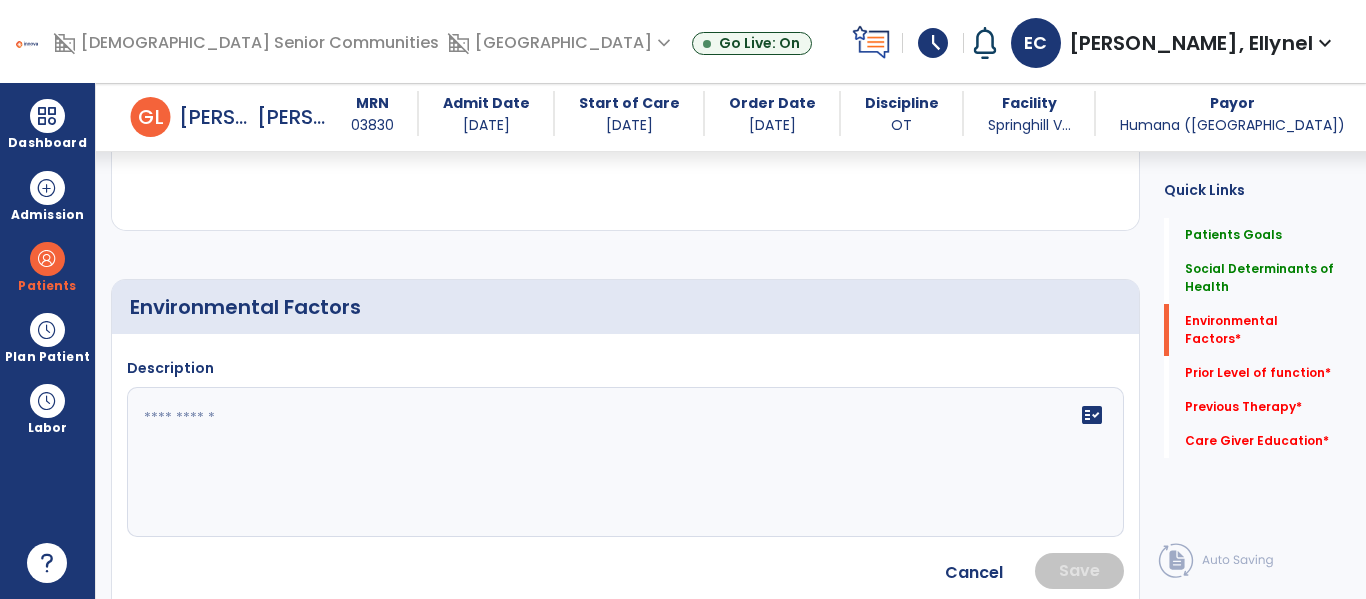 scroll, scrollTop: 703, scrollLeft: 0, axis: vertical 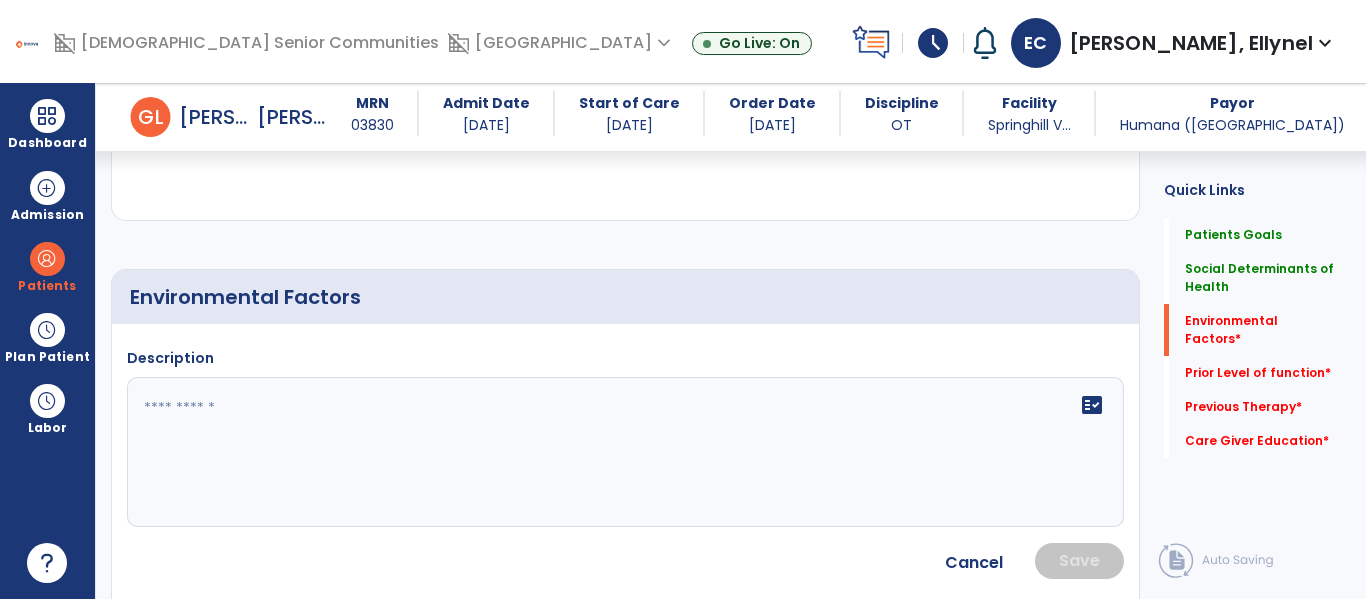 click 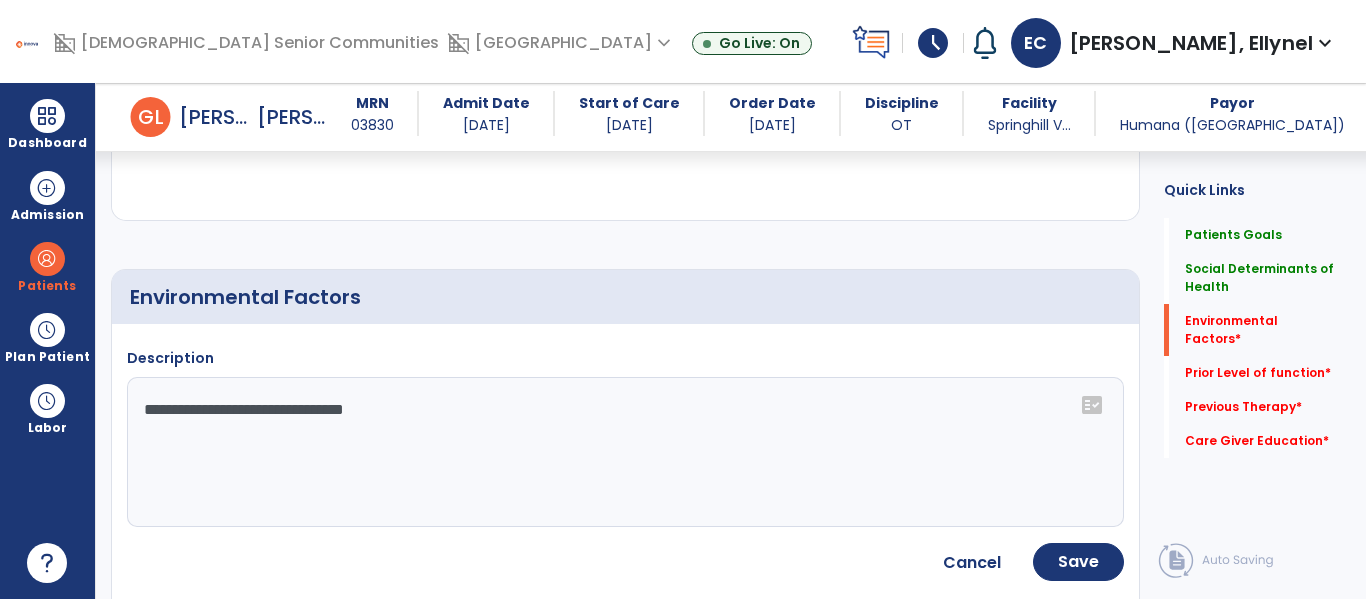click on "**********" 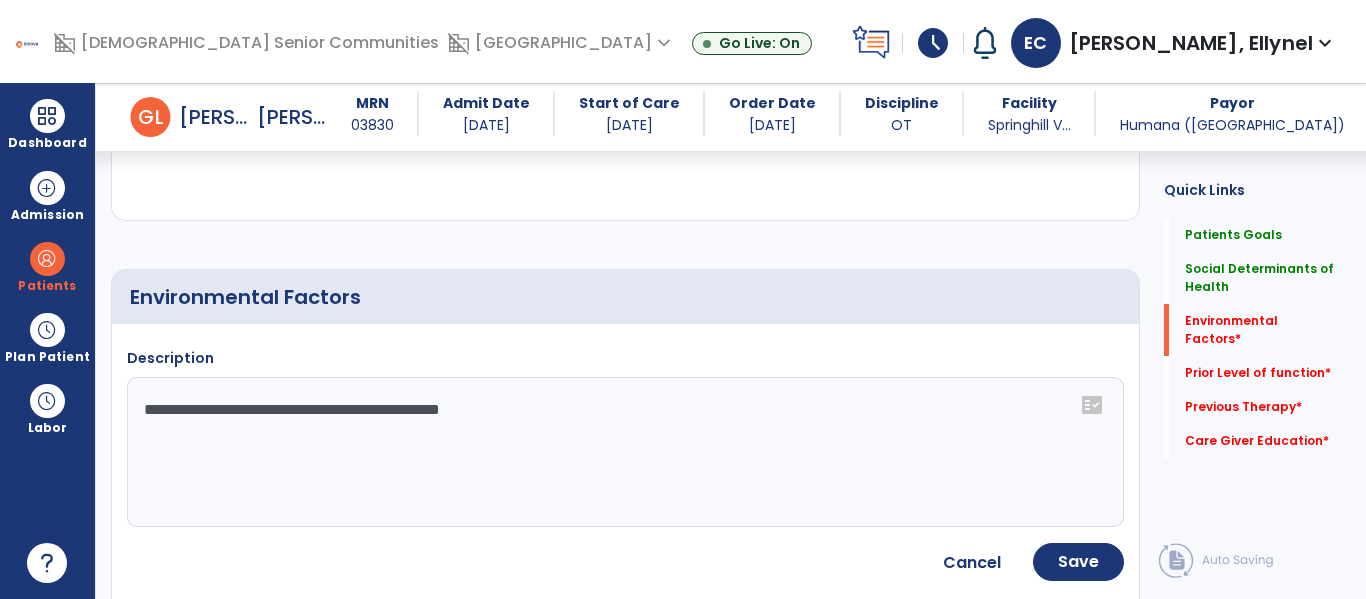 type on "**********" 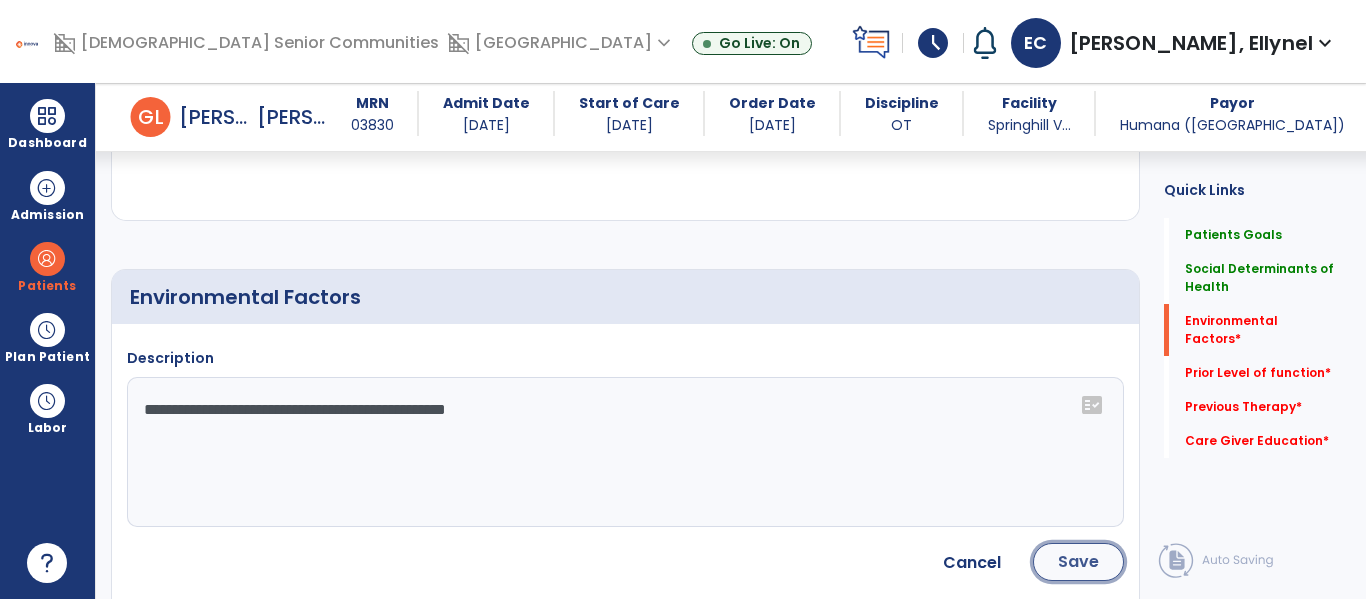 click on "Save" 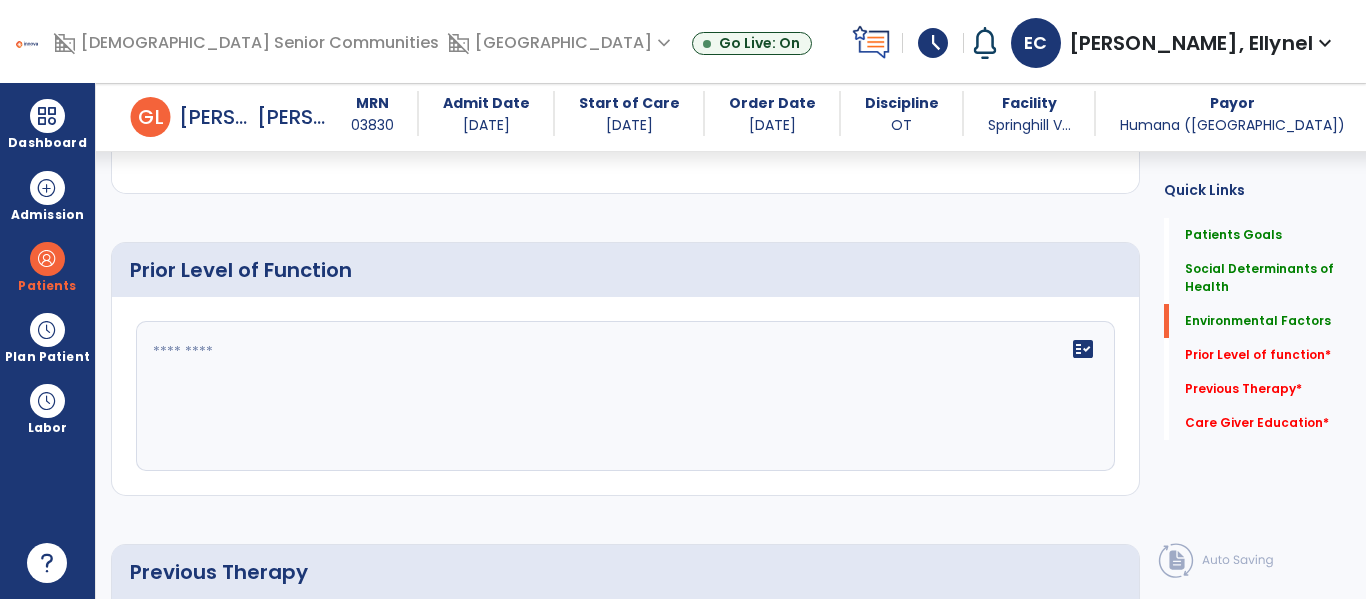 scroll, scrollTop: 1056, scrollLeft: 0, axis: vertical 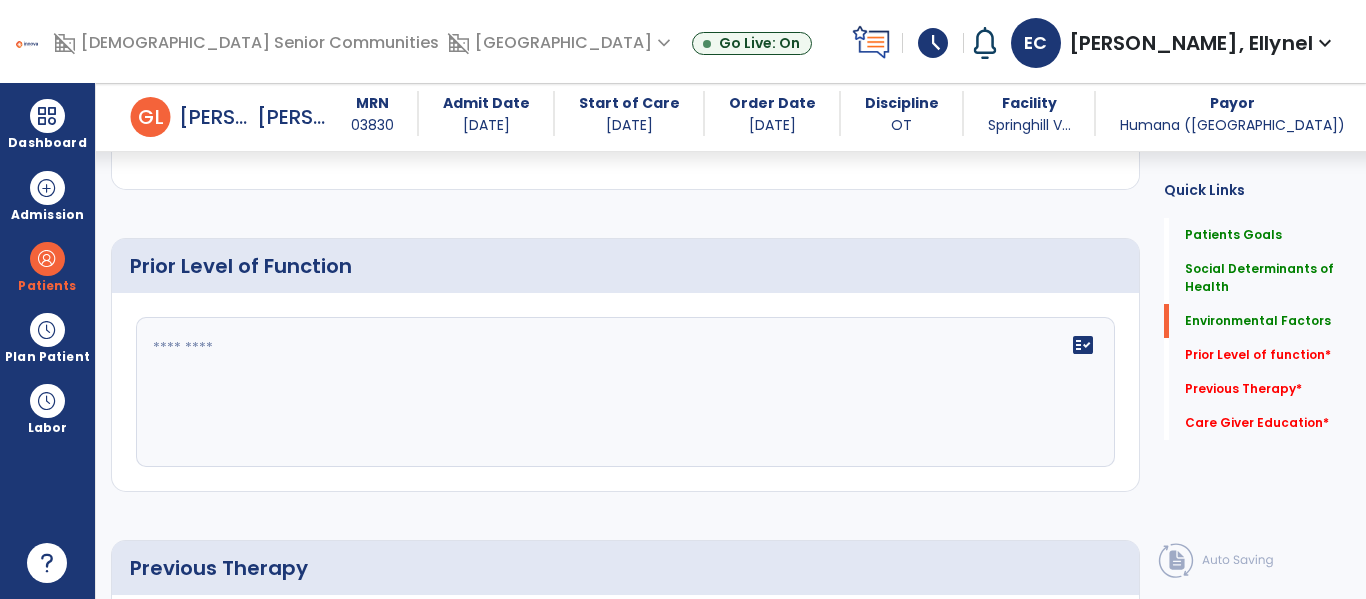 click on "fact_check" 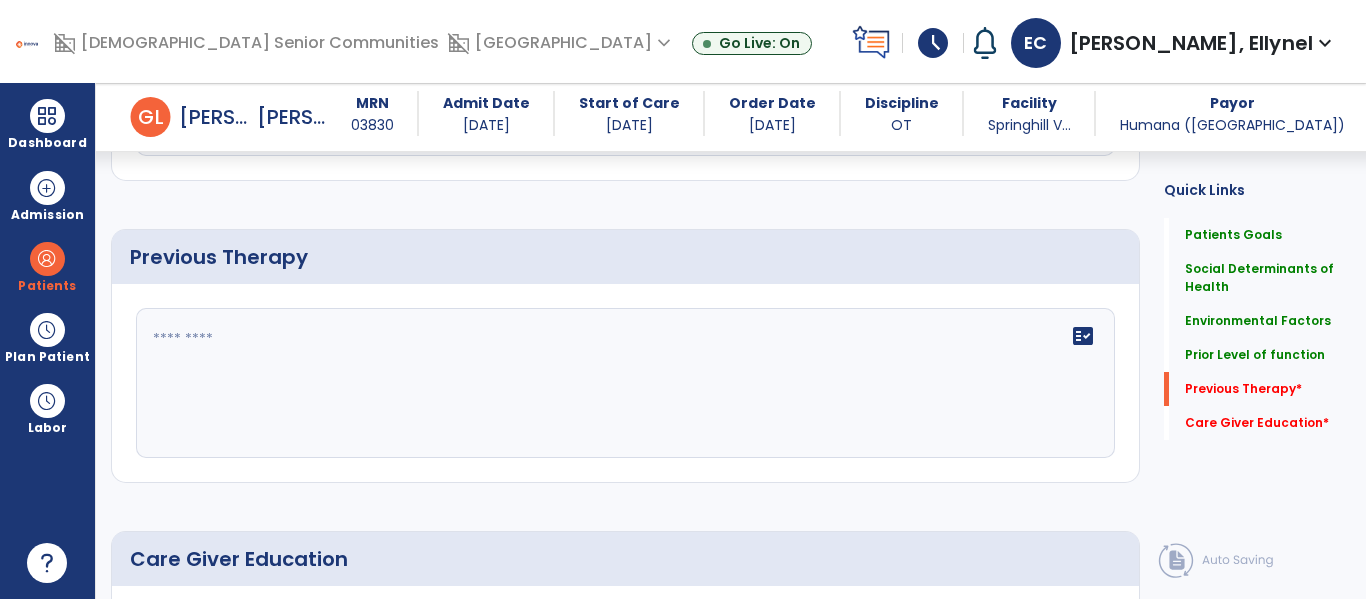 scroll, scrollTop: 1373, scrollLeft: 0, axis: vertical 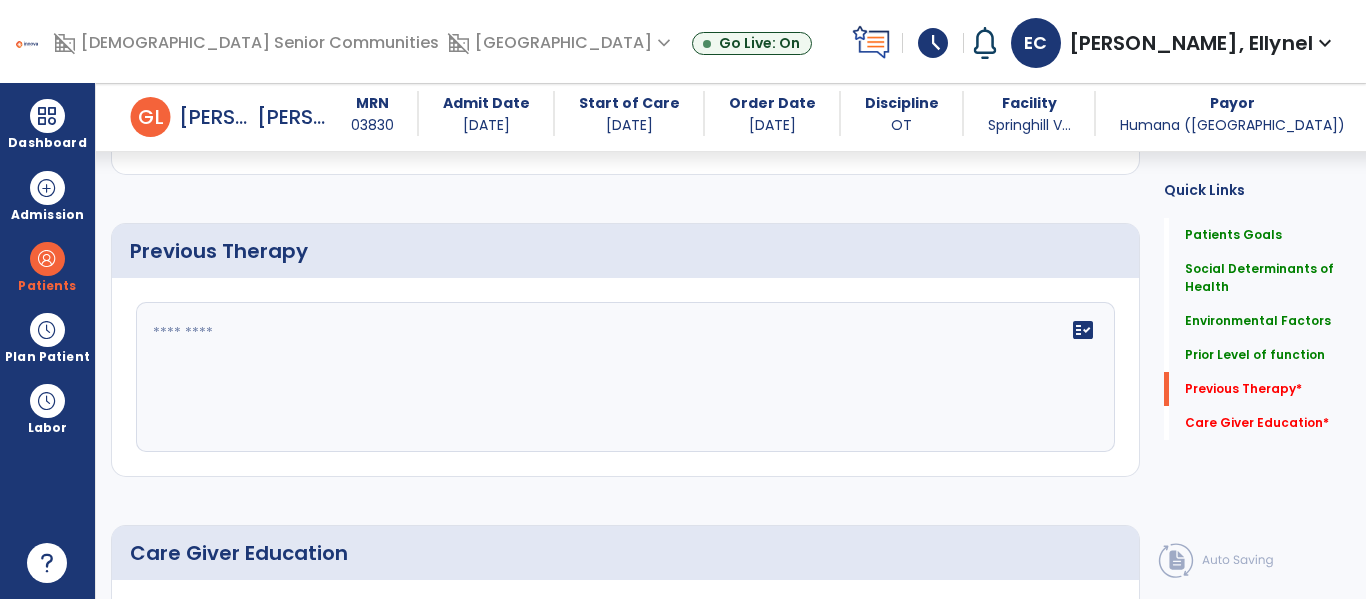 type on "**********" 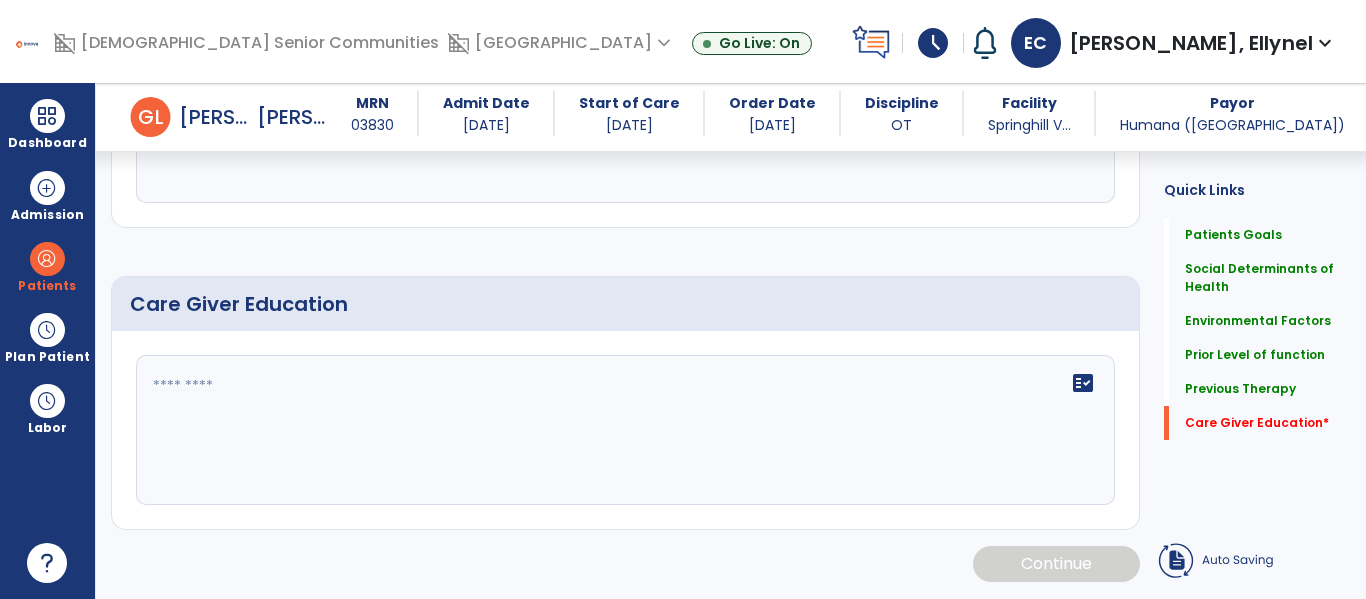 type on "**********" 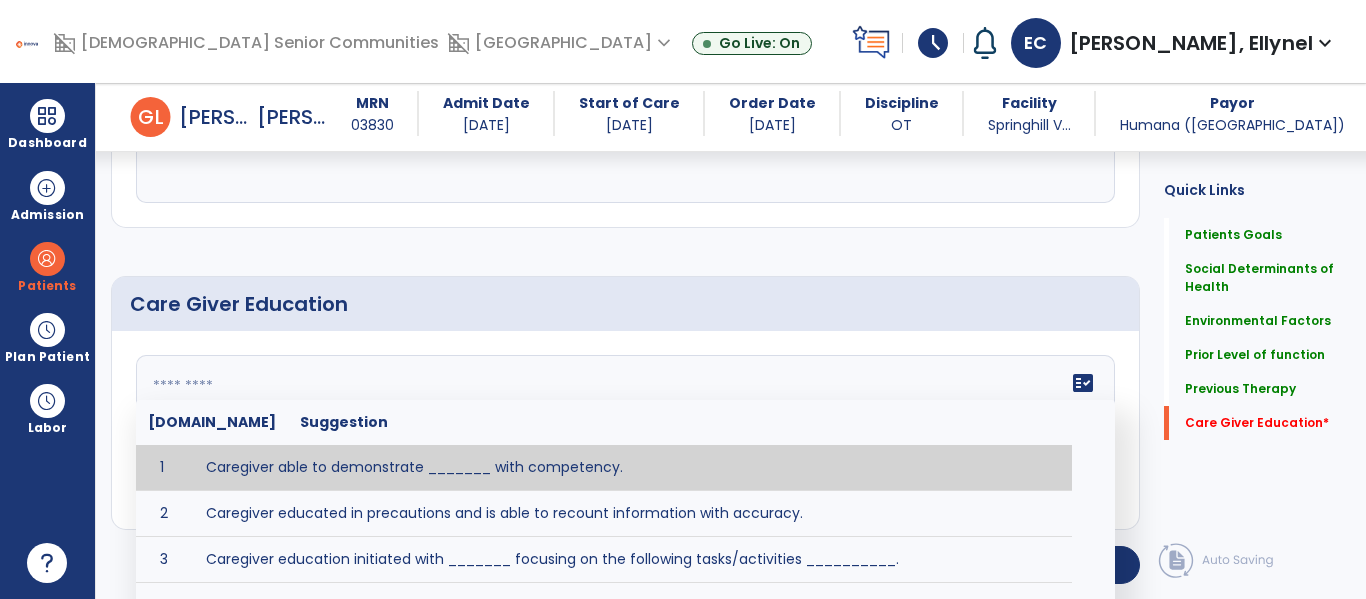 scroll, scrollTop: 1623, scrollLeft: 0, axis: vertical 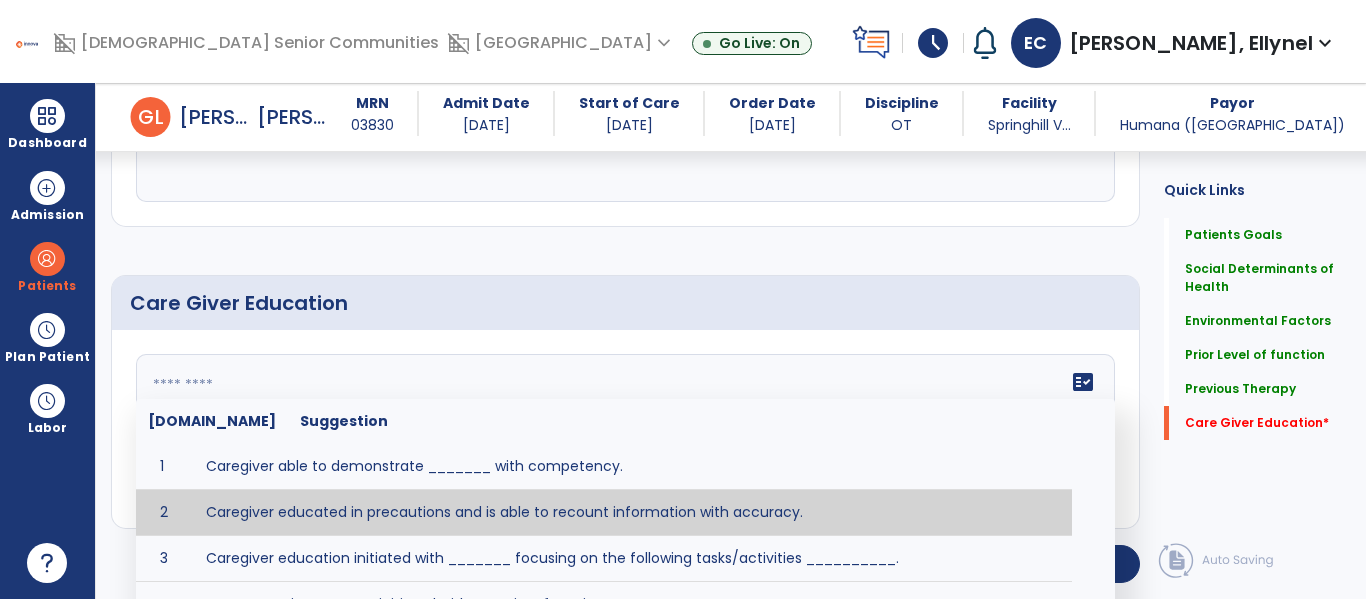 type on "**********" 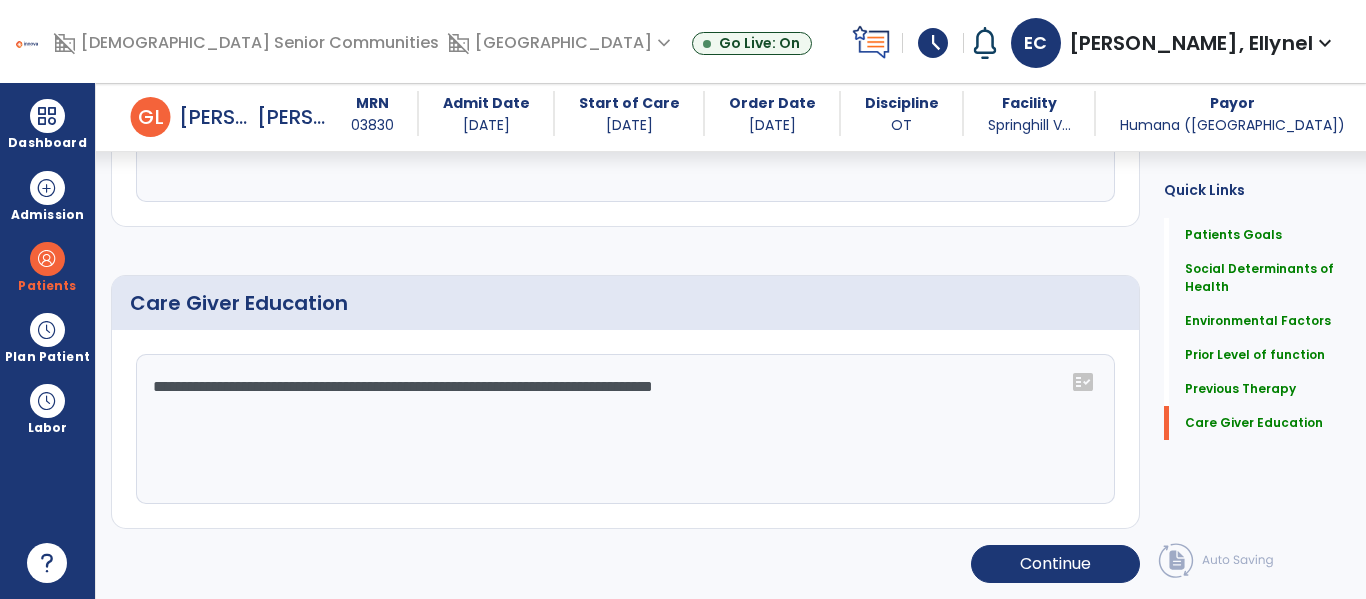 scroll, scrollTop: 1622, scrollLeft: 0, axis: vertical 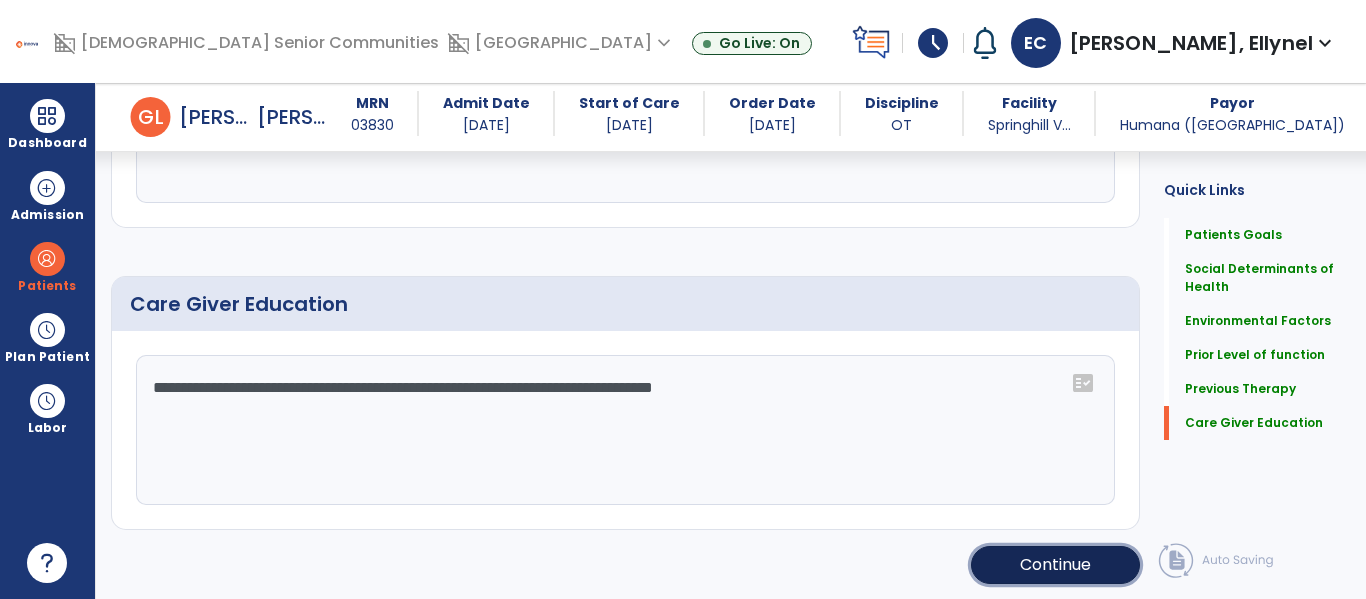 click on "Continue" 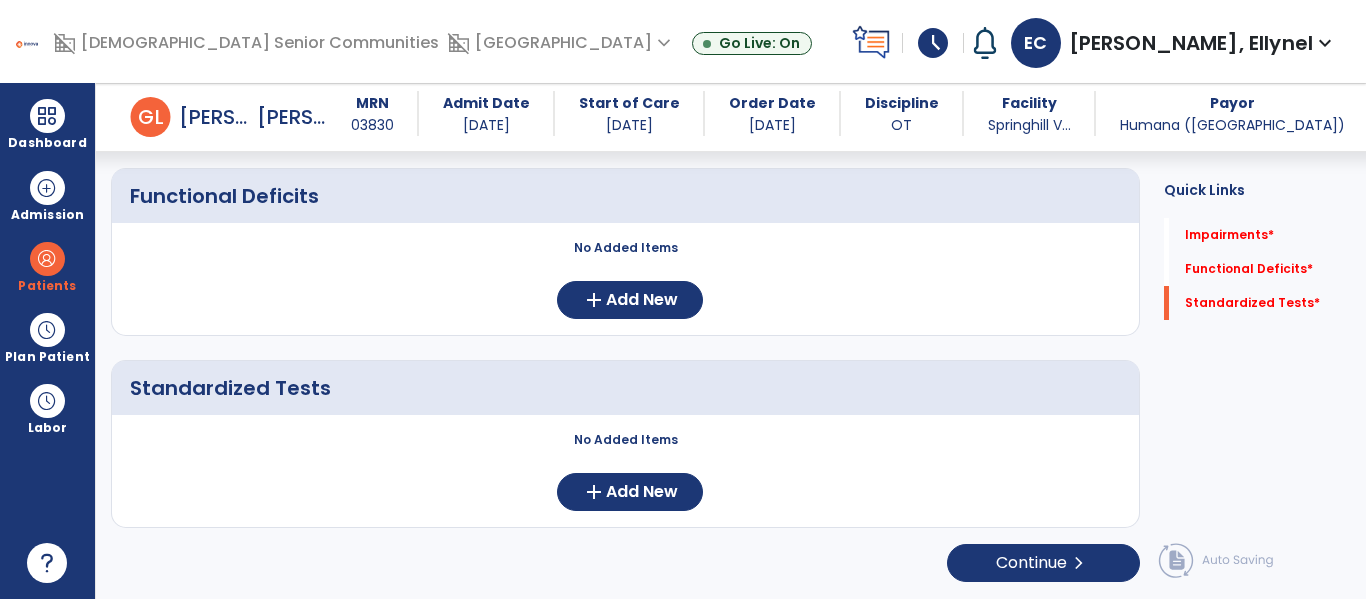 scroll, scrollTop: 0, scrollLeft: 0, axis: both 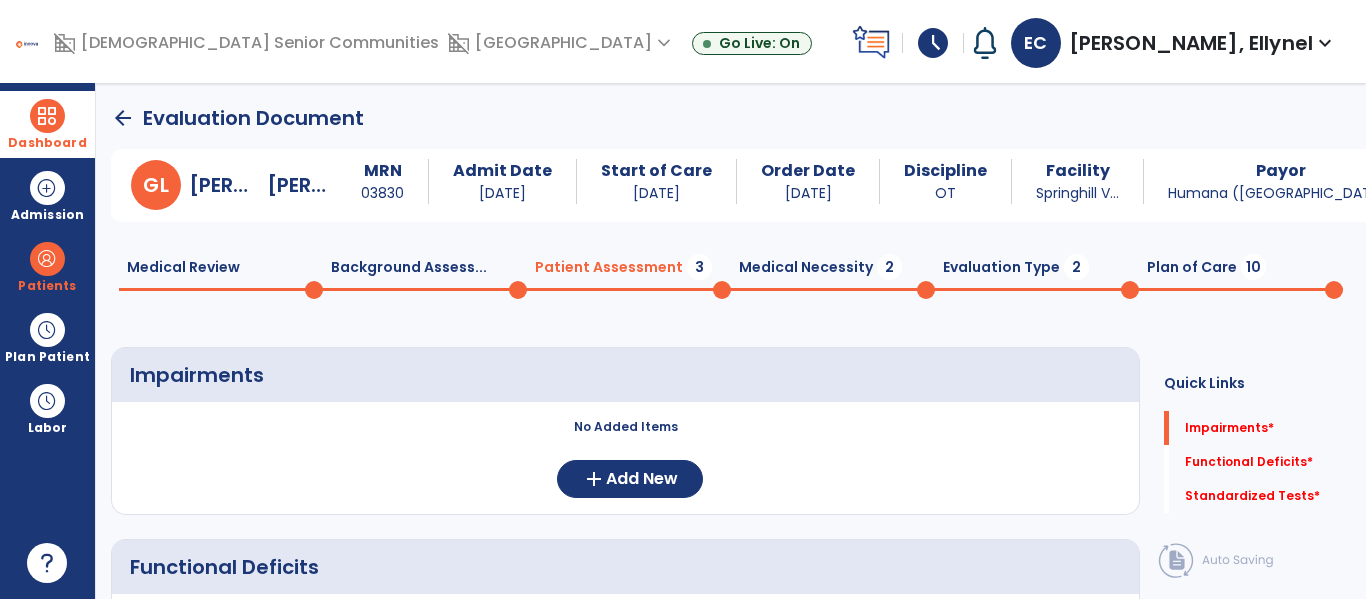 click at bounding box center (47, 116) 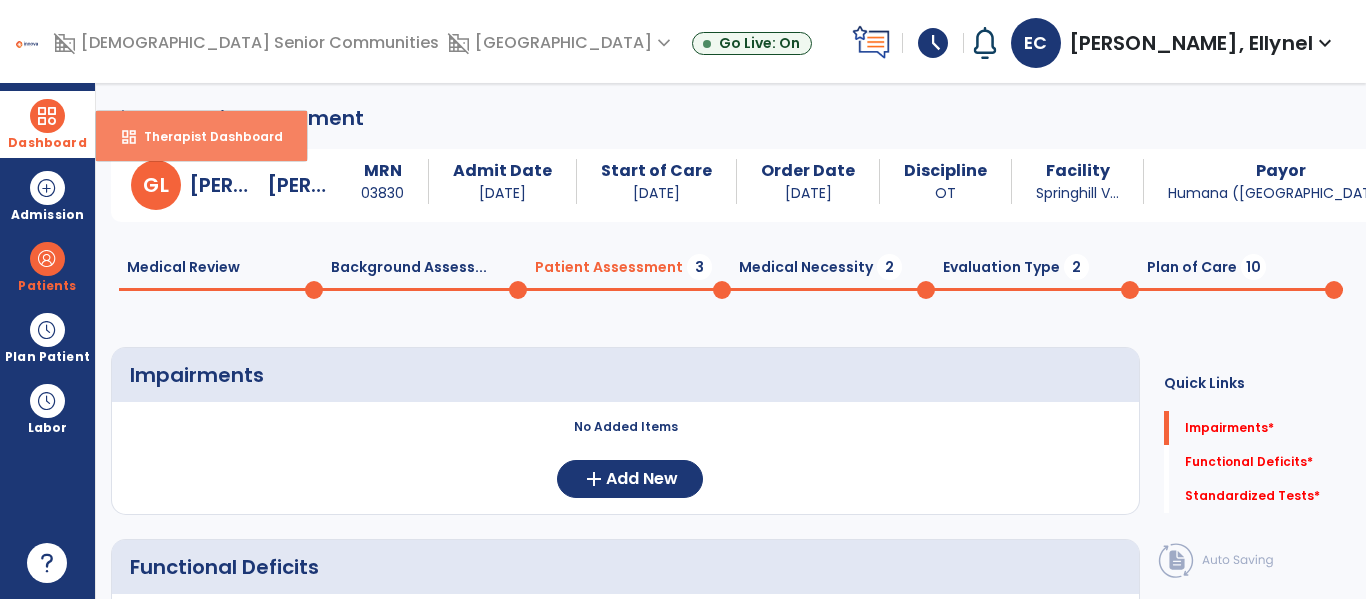 click on "Therapist Dashboard" at bounding box center [205, 136] 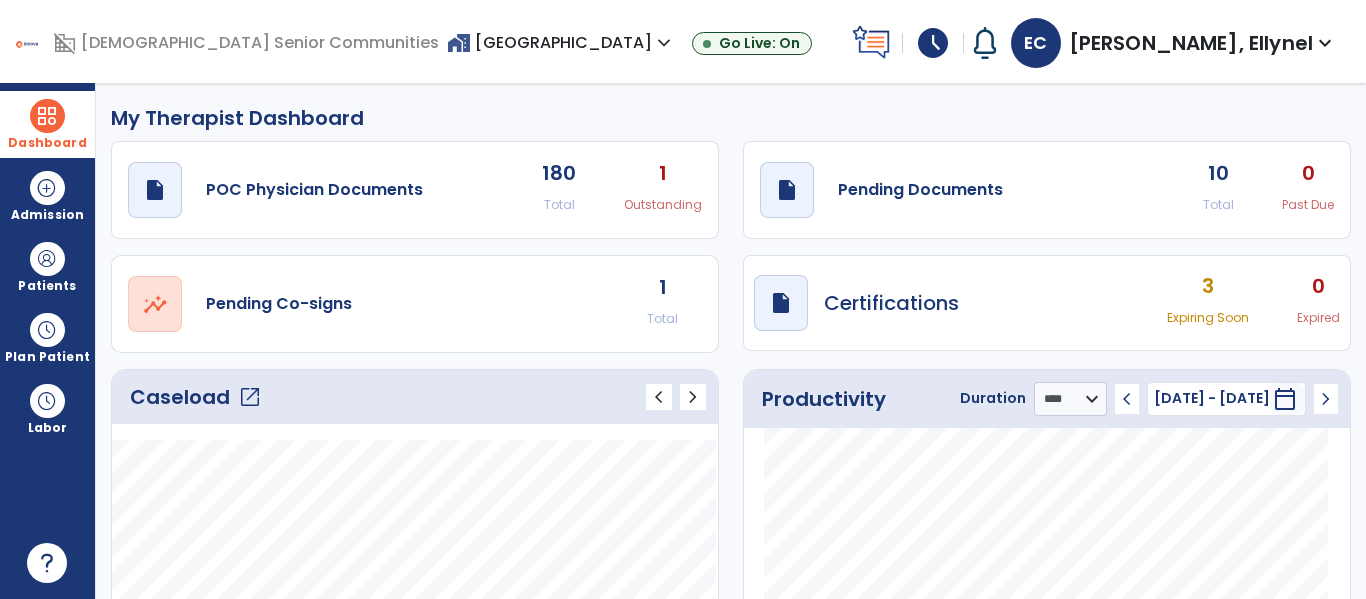 click on "Caseload   open_in_new" 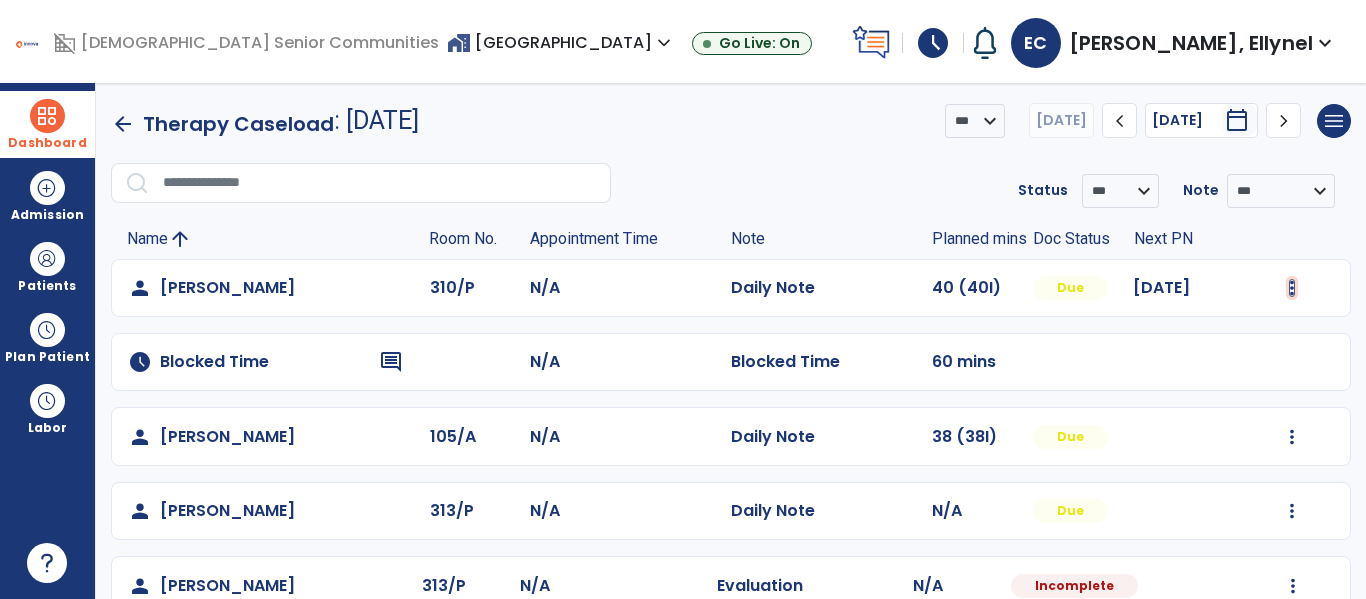 click at bounding box center (1292, 288) 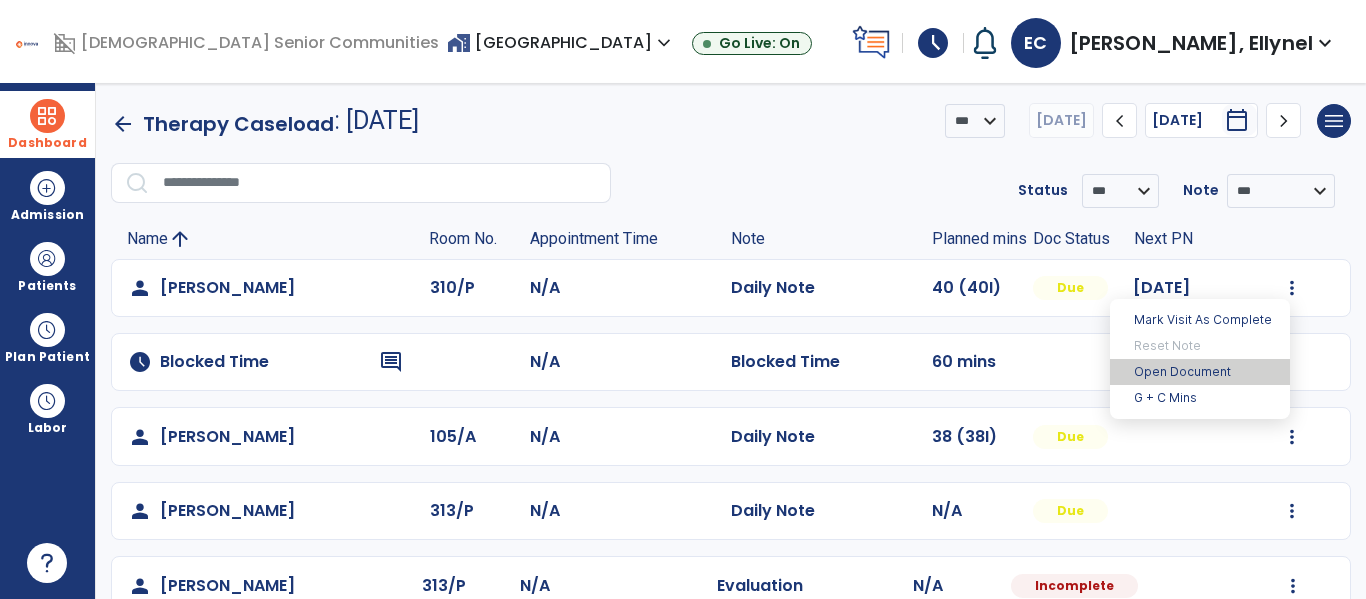 click on "Open Document" at bounding box center (1200, 372) 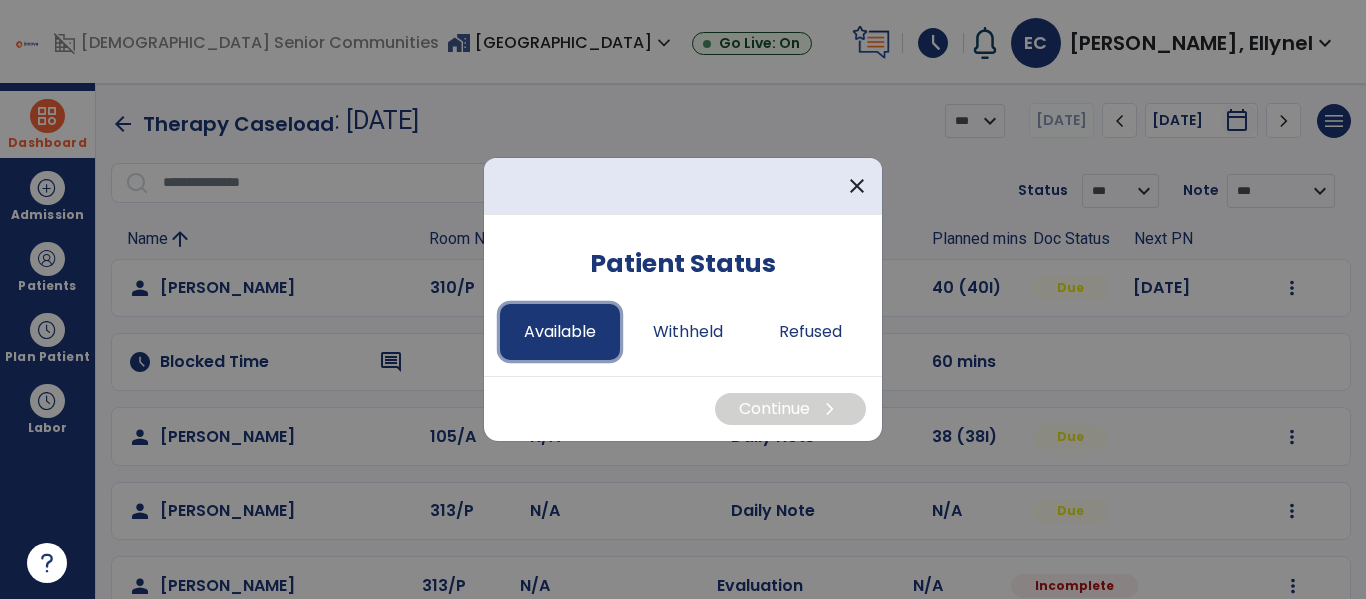 click on "Available" at bounding box center [560, 332] 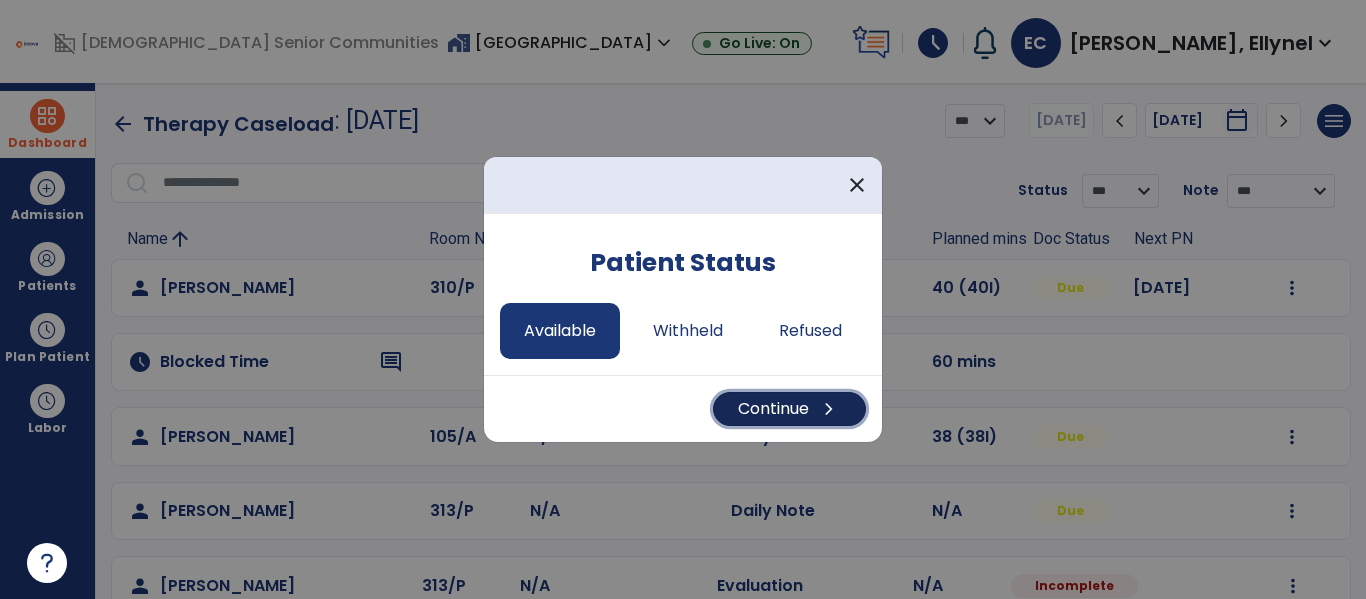 click on "Continue   chevron_right" at bounding box center (789, 409) 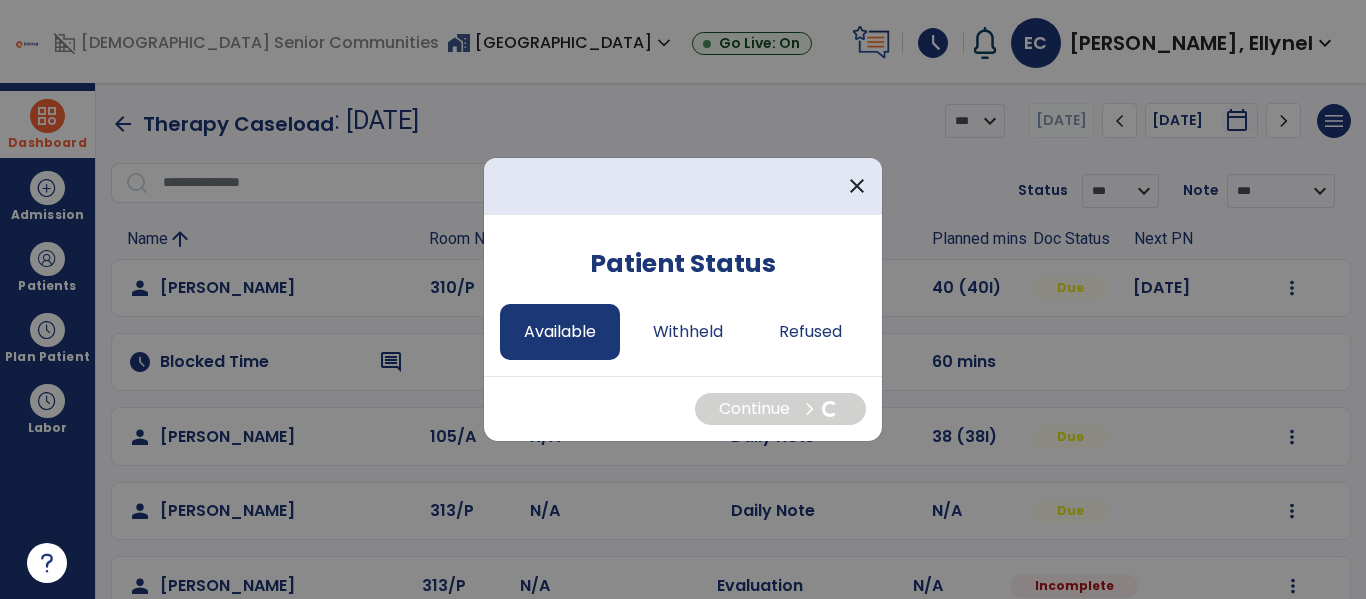 select on "*" 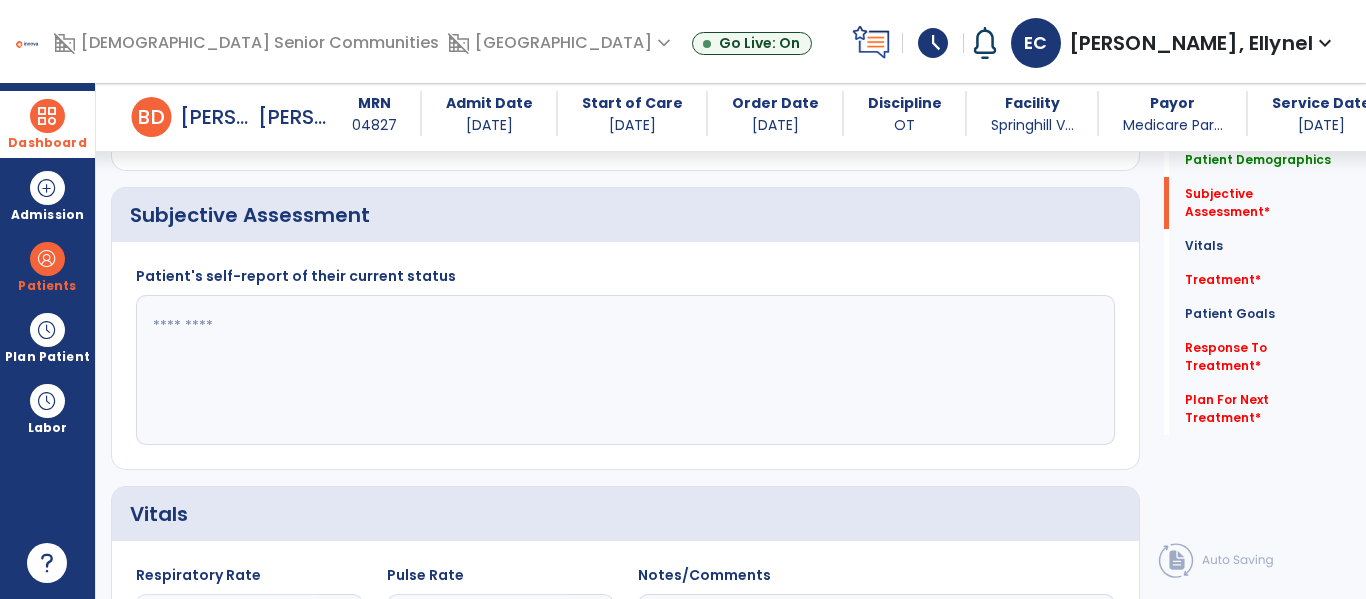 scroll, scrollTop: 459, scrollLeft: 0, axis: vertical 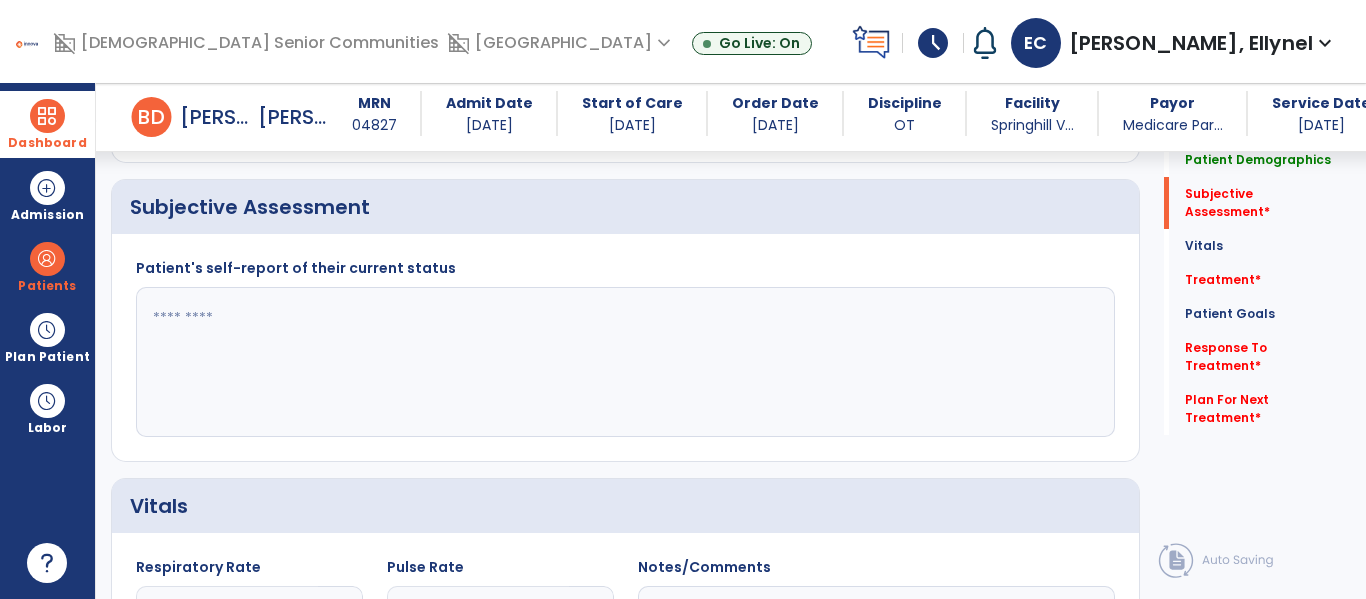click 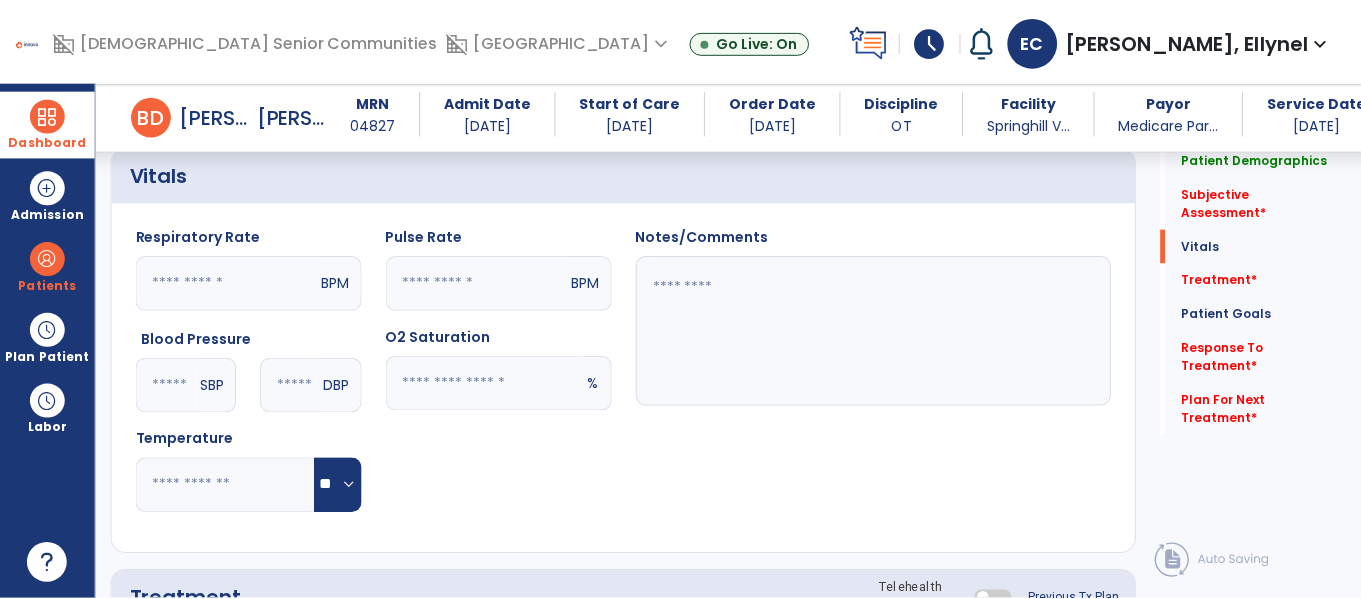 scroll, scrollTop: 956, scrollLeft: 0, axis: vertical 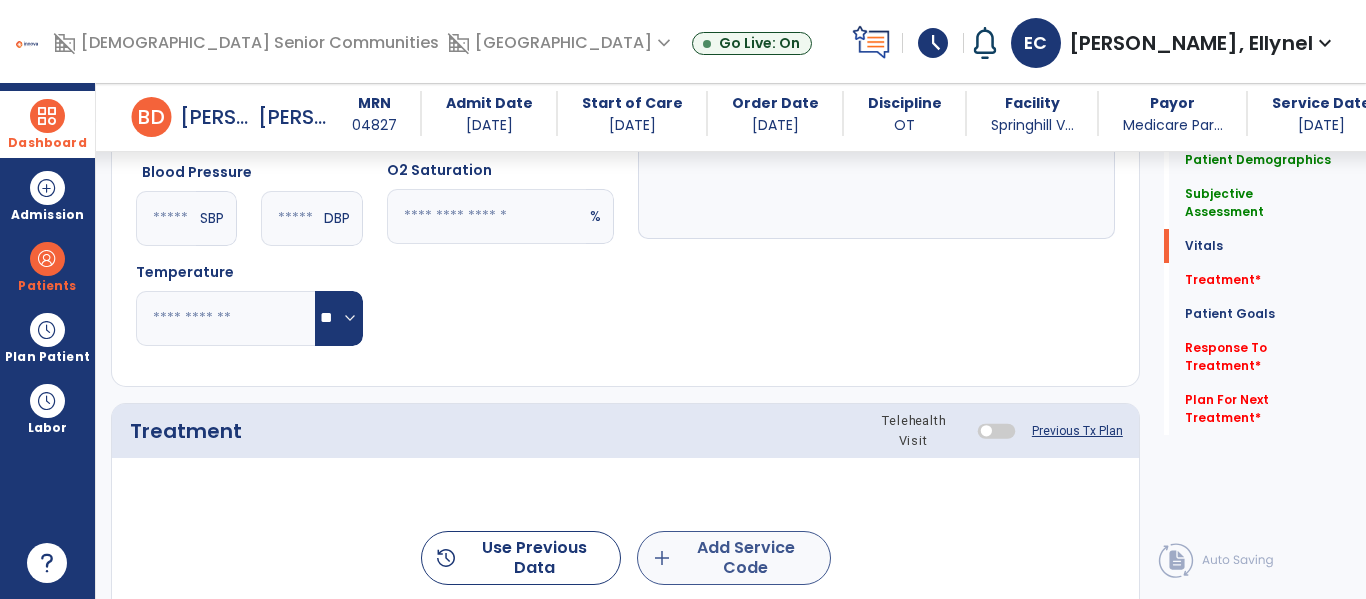 type on "**********" 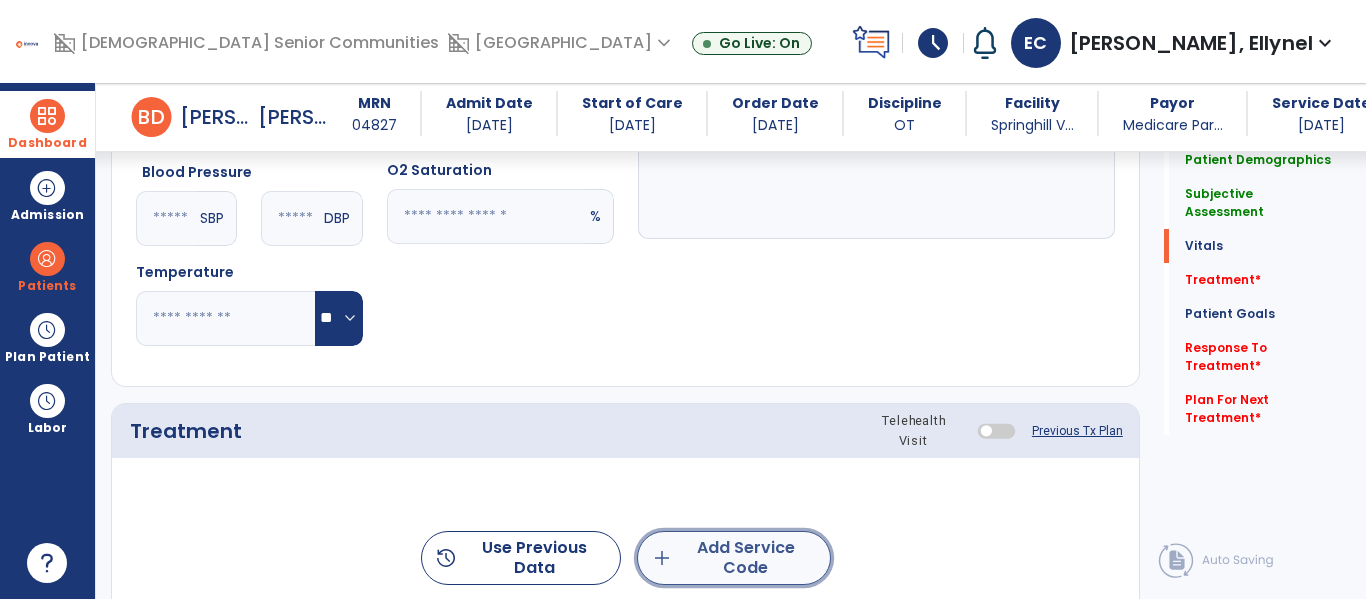 click on "add  Add Service Code" 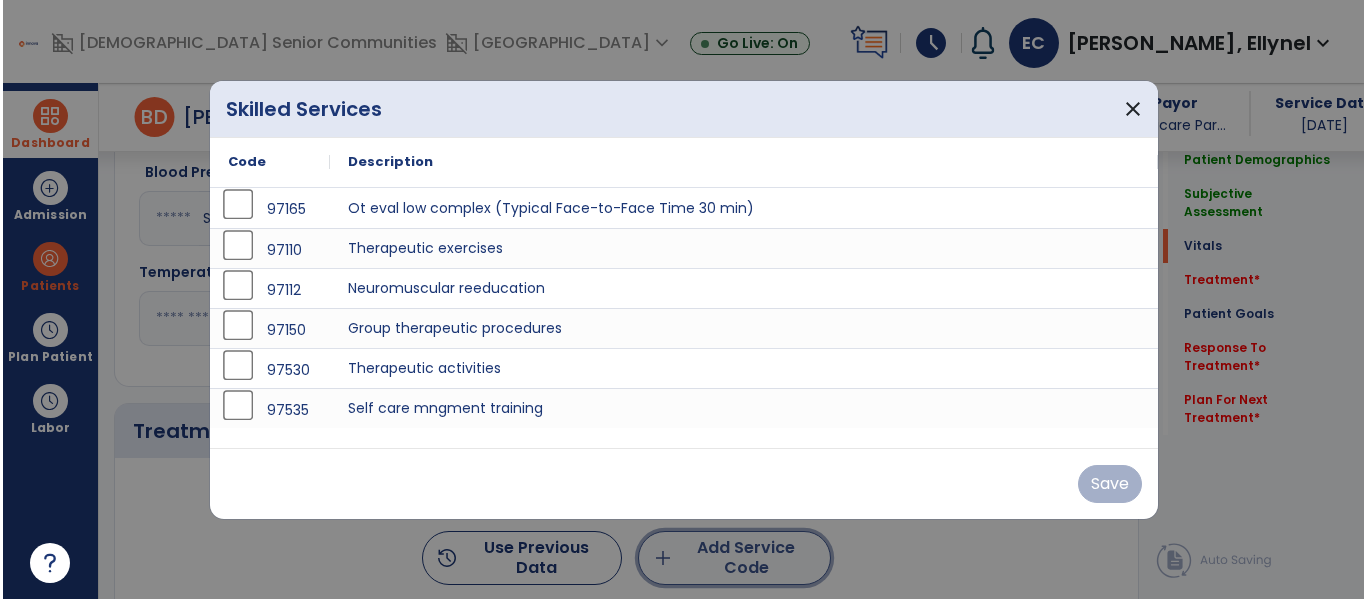 scroll, scrollTop: 956, scrollLeft: 0, axis: vertical 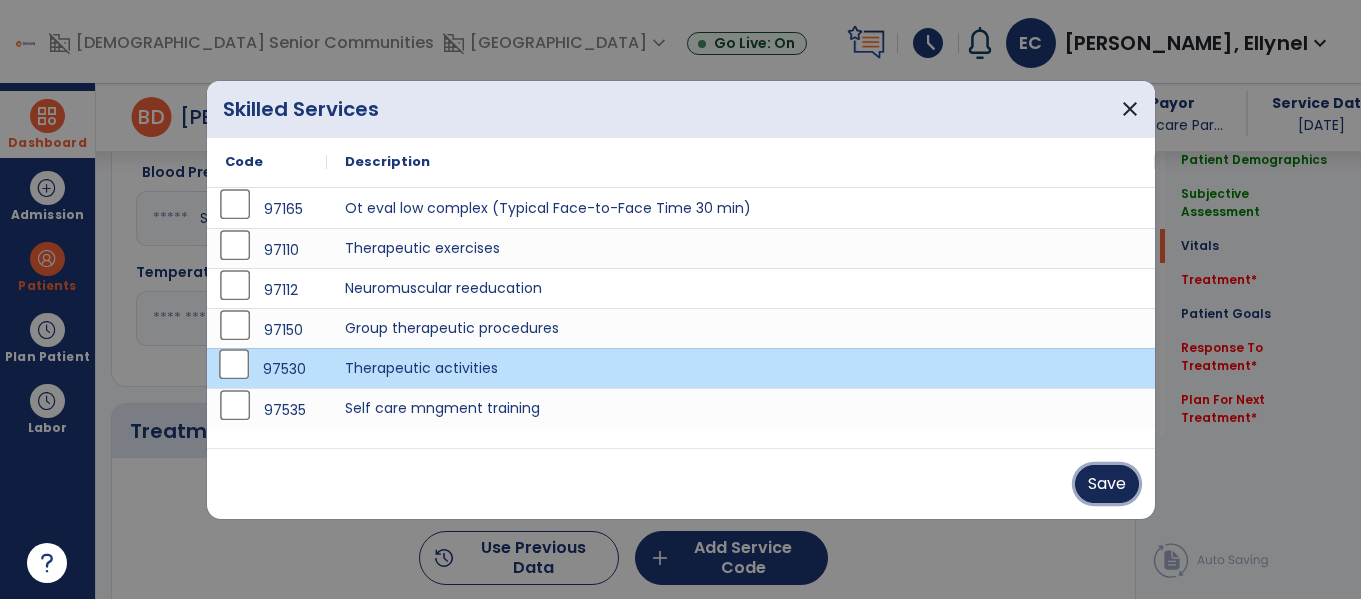 click on "Save" at bounding box center (1107, 484) 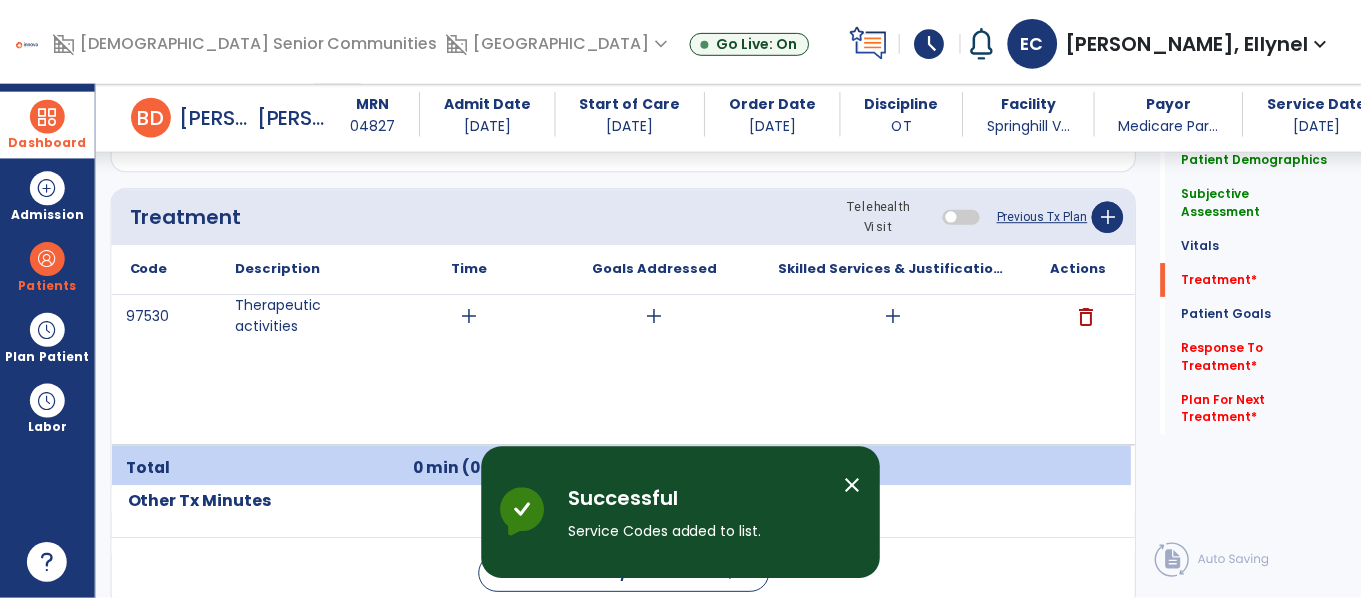 scroll, scrollTop: 1203, scrollLeft: 0, axis: vertical 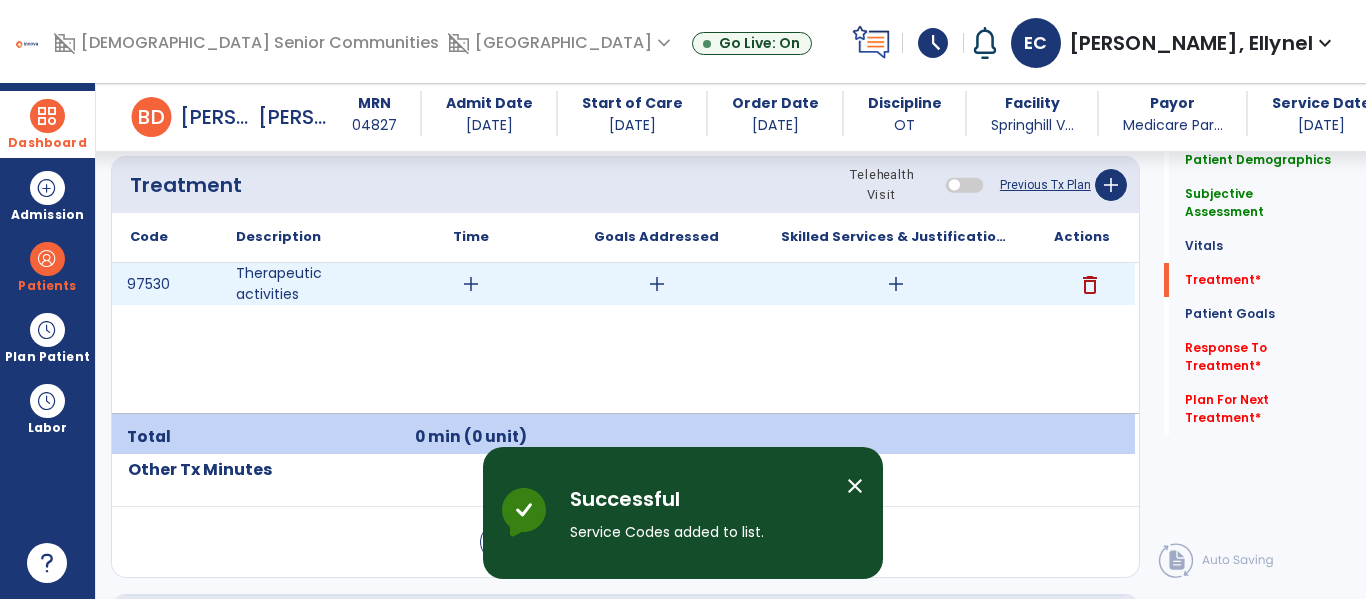 click on "add" at bounding box center [471, 284] 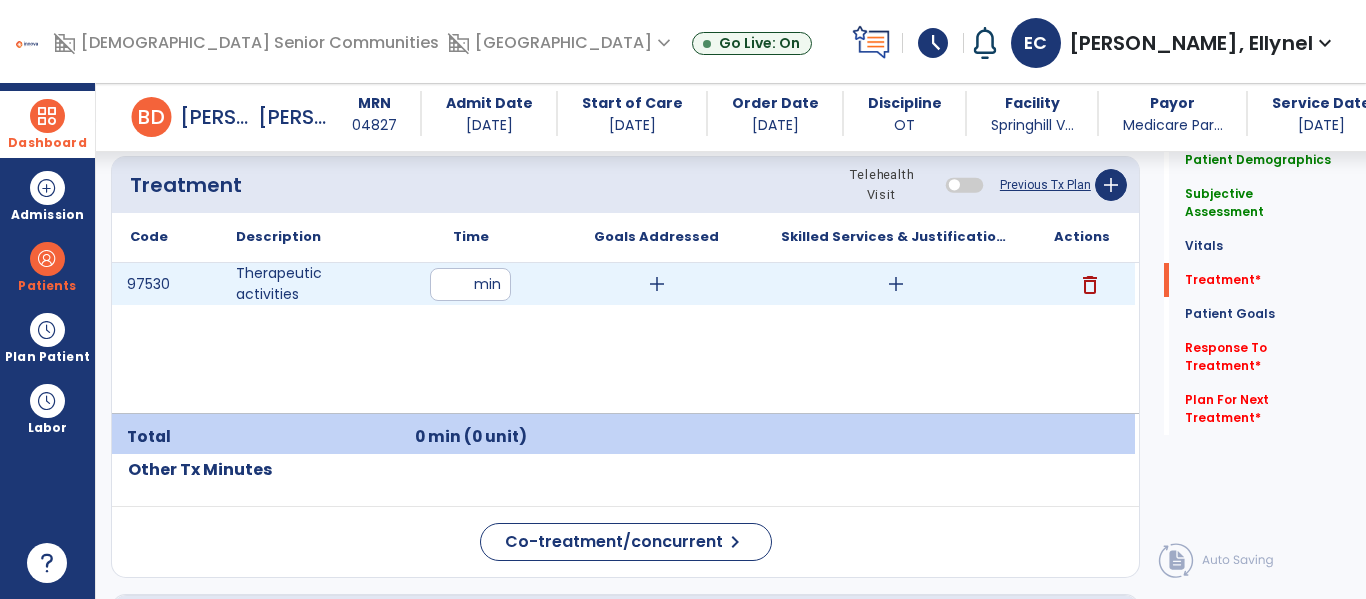 type on "**" 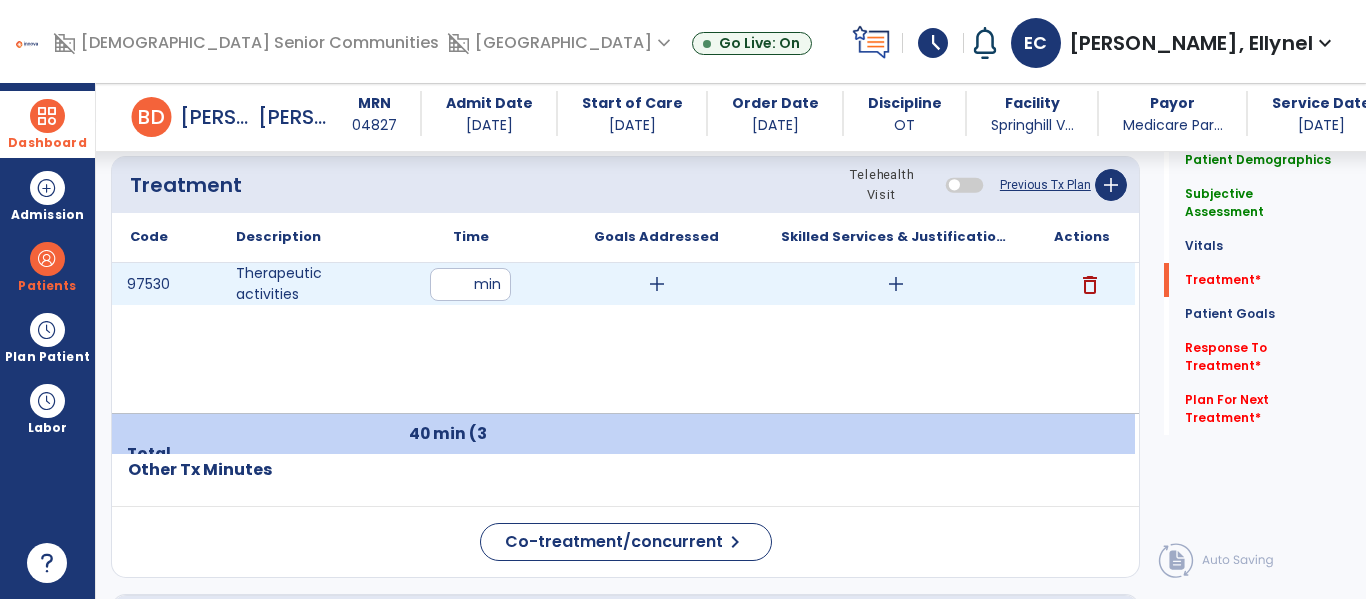 click on "add" at bounding box center [896, 284] 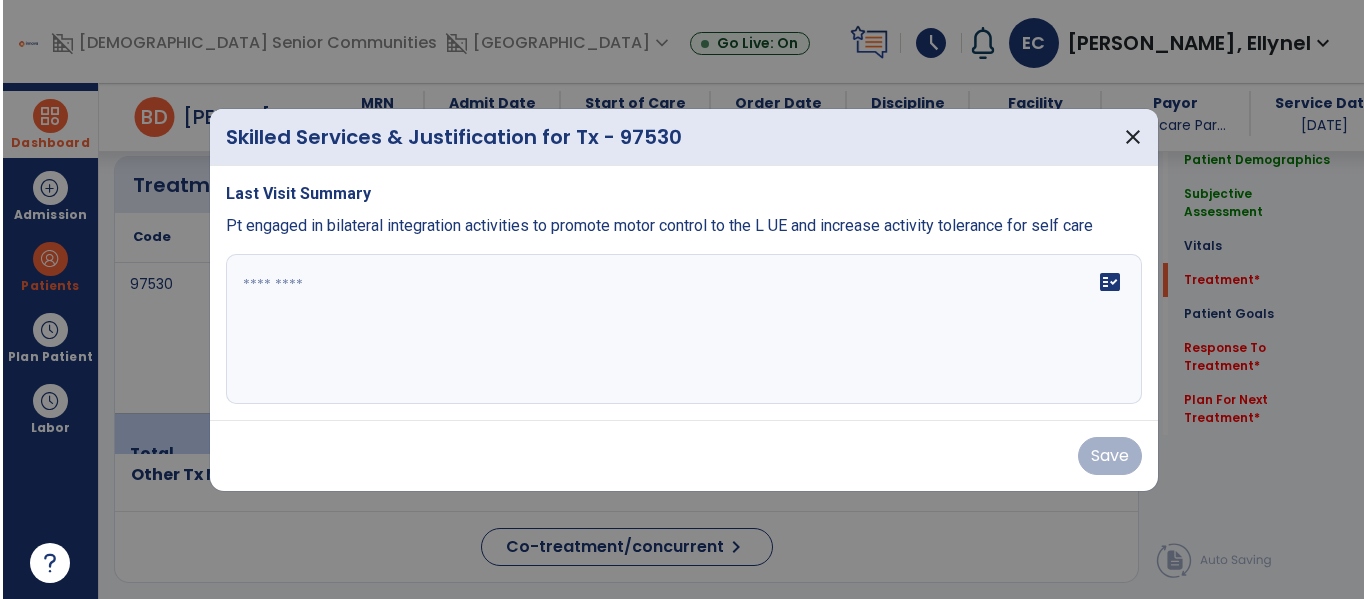 scroll, scrollTop: 1203, scrollLeft: 0, axis: vertical 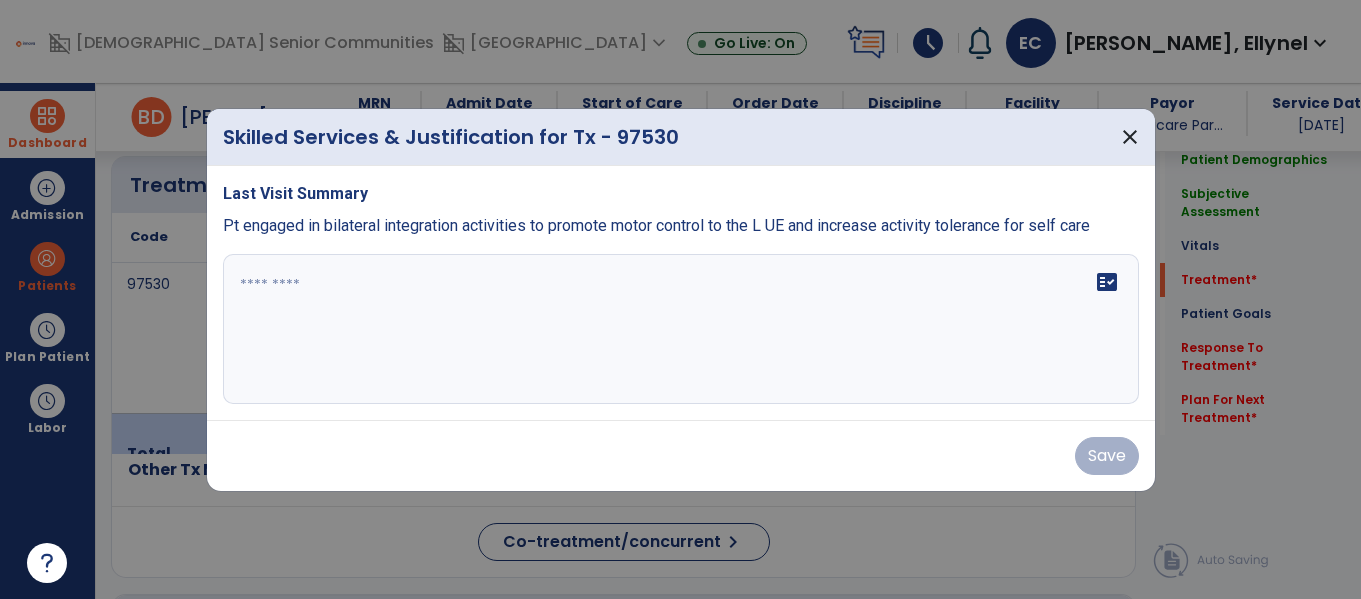 click on "Pt engaged in bilateral integration activities to promote motor control  to the L UE and increase activity tolerance for self care" at bounding box center (656, 225) 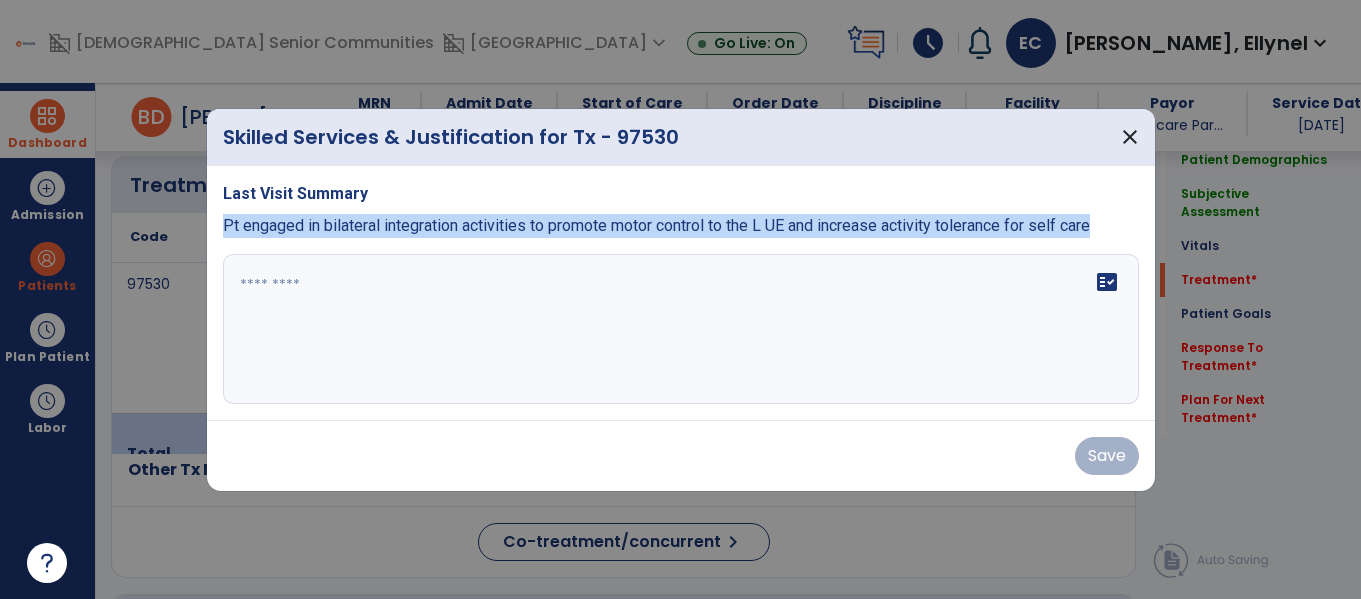 drag, startPoint x: 225, startPoint y: 227, endPoint x: 555, endPoint y: 258, distance: 331.45285 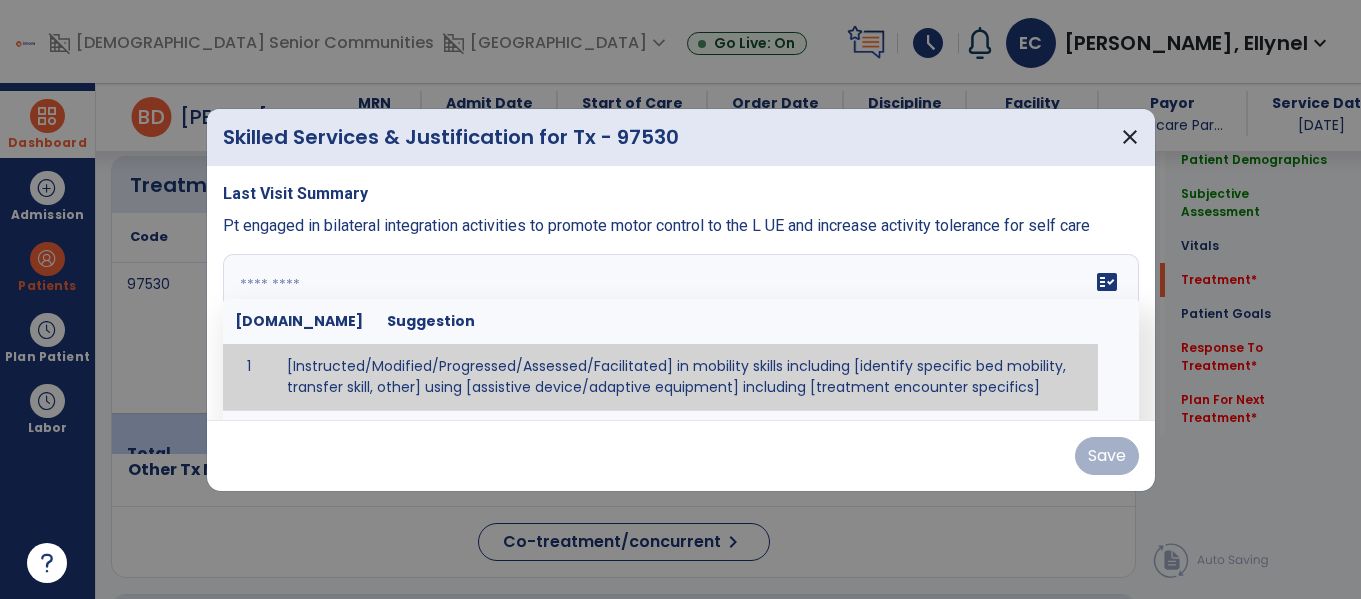 paste on "**********" 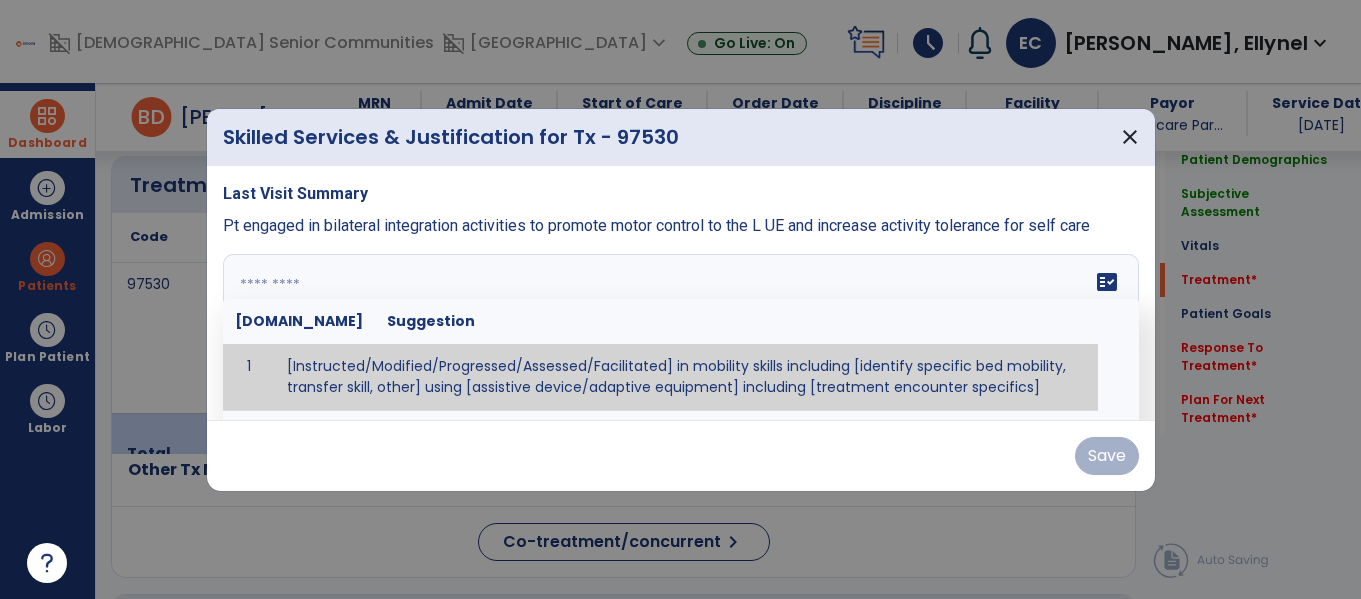 type on "**********" 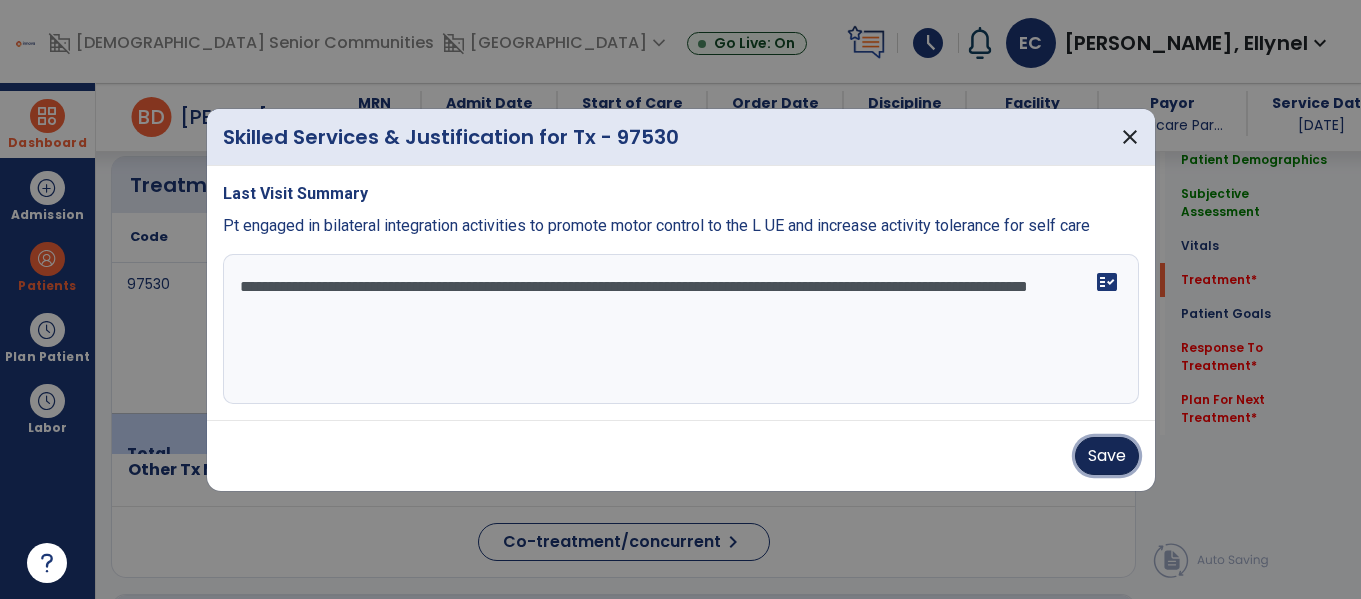 click on "Save" at bounding box center [1107, 456] 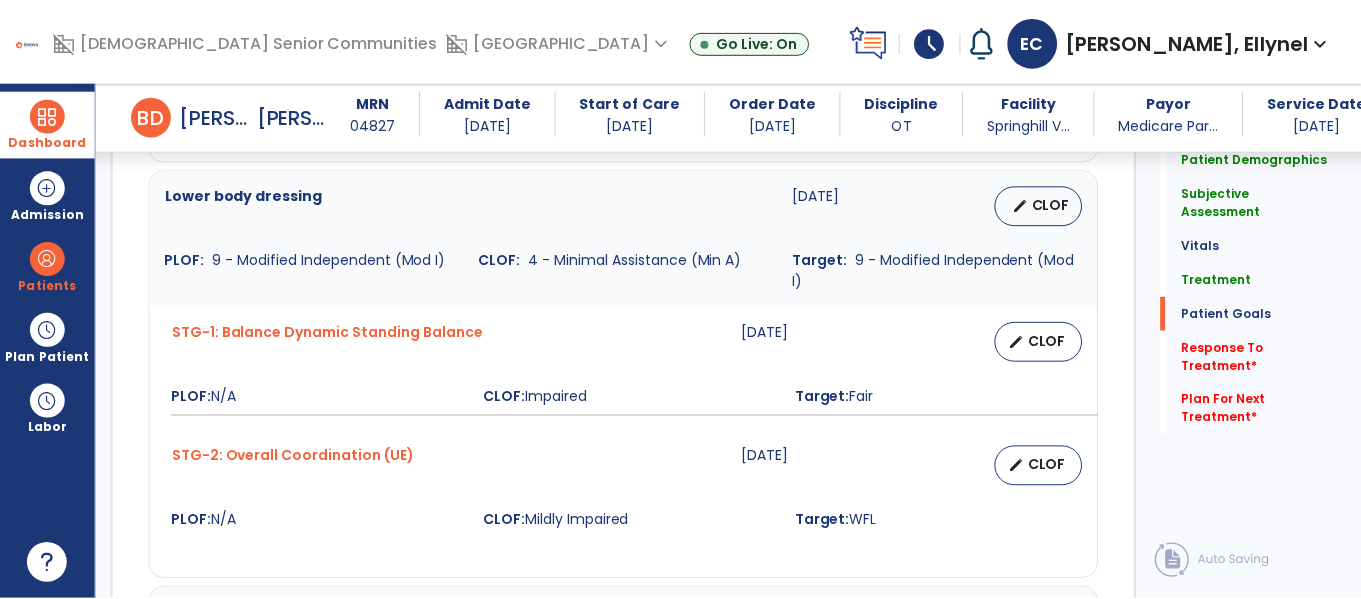 scroll, scrollTop: 2022, scrollLeft: 0, axis: vertical 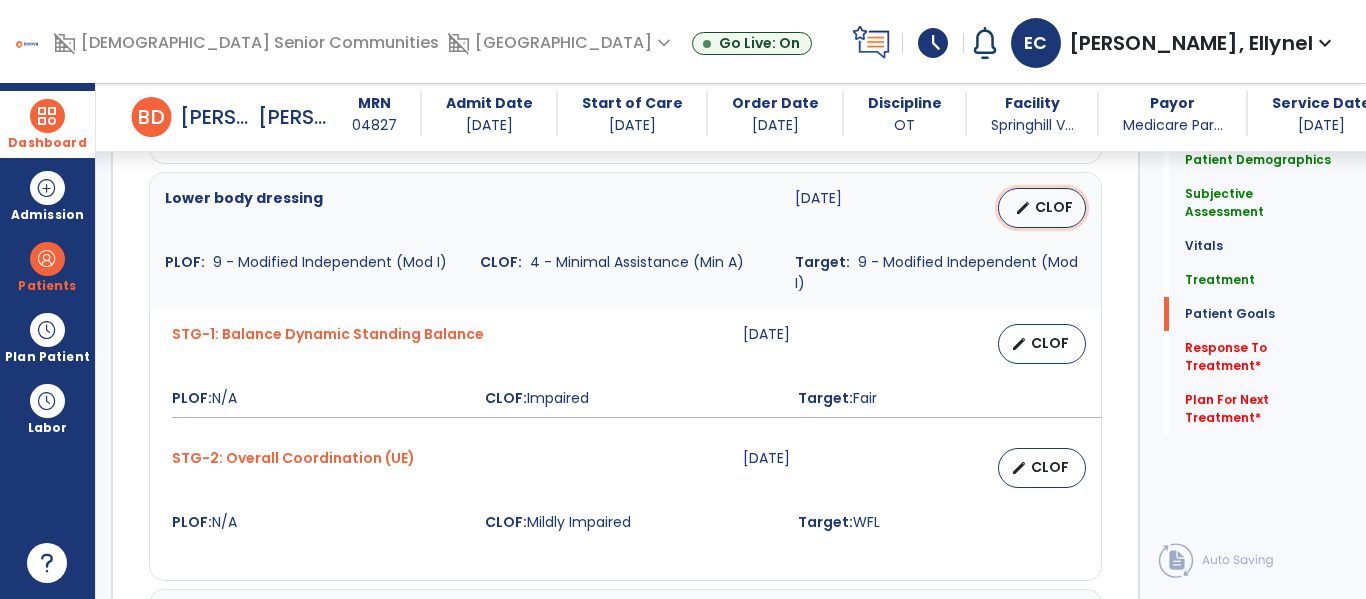 click on "CLOF" at bounding box center (1054, 207) 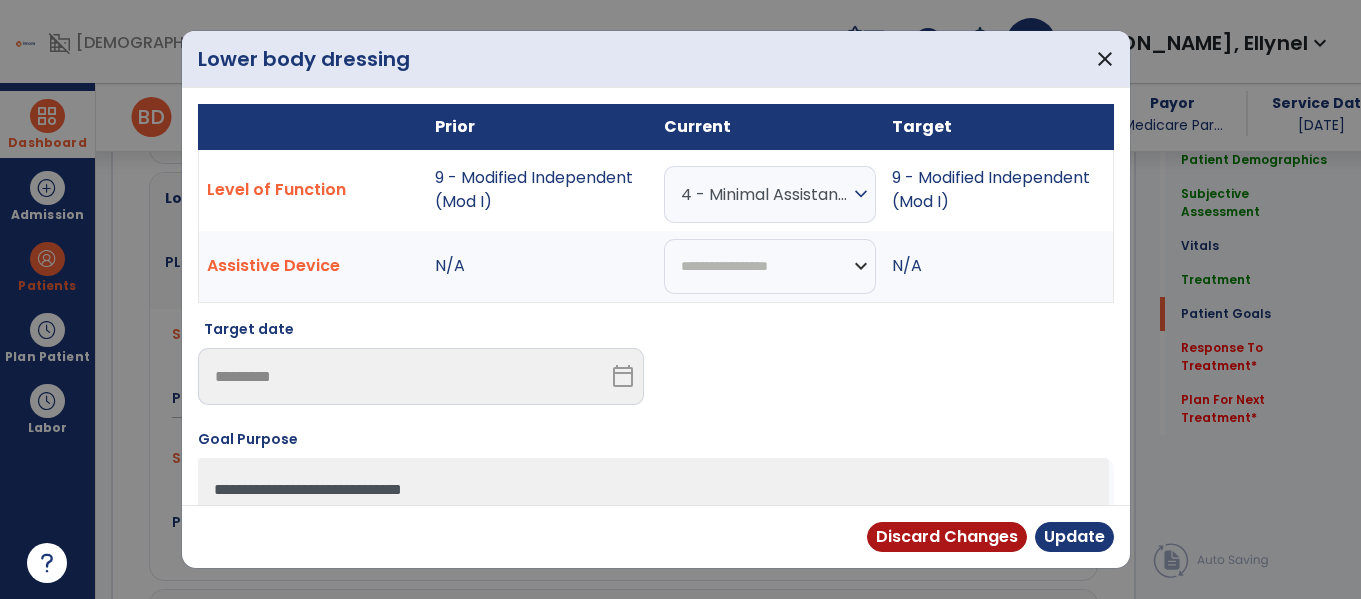 scroll, scrollTop: 2022, scrollLeft: 0, axis: vertical 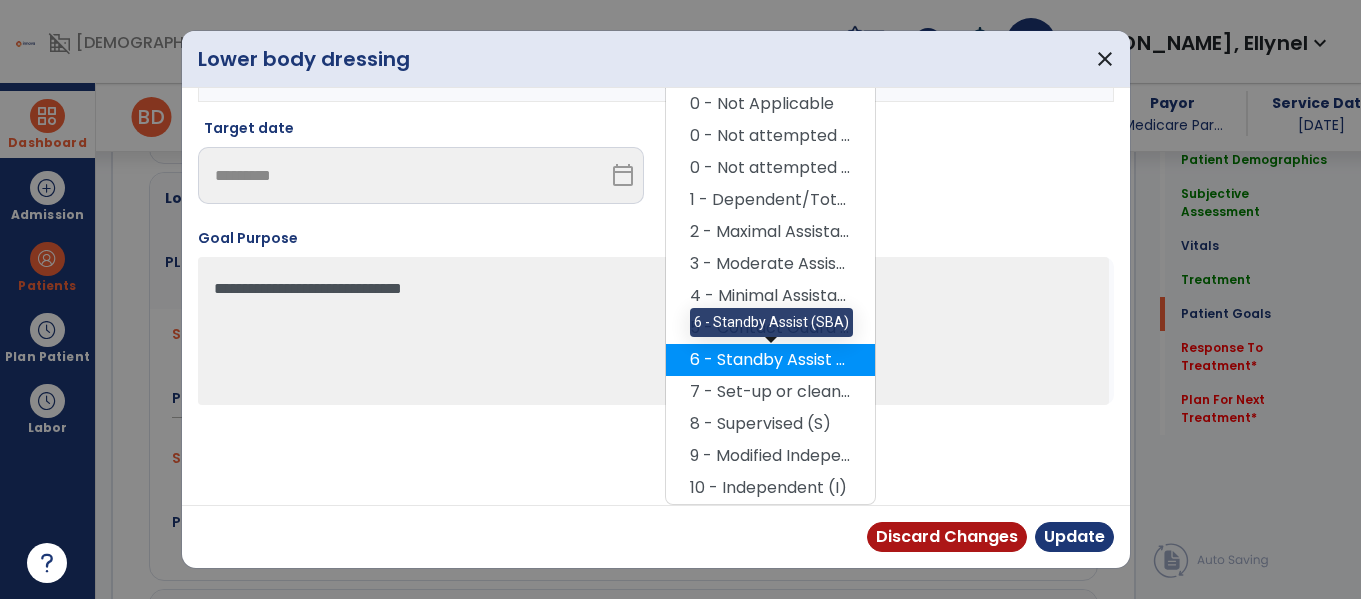 click on "6 - Standby Assist (SBA)" at bounding box center [770, 360] 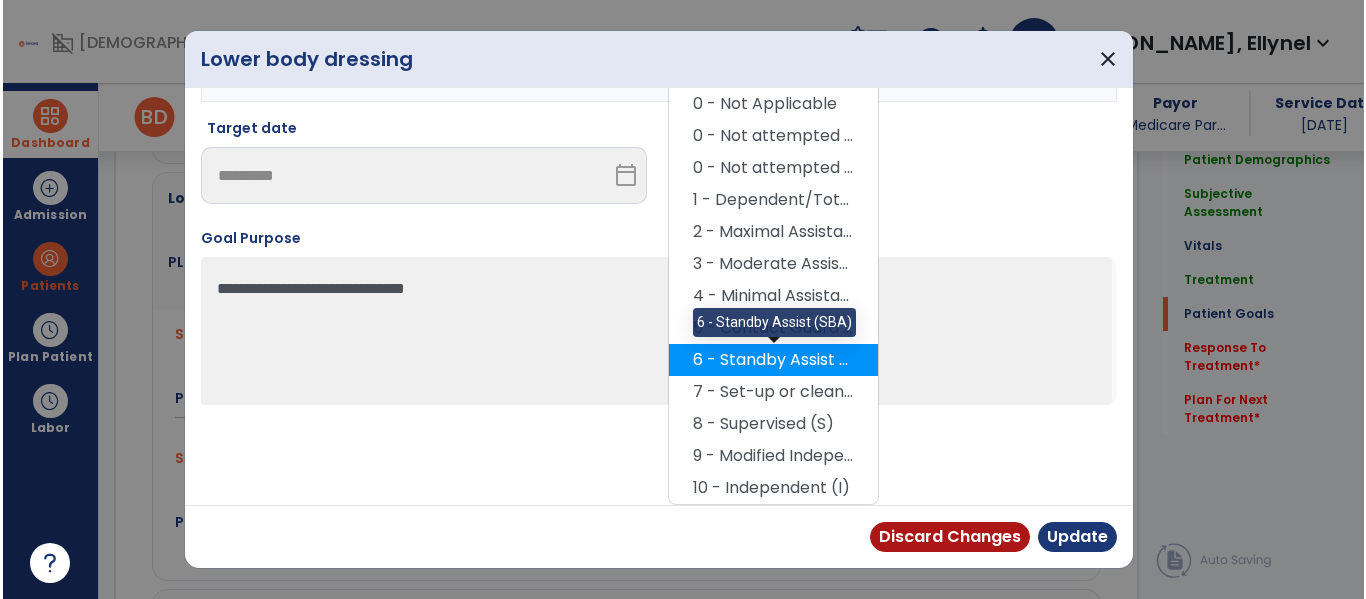 scroll, scrollTop: 117, scrollLeft: 0, axis: vertical 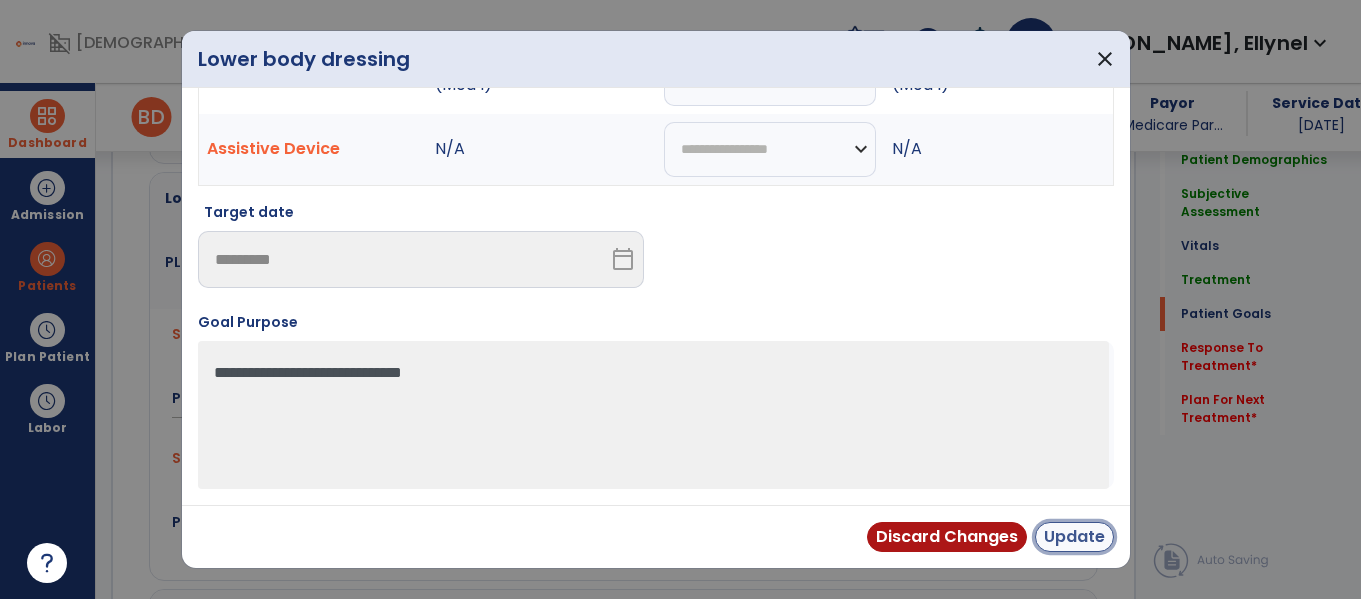 click on "Update" at bounding box center [1074, 537] 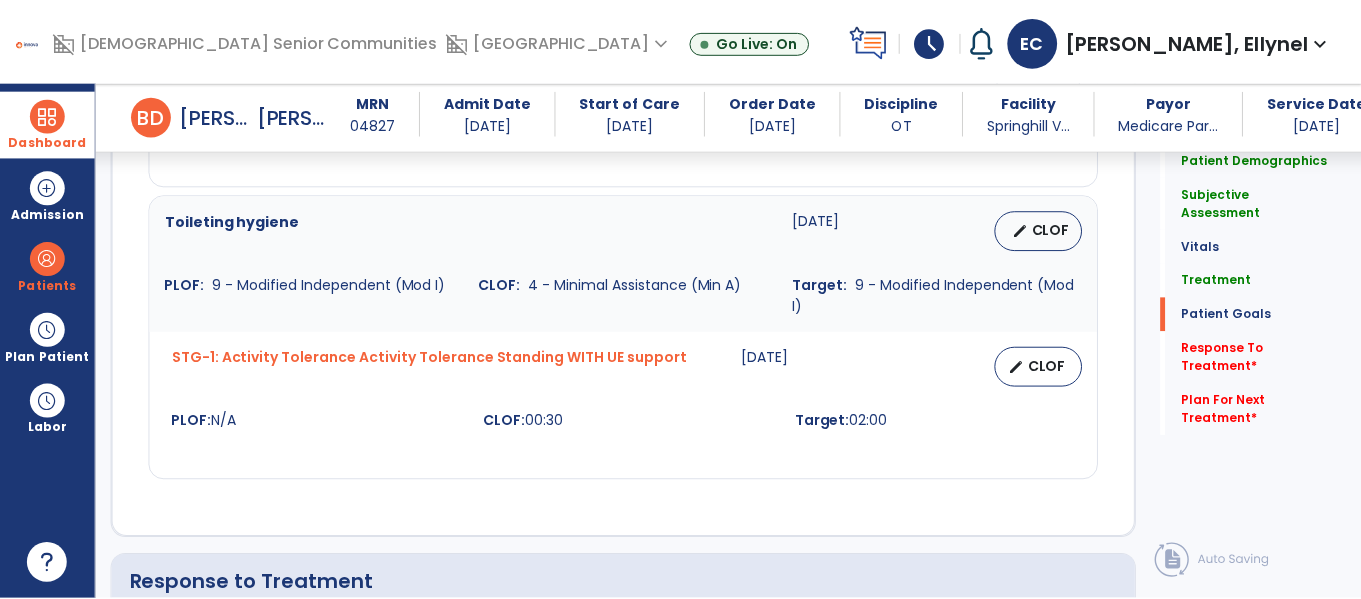 scroll, scrollTop: 2417, scrollLeft: 0, axis: vertical 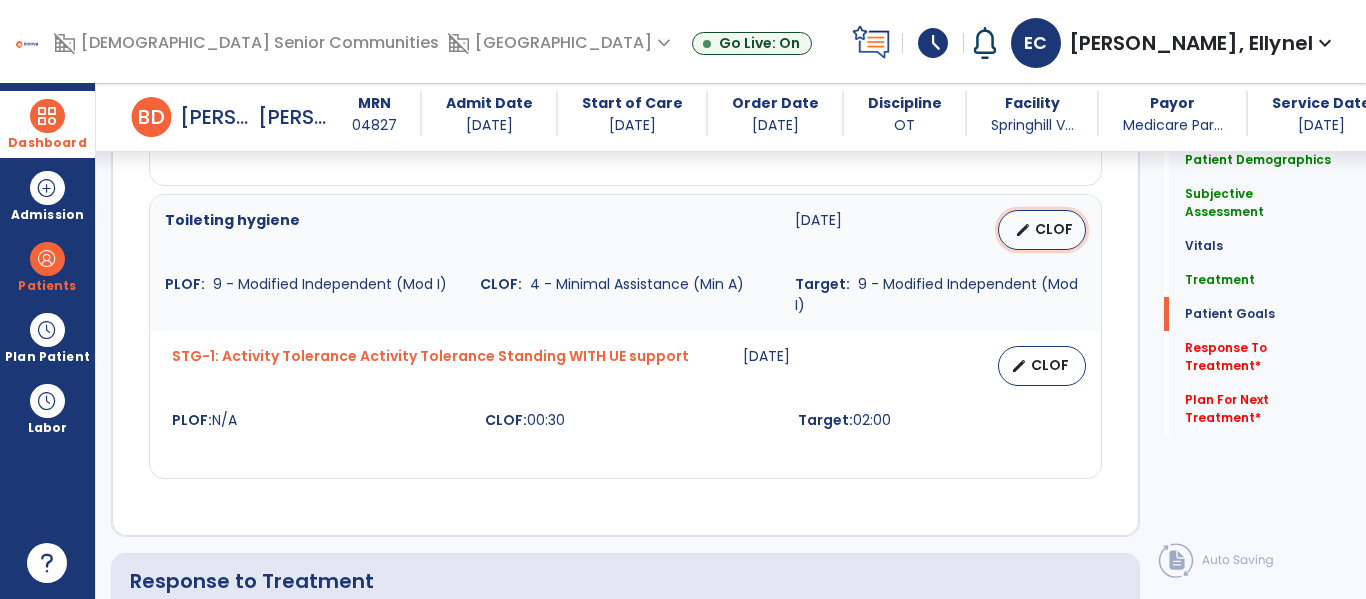 click on "CLOF" at bounding box center [1054, 229] 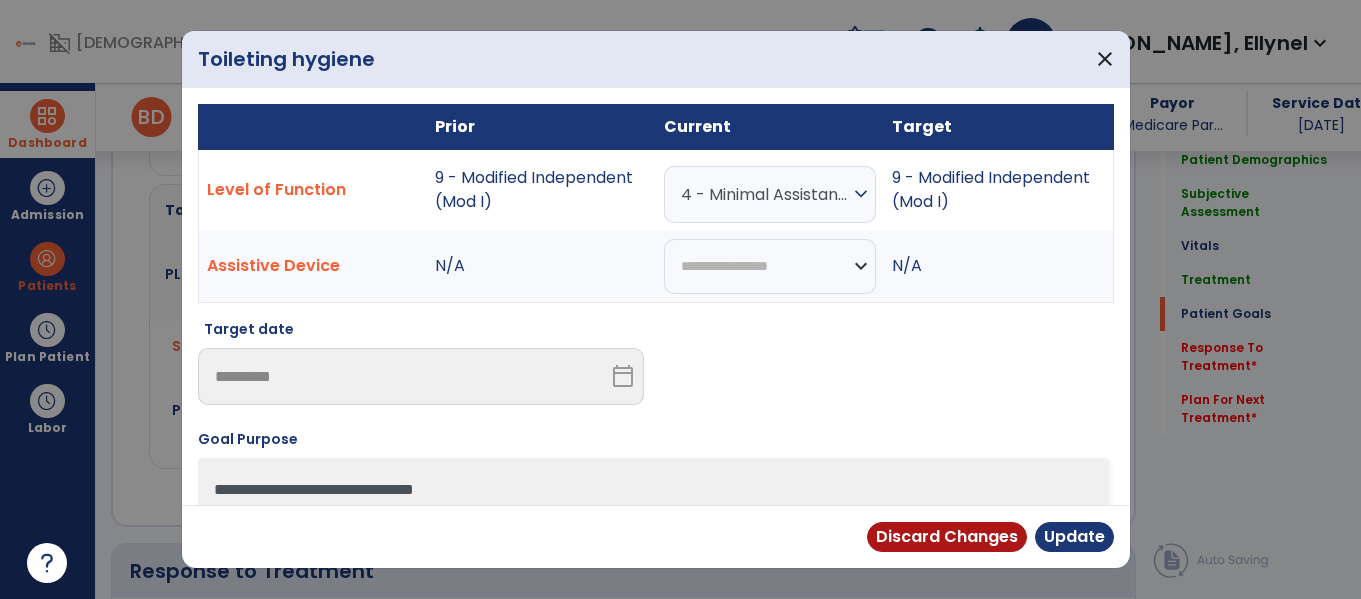 scroll, scrollTop: 2417, scrollLeft: 0, axis: vertical 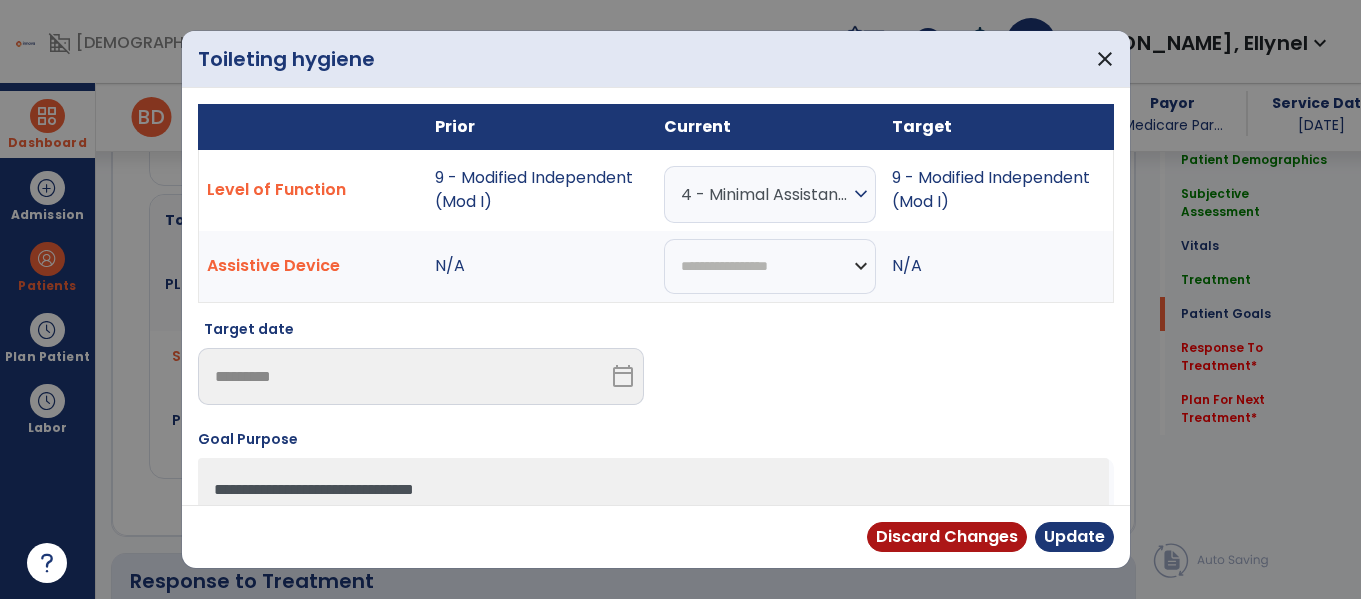 click on "expand_more" at bounding box center [861, 194] 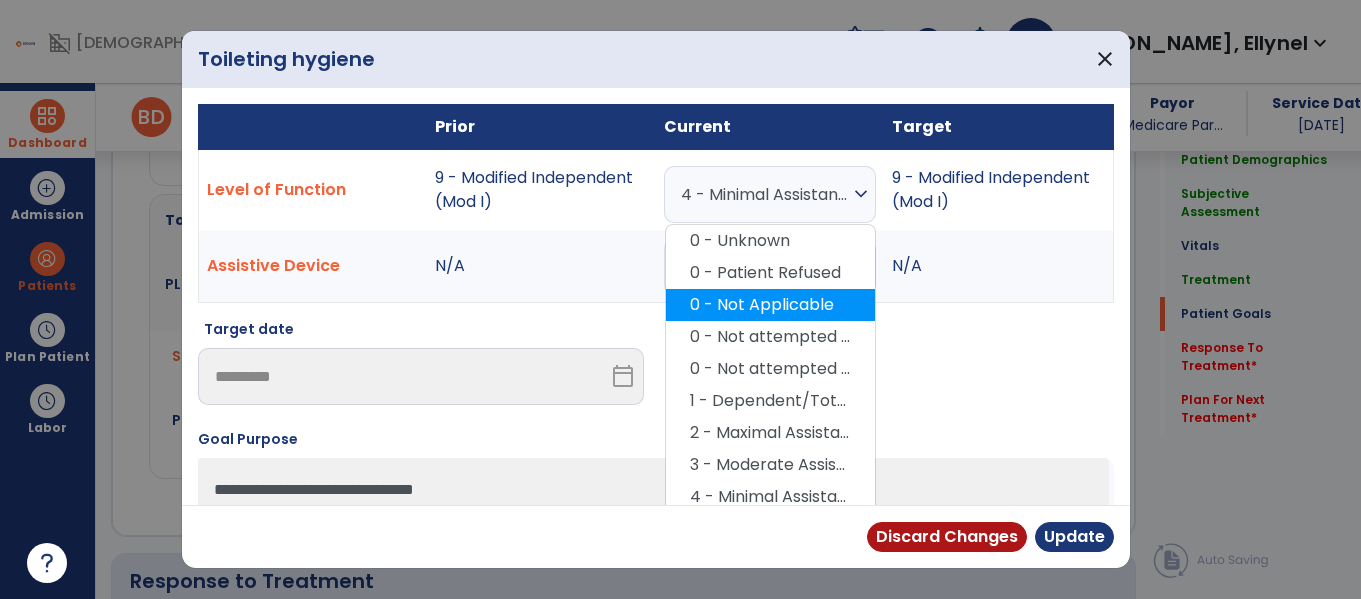 scroll, scrollTop: 201, scrollLeft: 0, axis: vertical 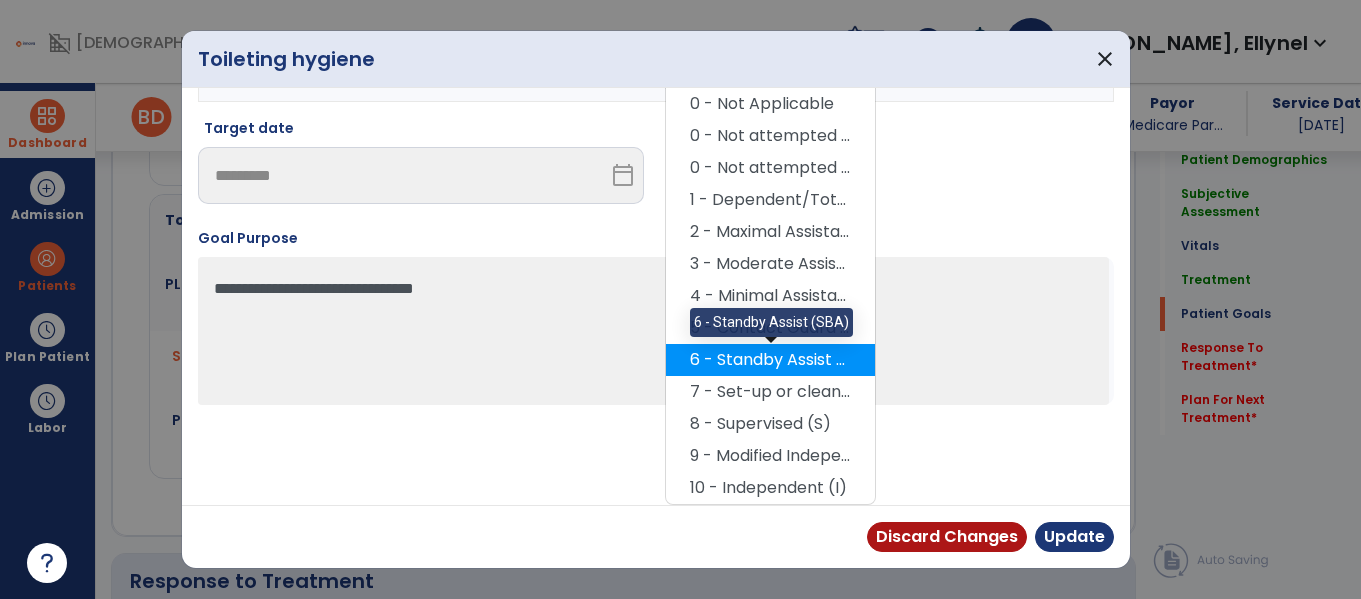 click on "6 - Standby Assist (SBA)" at bounding box center [770, 360] 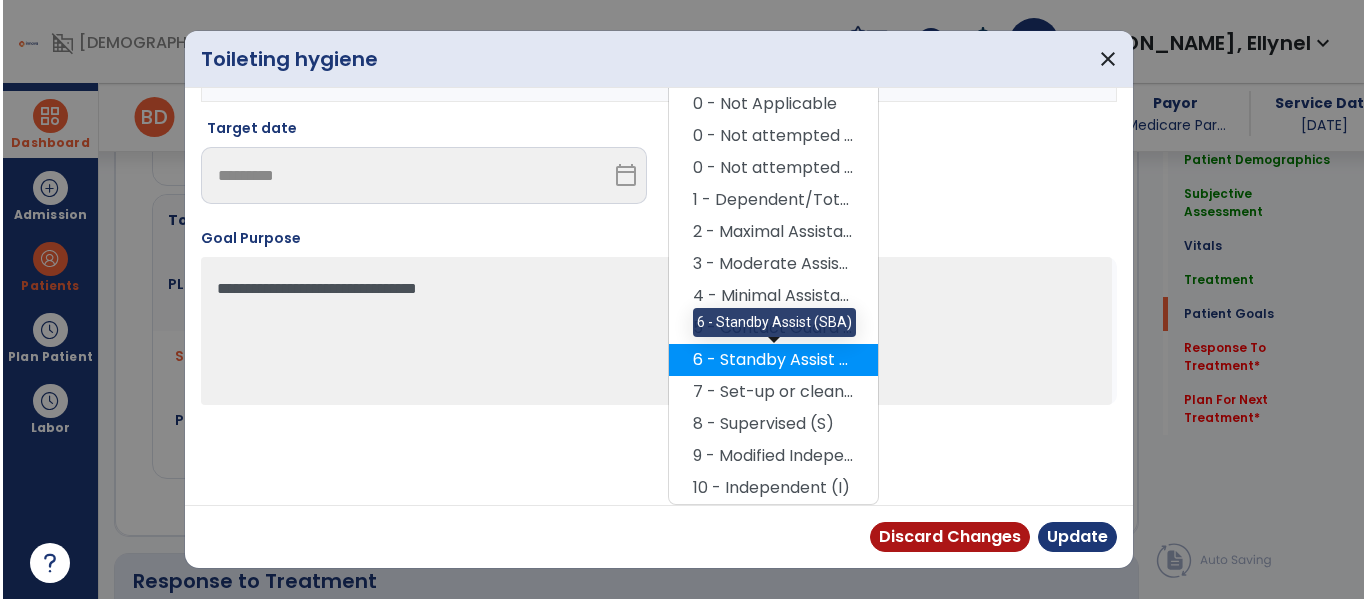 scroll, scrollTop: 117, scrollLeft: 0, axis: vertical 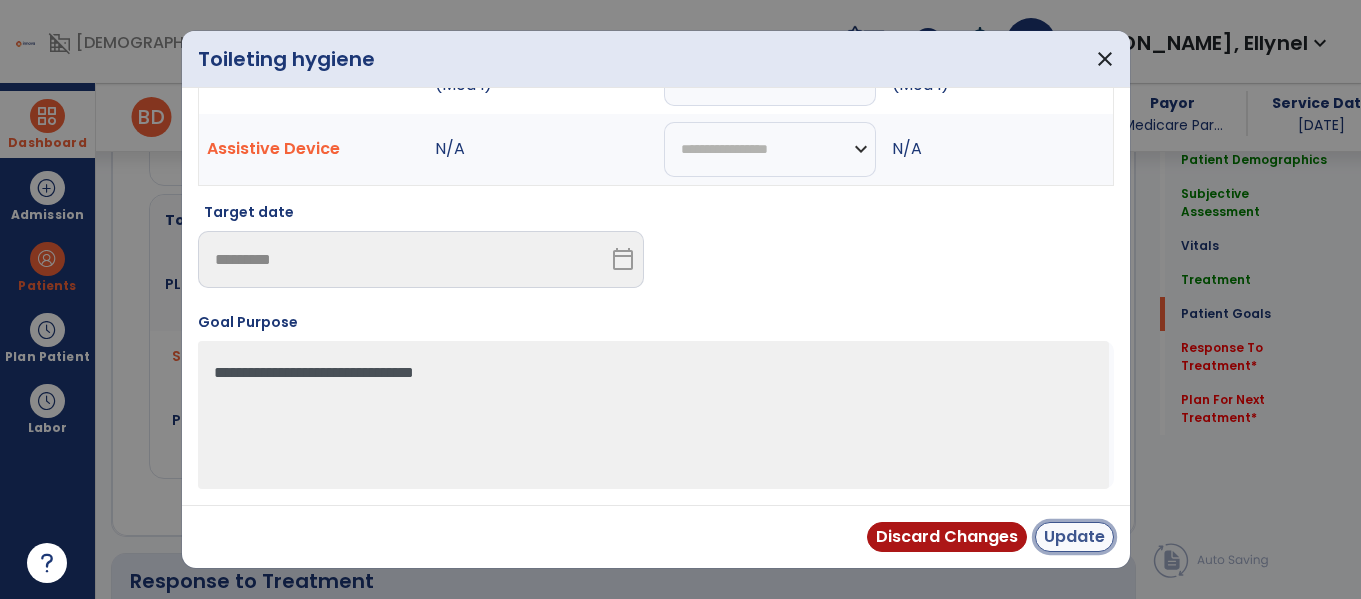 click on "Update" at bounding box center (1074, 537) 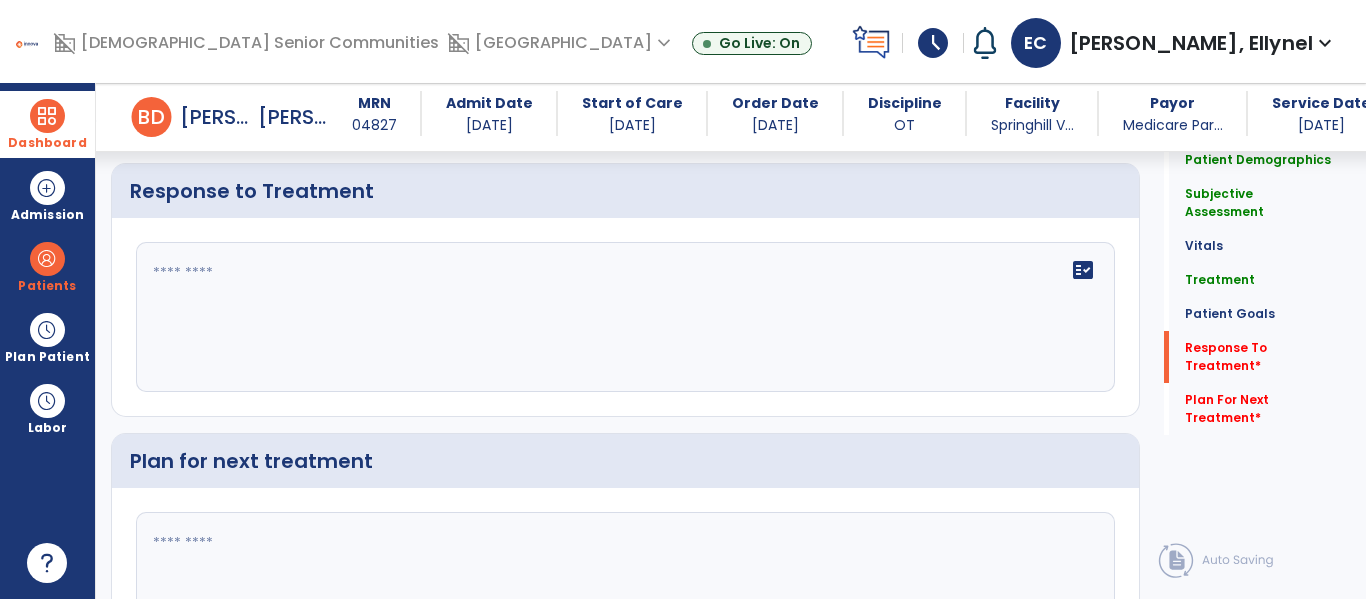 scroll, scrollTop: 2809, scrollLeft: 0, axis: vertical 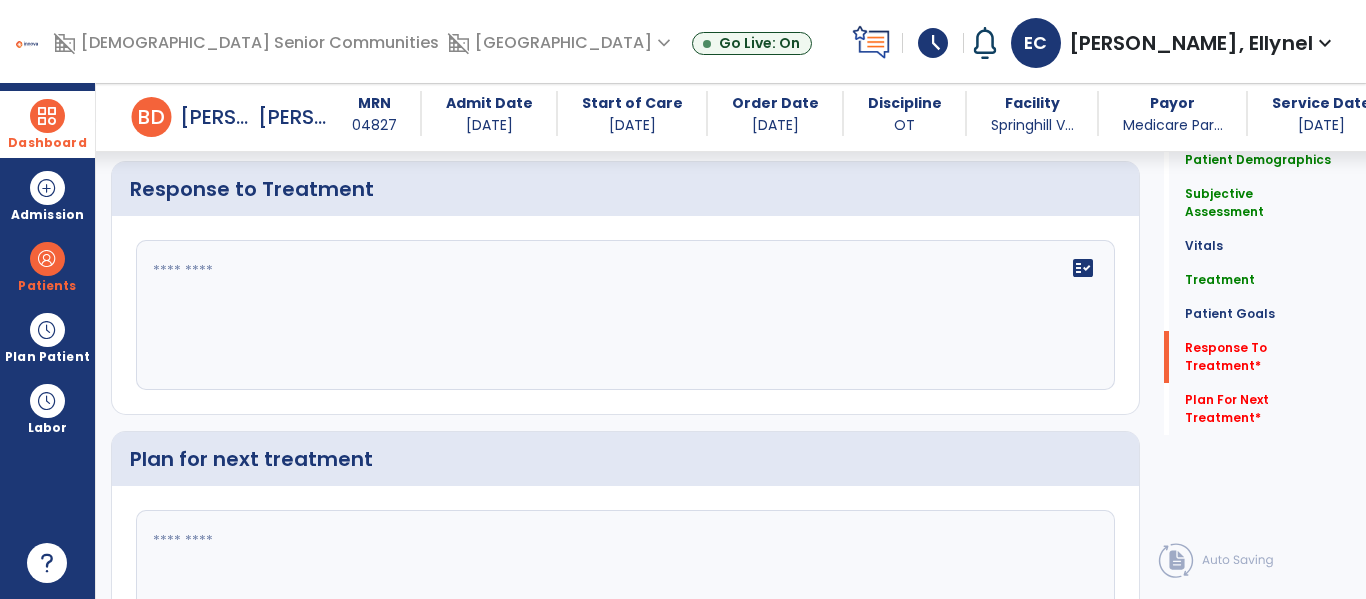 click on "fact_check" 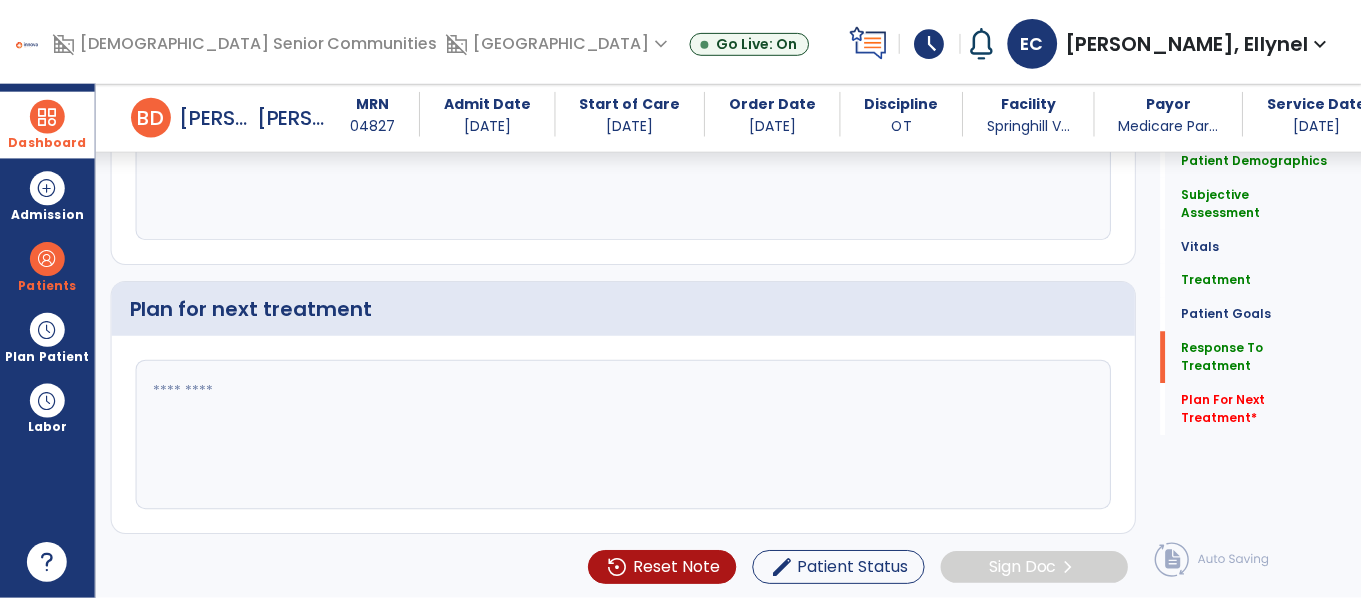 scroll, scrollTop: 2961, scrollLeft: 0, axis: vertical 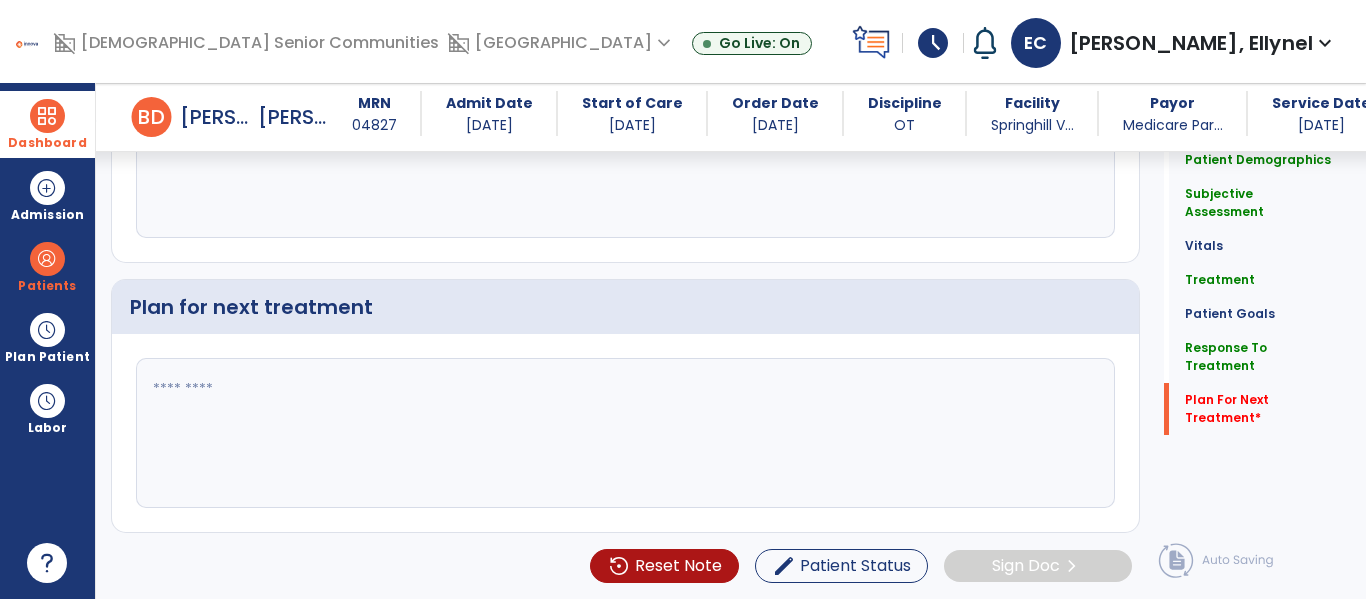 type on "**********" 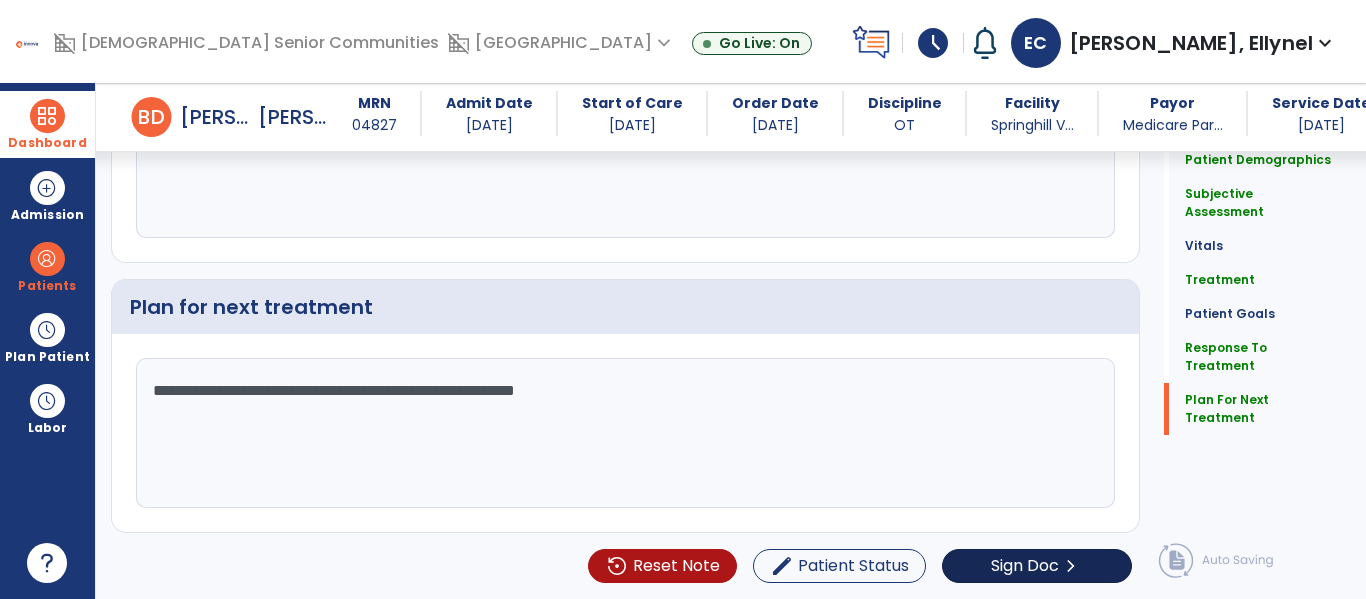 type on "**********" 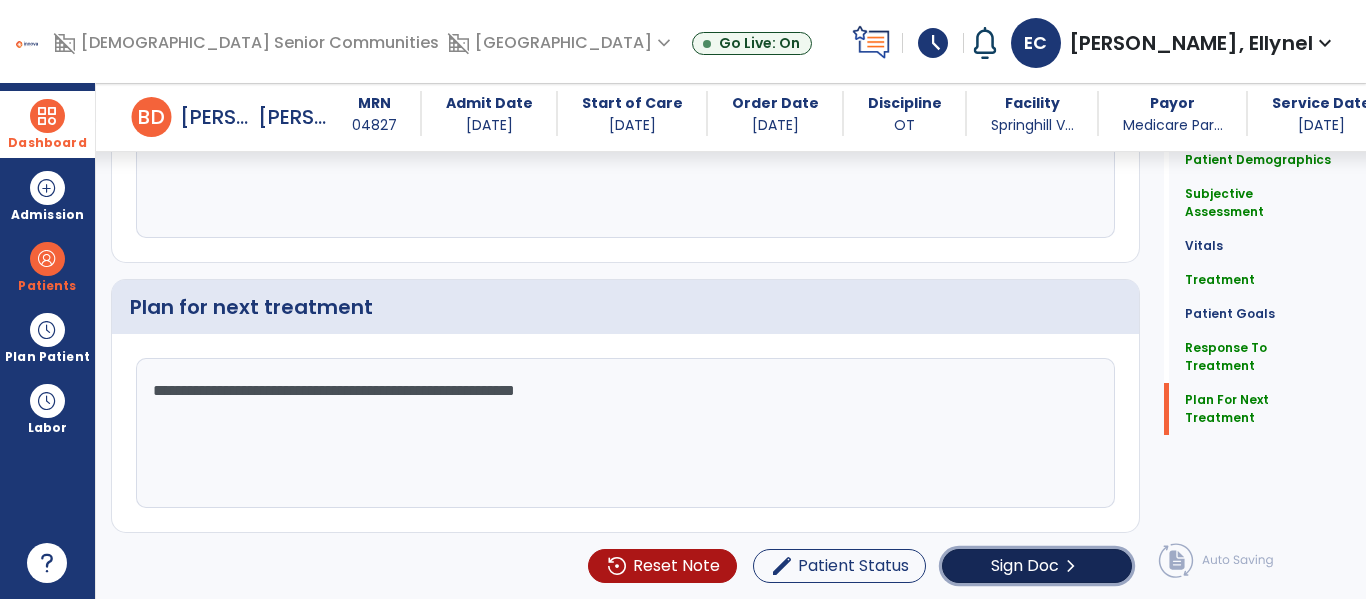 click on "chevron_right" 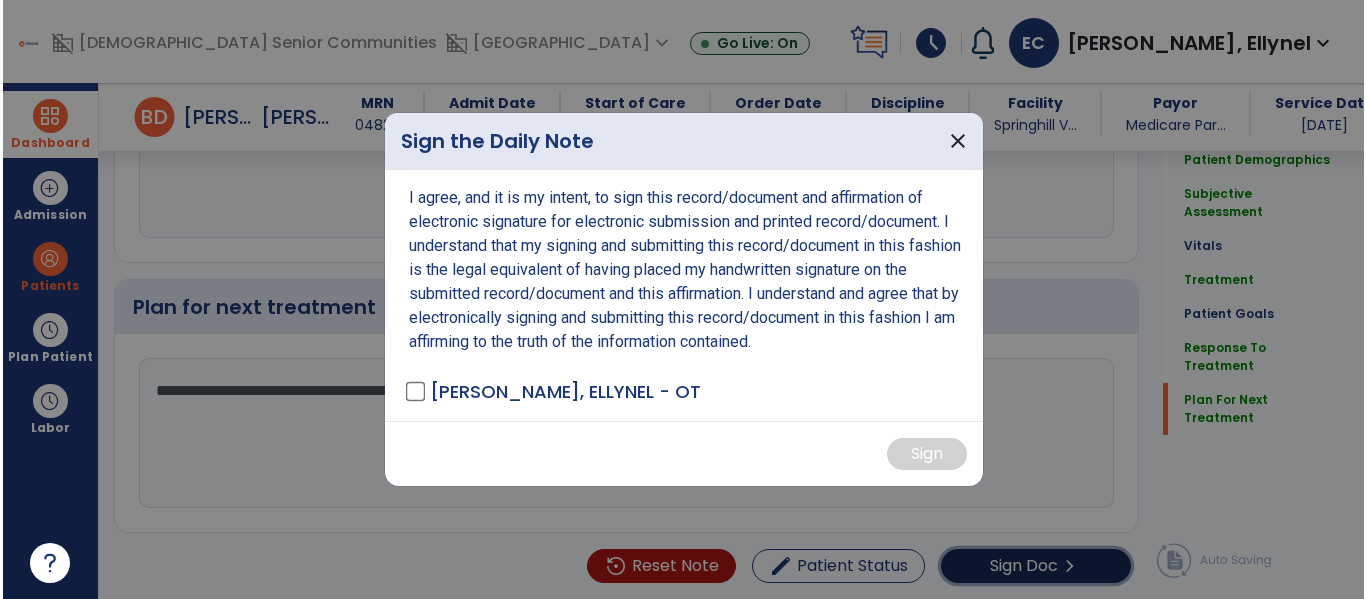 scroll, scrollTop: 2961, scrollLeft: 0, axis: vertical 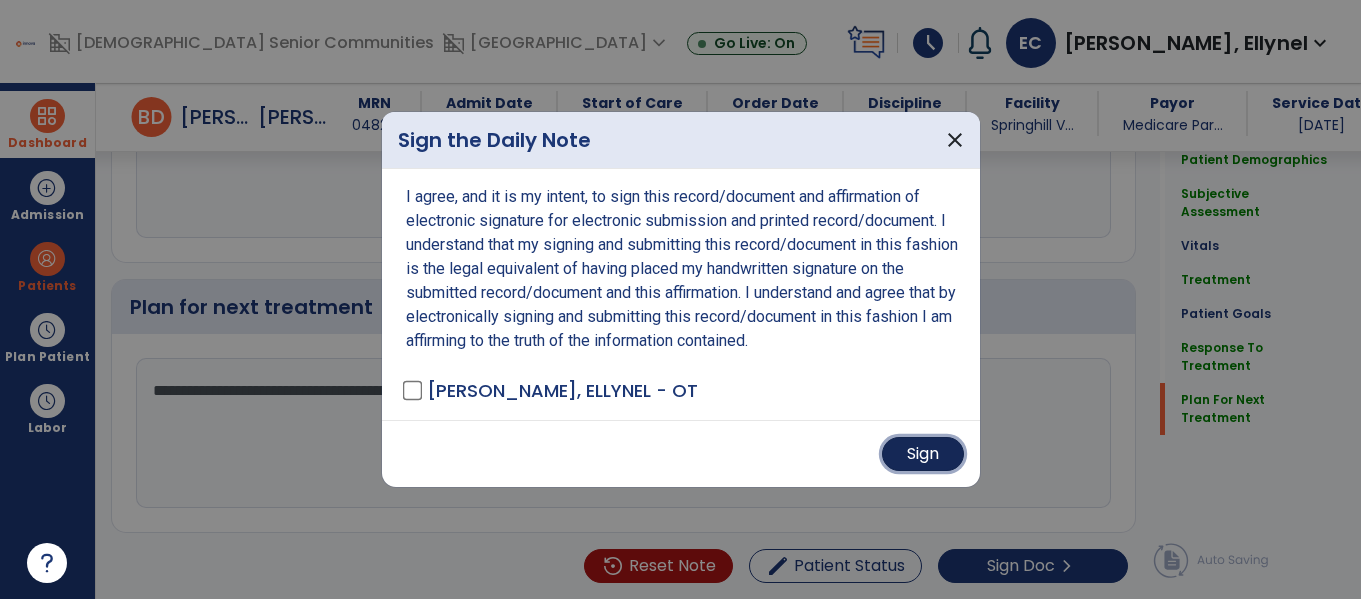 click on "Sign" at bounding box center (923, 454) 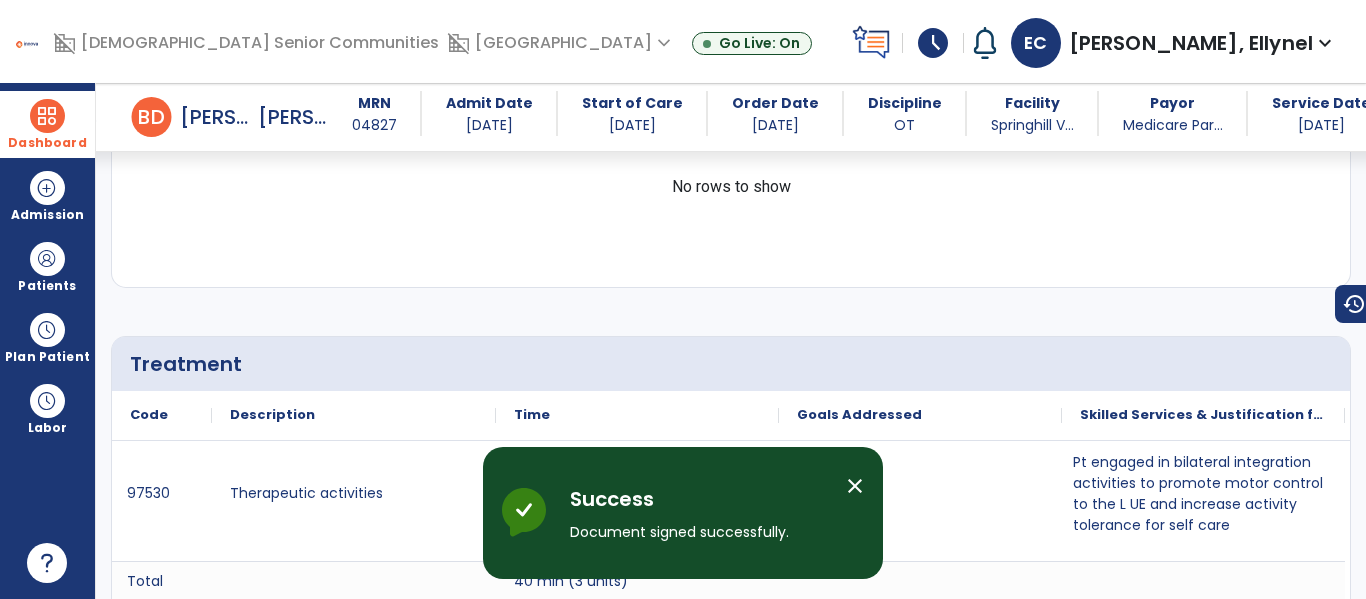 scroll, scrollTop: 0, scrollLeft: 0, axis: both 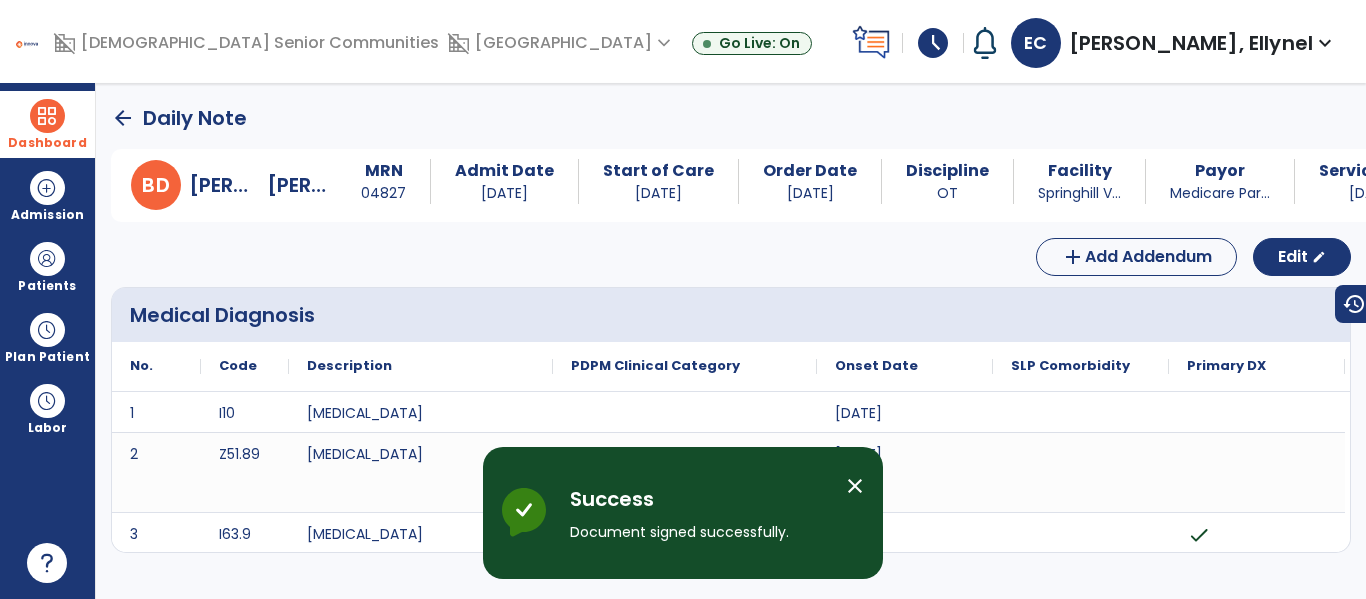 click on "arrow_back" 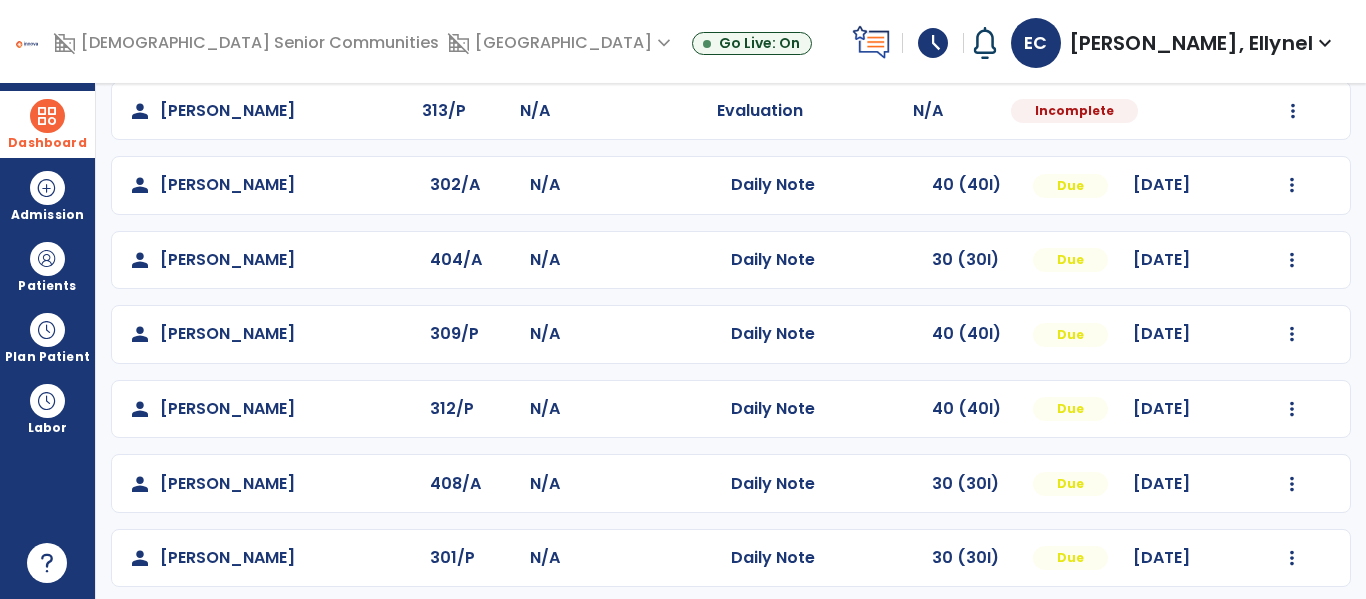 scroll, scrollTop: 487, scrollLeft: 0, axis: vertical 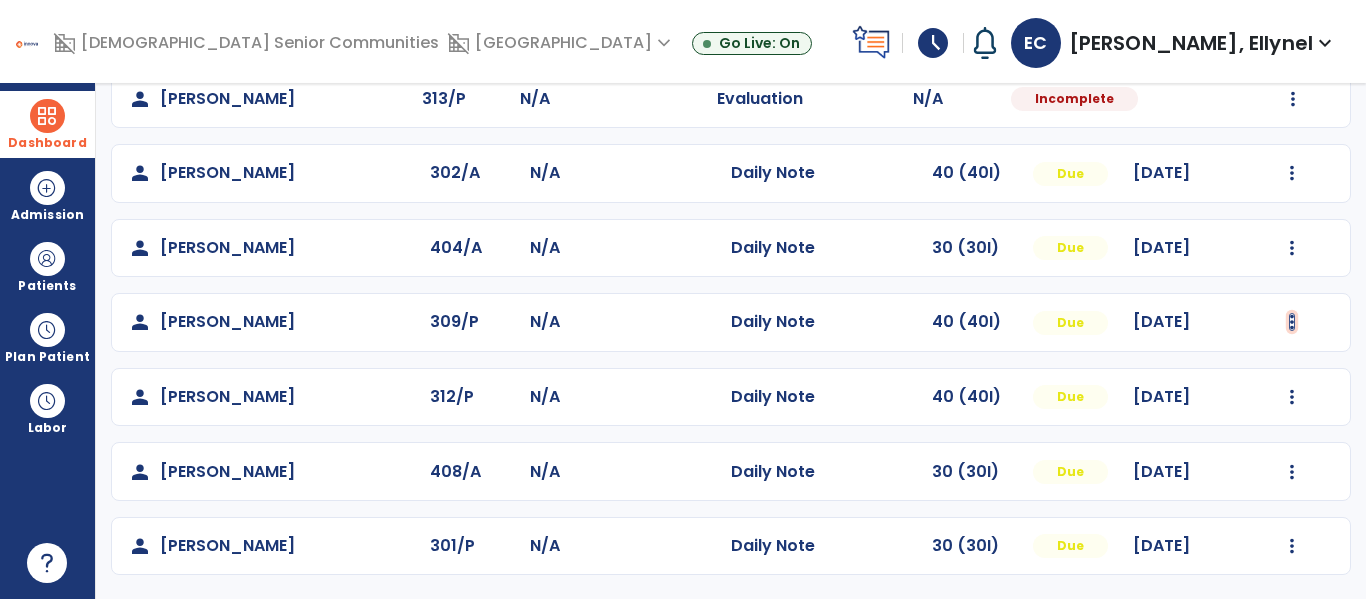 click at bounding box center (1293, -199) 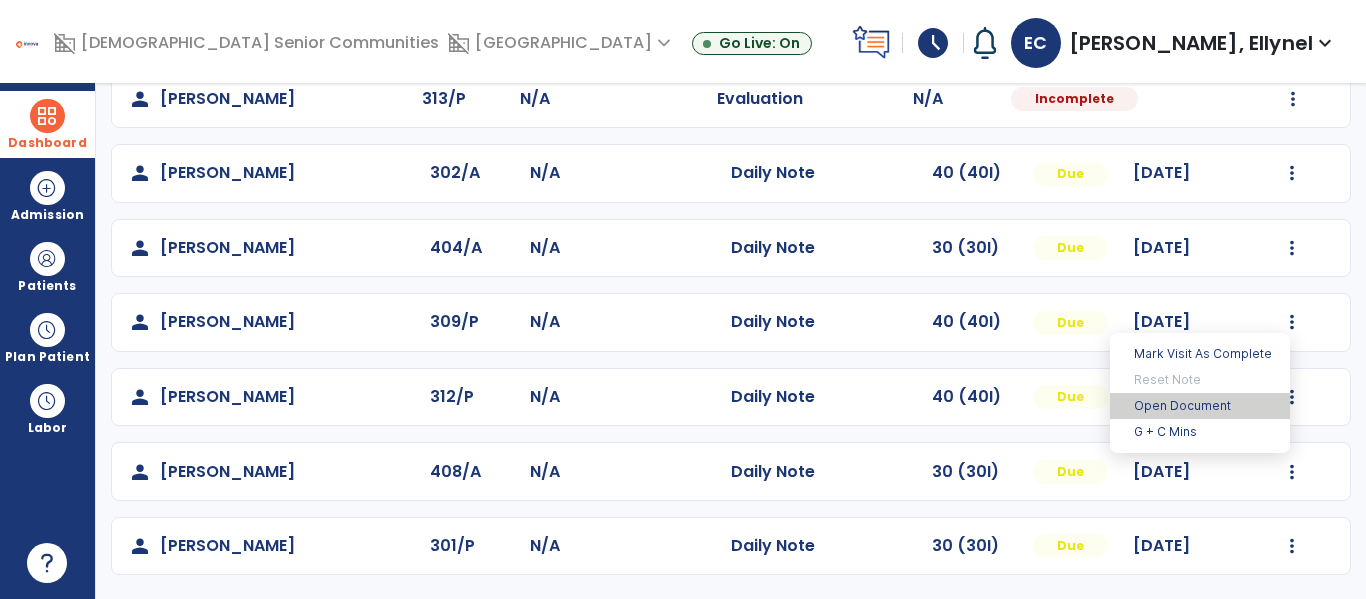 click on "Open Document" at bounding box center (1200, 406) 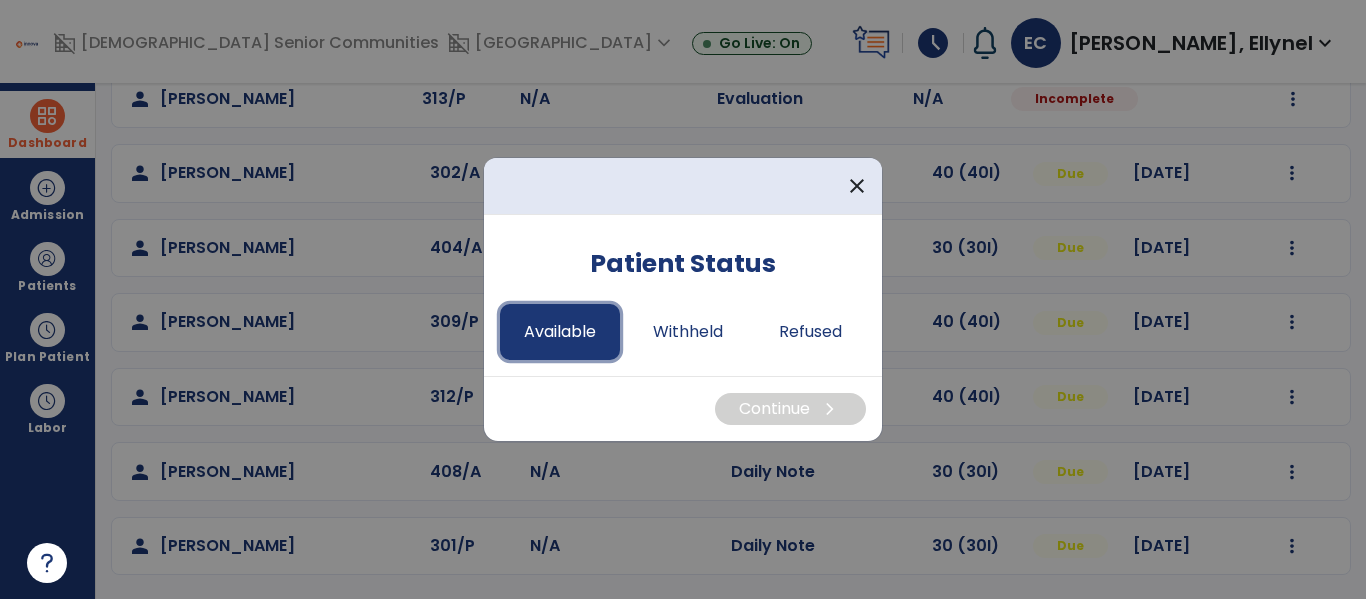 click on "Available" at bounding box center (560, 332) 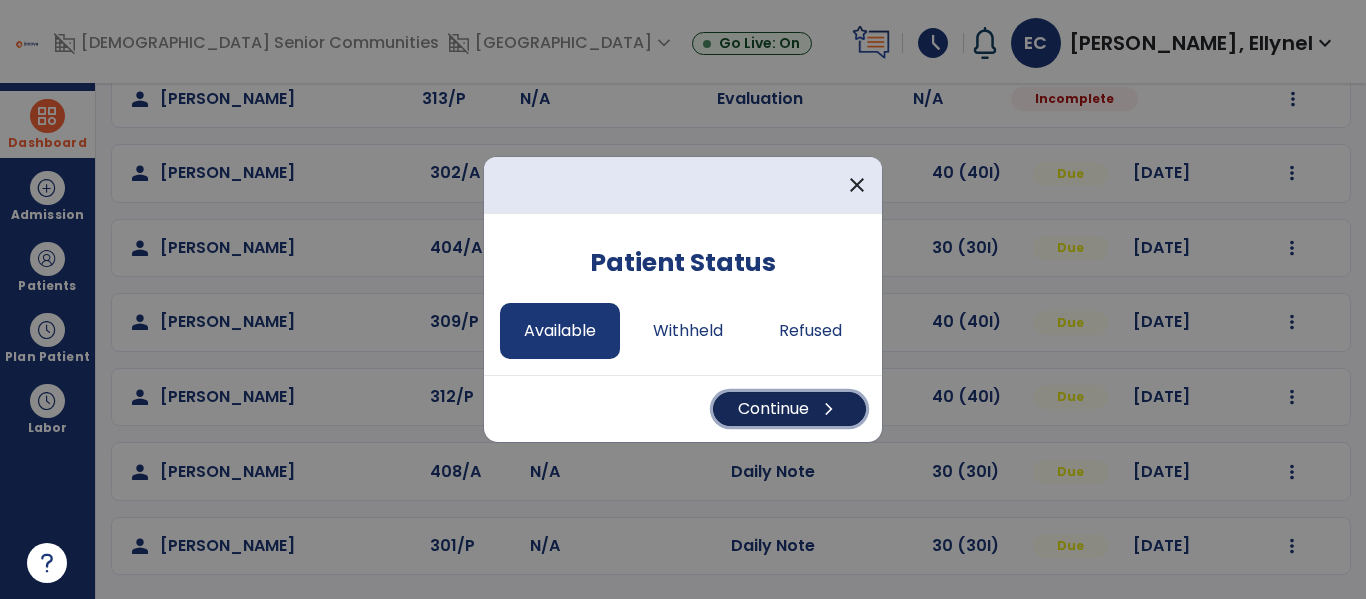 click on "Continue   chevron_right" at bounding box center [789, 409] 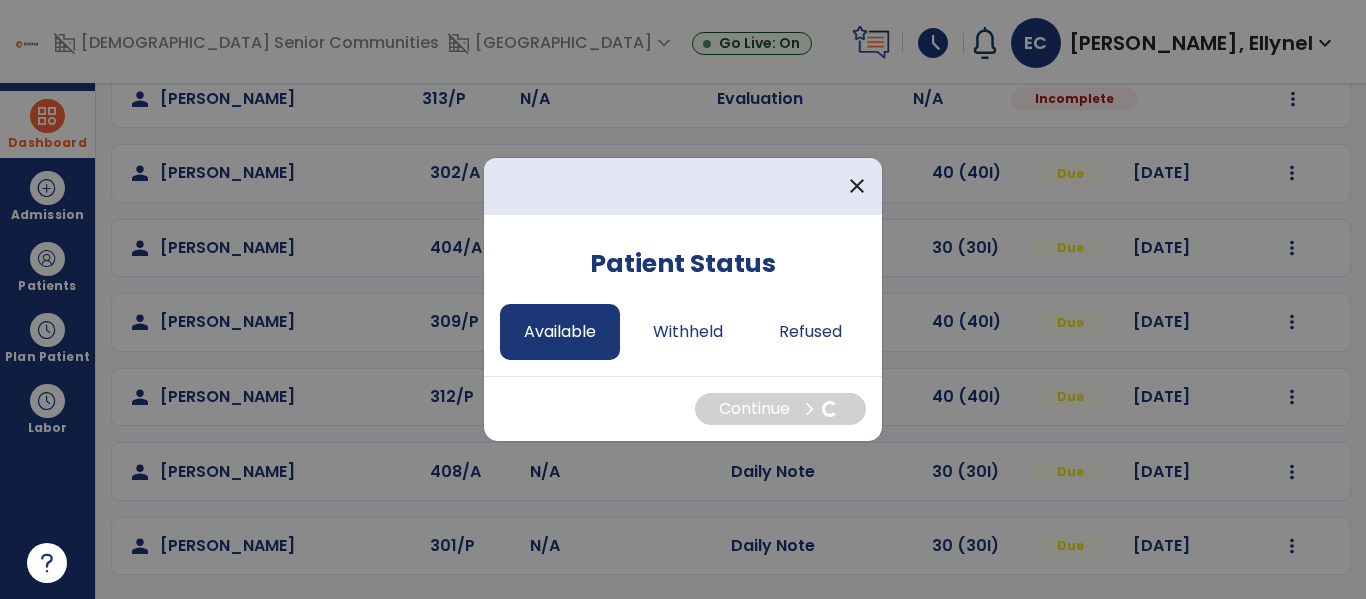 select on "*" 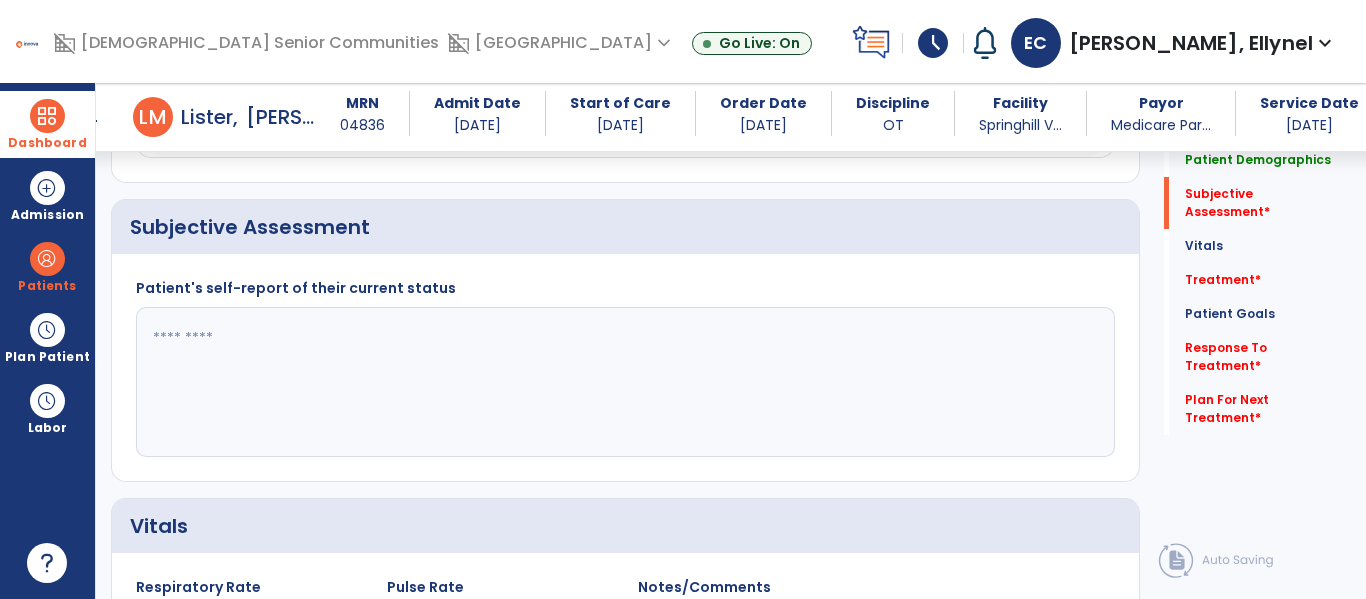 scroll, scrollTop: 458, scrollLeft: 0, axis: vertical 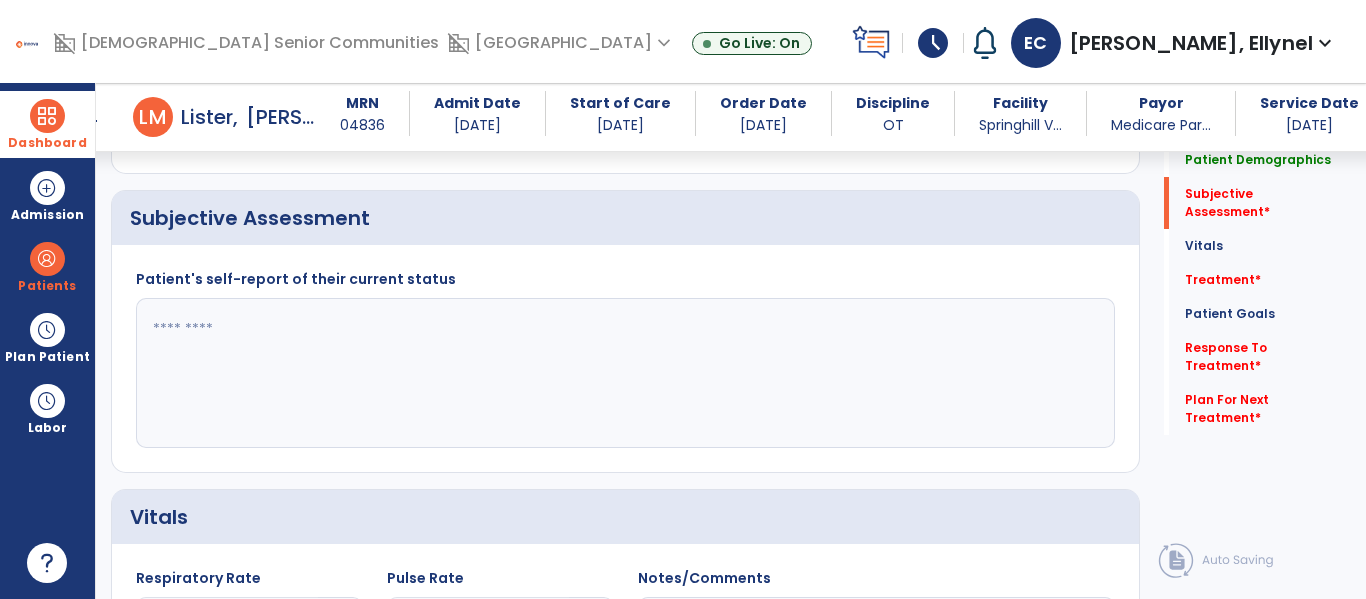 click 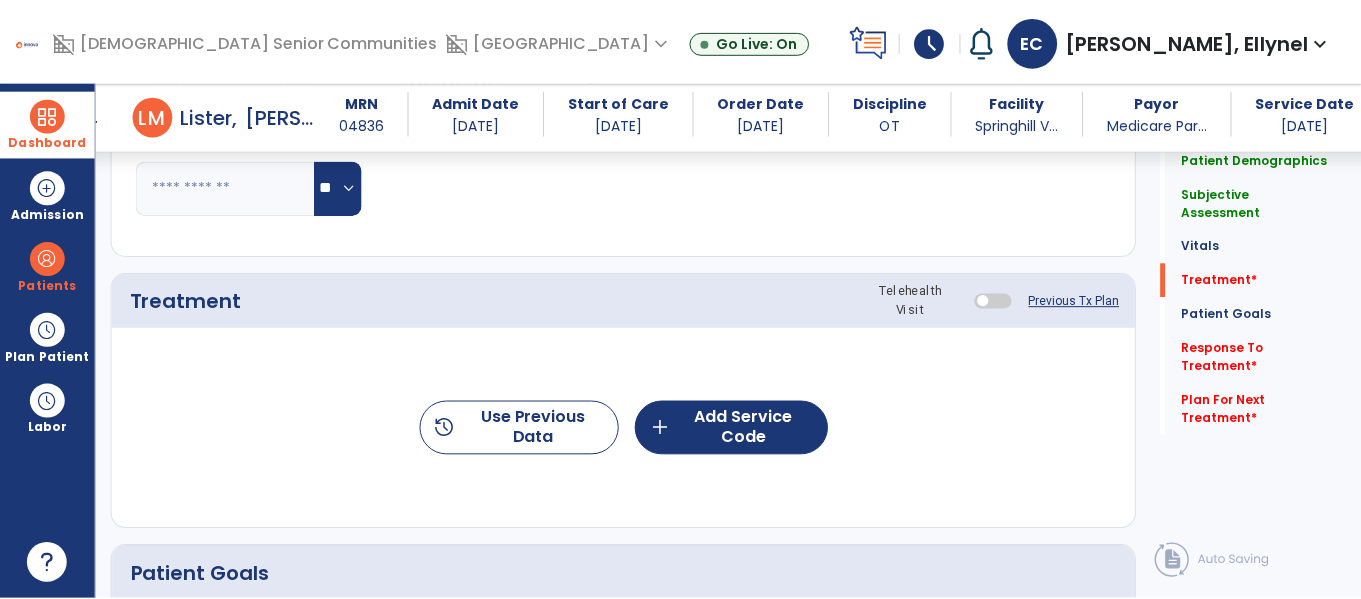scroll, scrollTop: 1195, scrollLeft: 0, axis: vertical 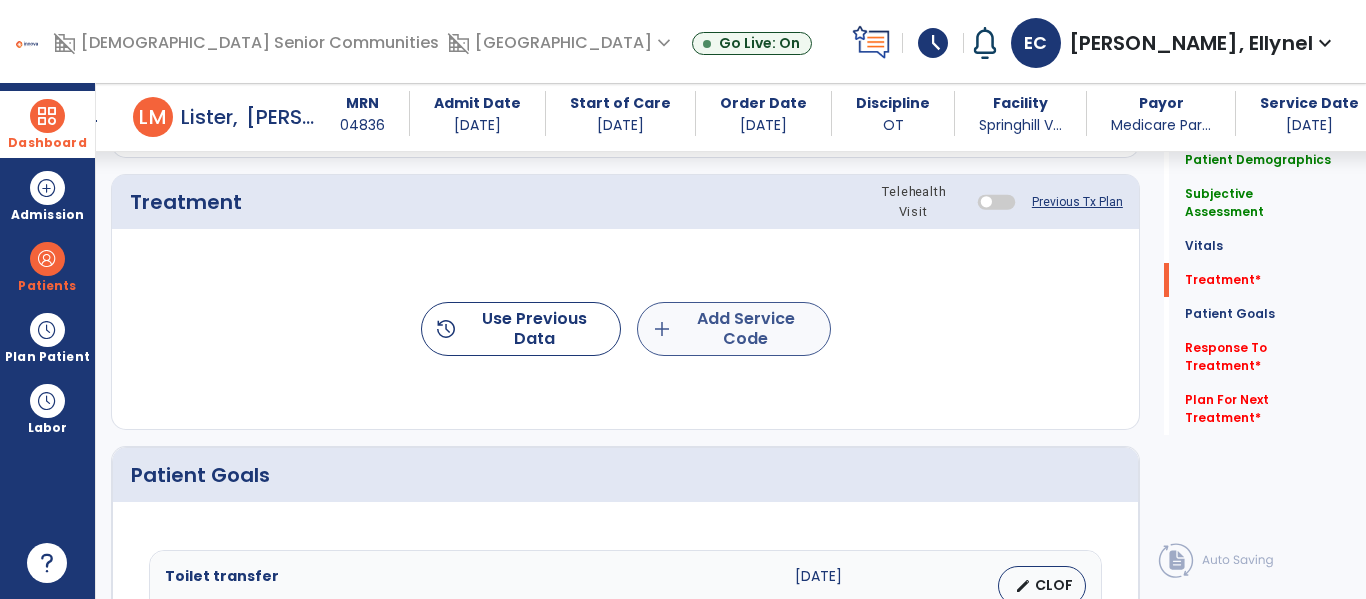 type on "**********" 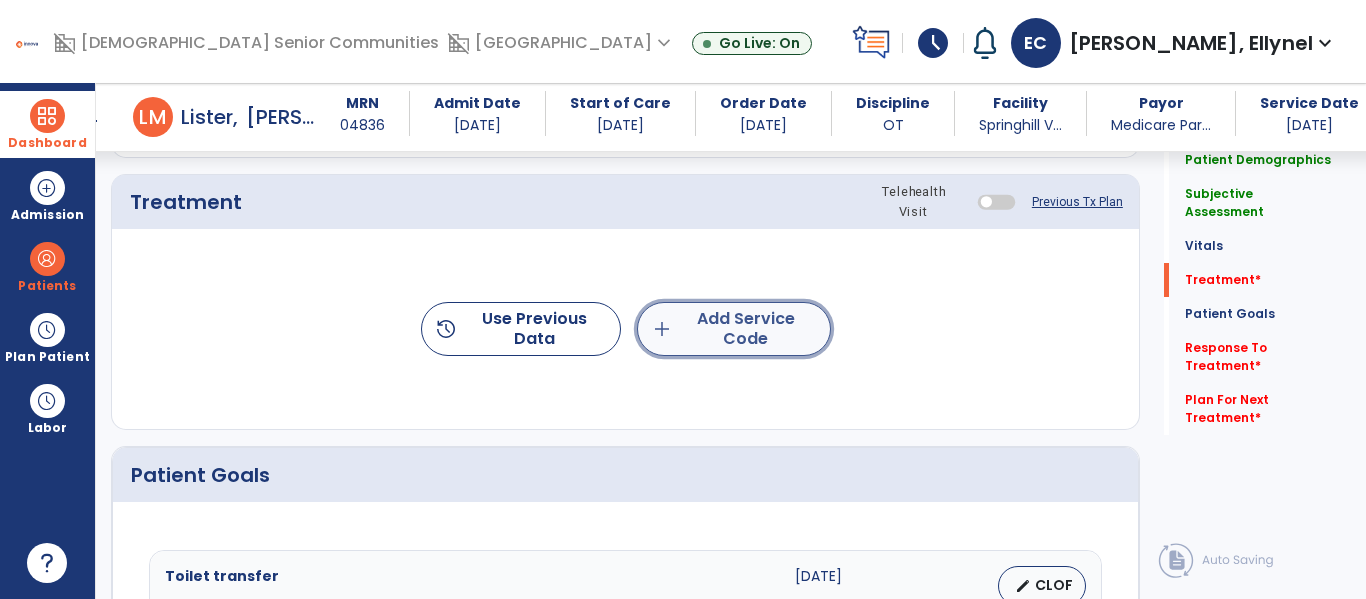 click on "add  Add Service Code" 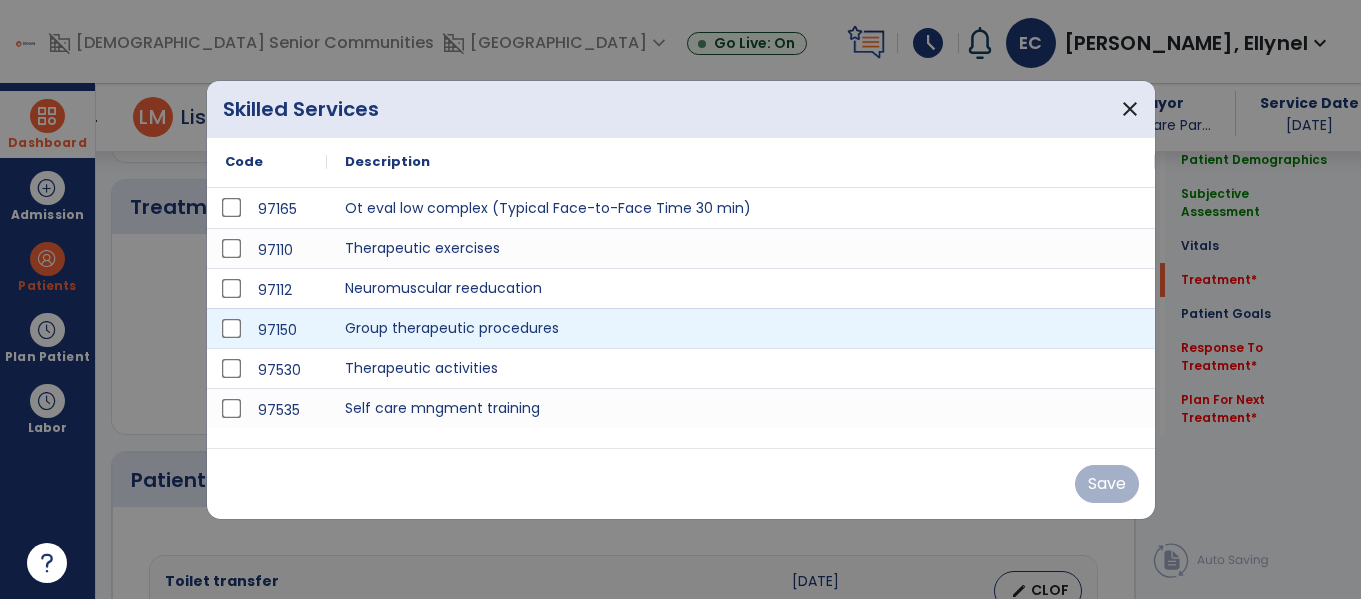 scroll, scrollTop: 1195, scrollLeft: 0, axis: vertical 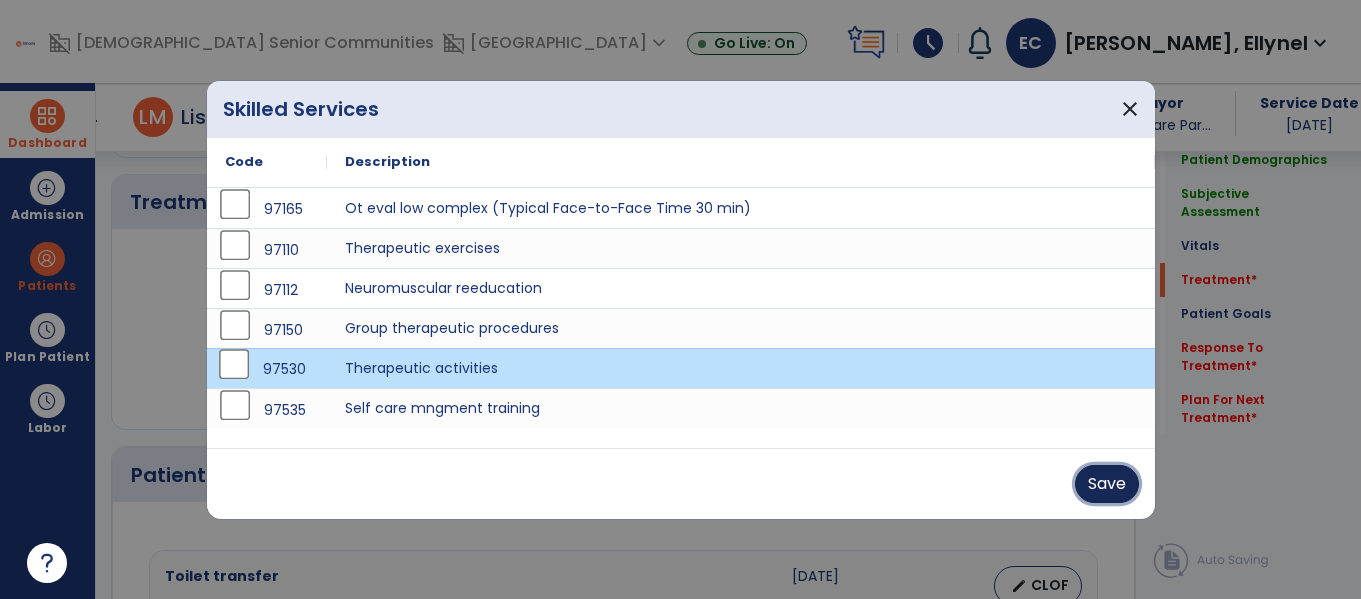 click on "Save" at bounding box center (1107, 484) 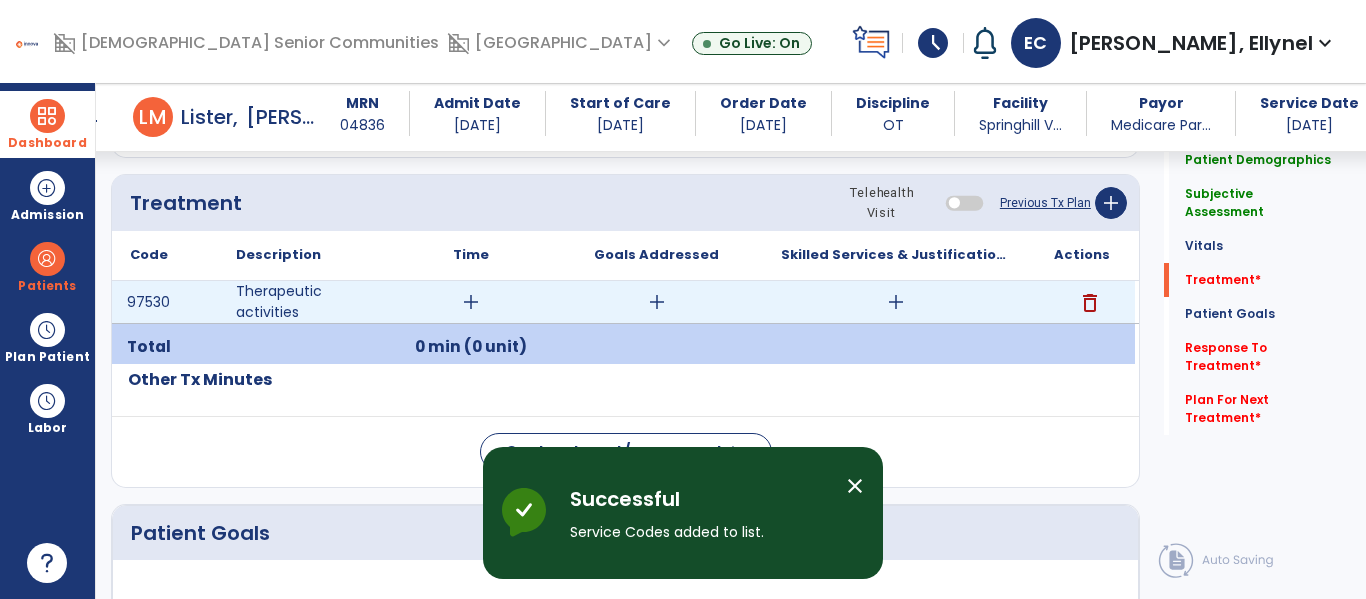 click on "add" at bounding box center [471, 302] 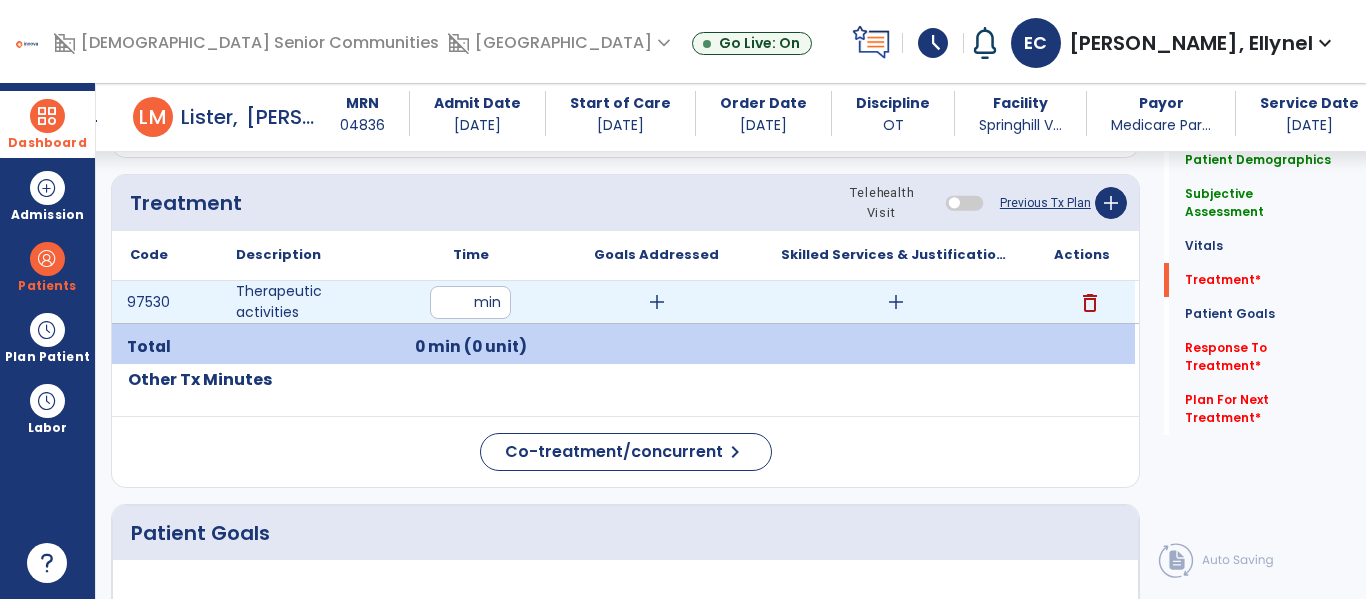 type on "**" 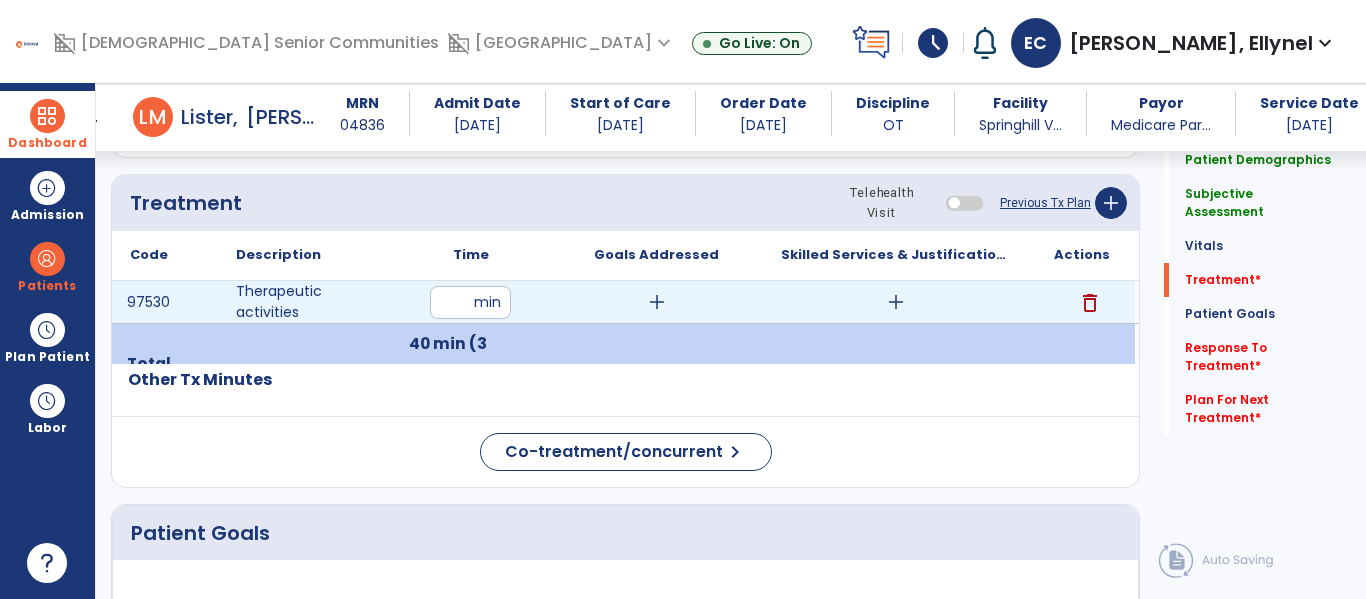 click on "add" at bounding box center [896, 302] 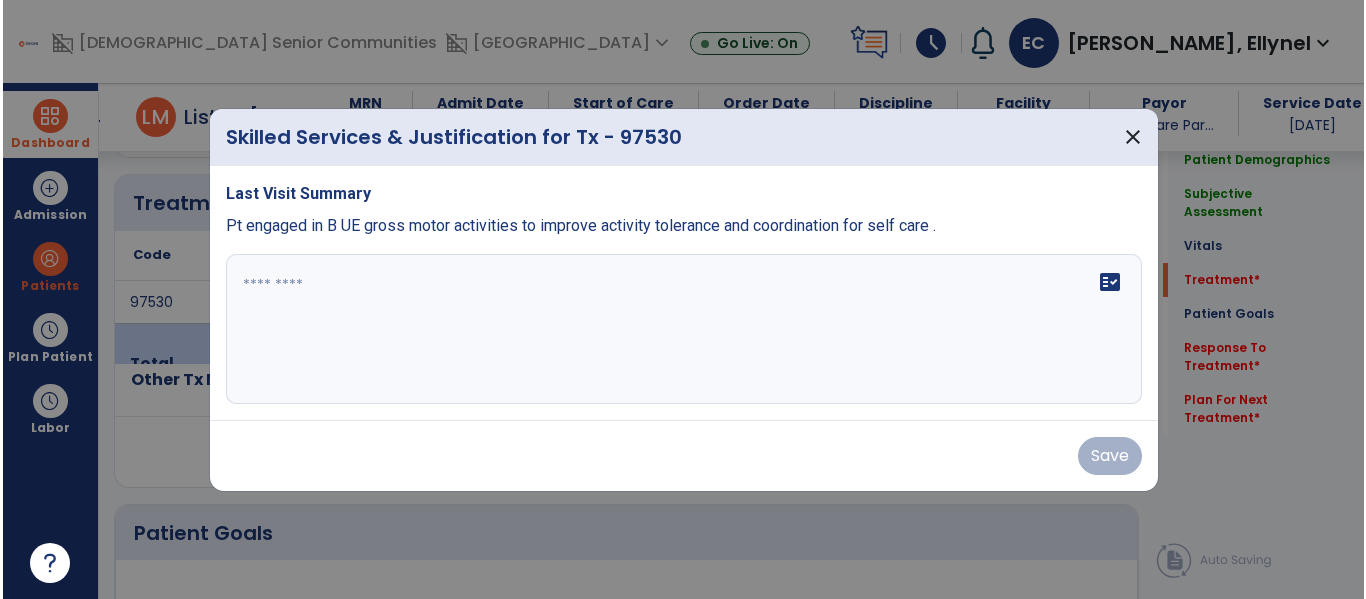 scroll, scrollTop: 1195, scrollLeft: 0, axis: vertical 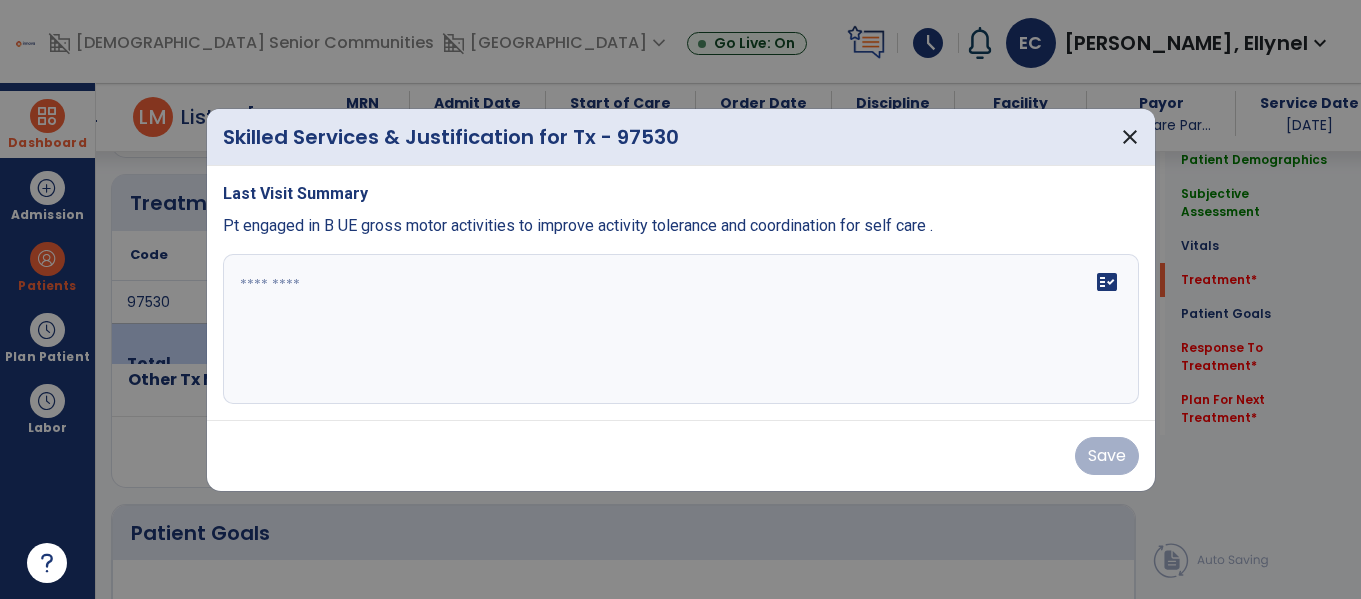 click on "Pt engaged in B UE gross motor activities to improve activity tolerance and coordination for self care ." at bounding box center [578, 225] 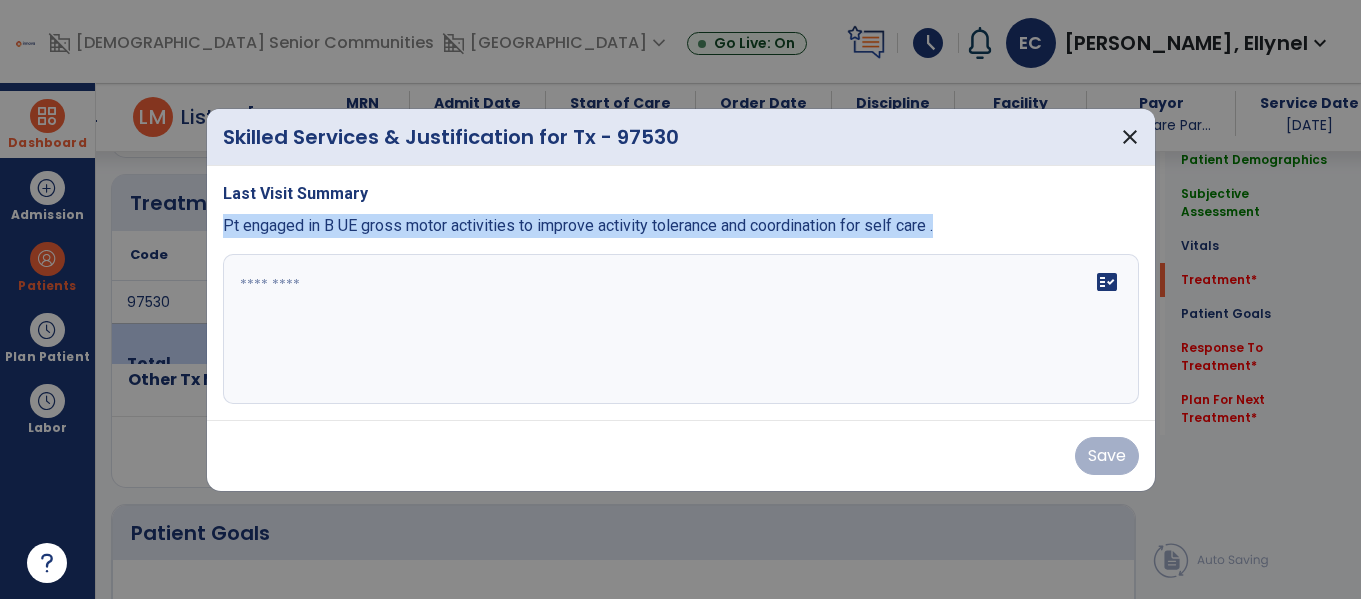 drag, startPoint x: 223, startPoint y: 220, endPoint x: 948, endPoint y: 218, distance: 725.00275 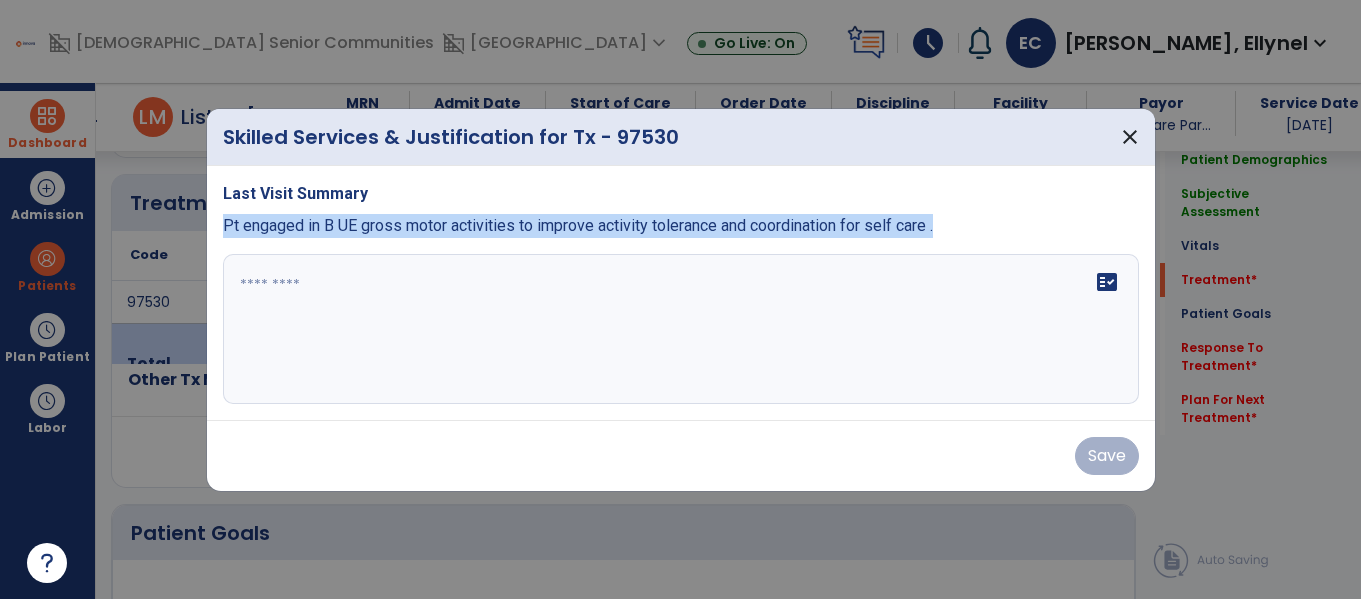click on "Pt engaged in B UE gross motor activities to improve activity tolerance and coordination for self care ." at bounding box center (681, 226) 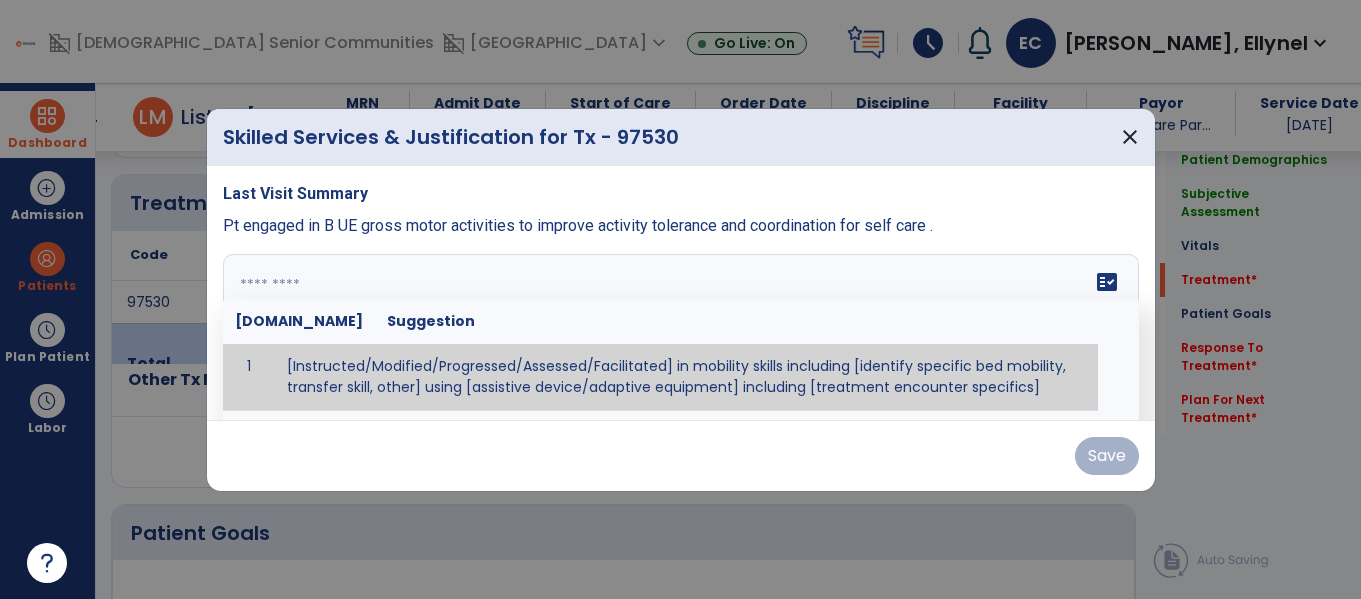 paste on "**********" 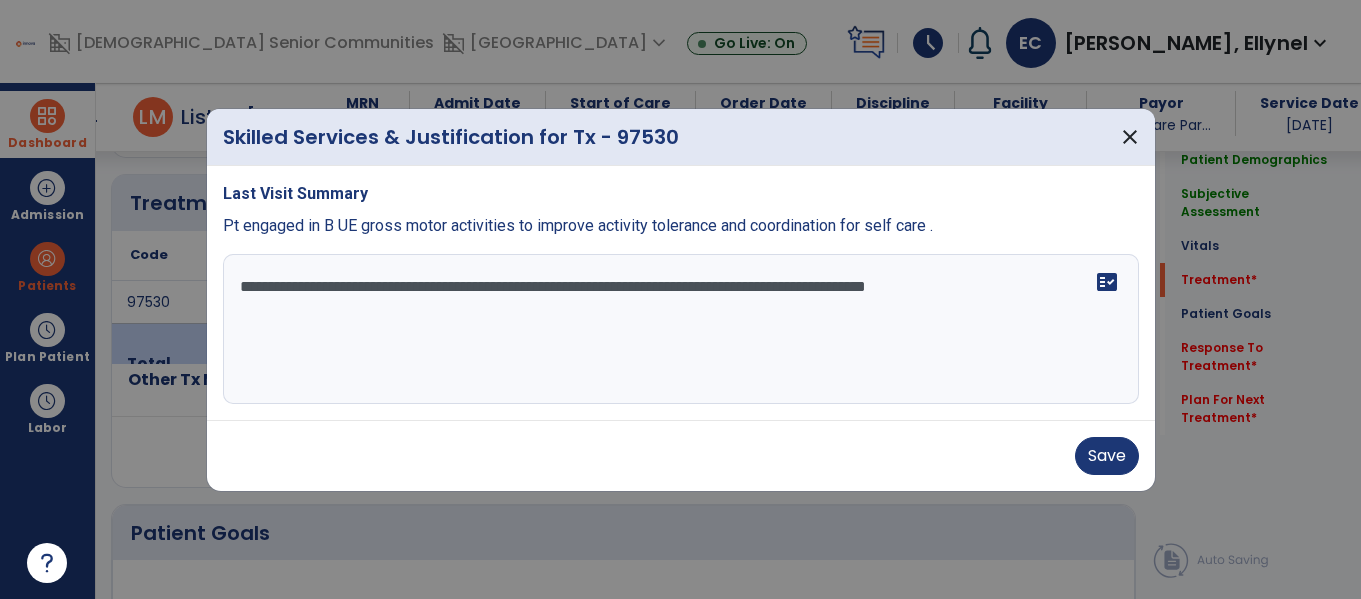 click on "**********" at bounding box center (681, 329) 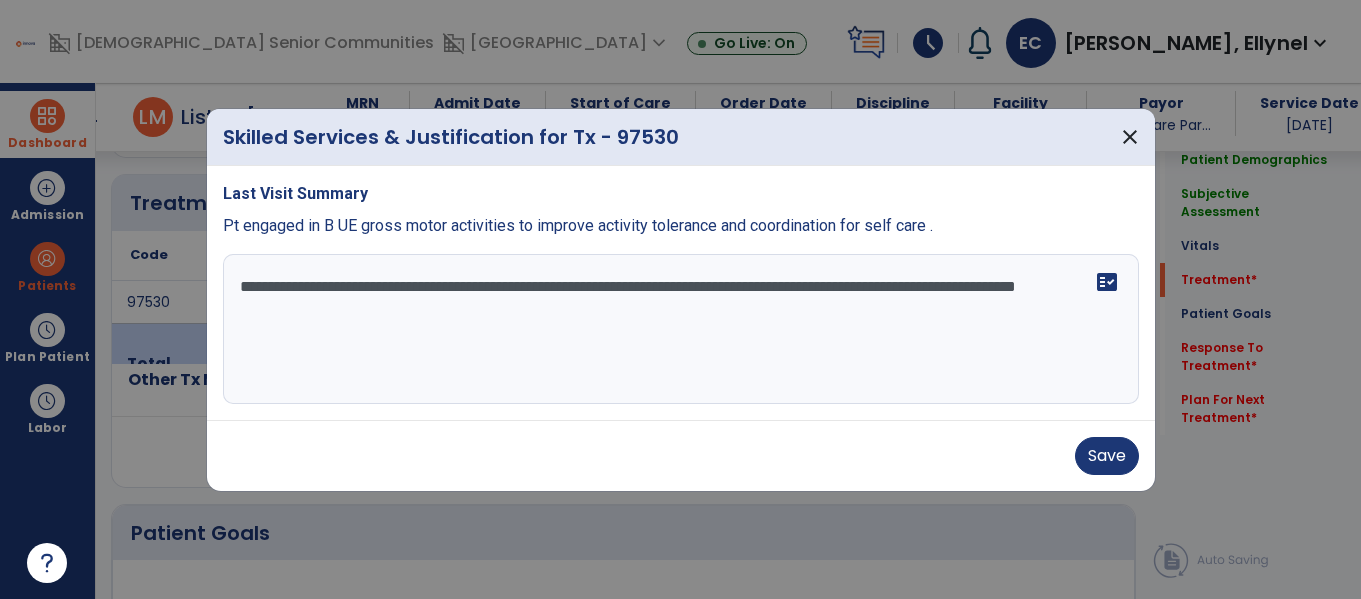 click on "**********" at bounding box center (681, 329) 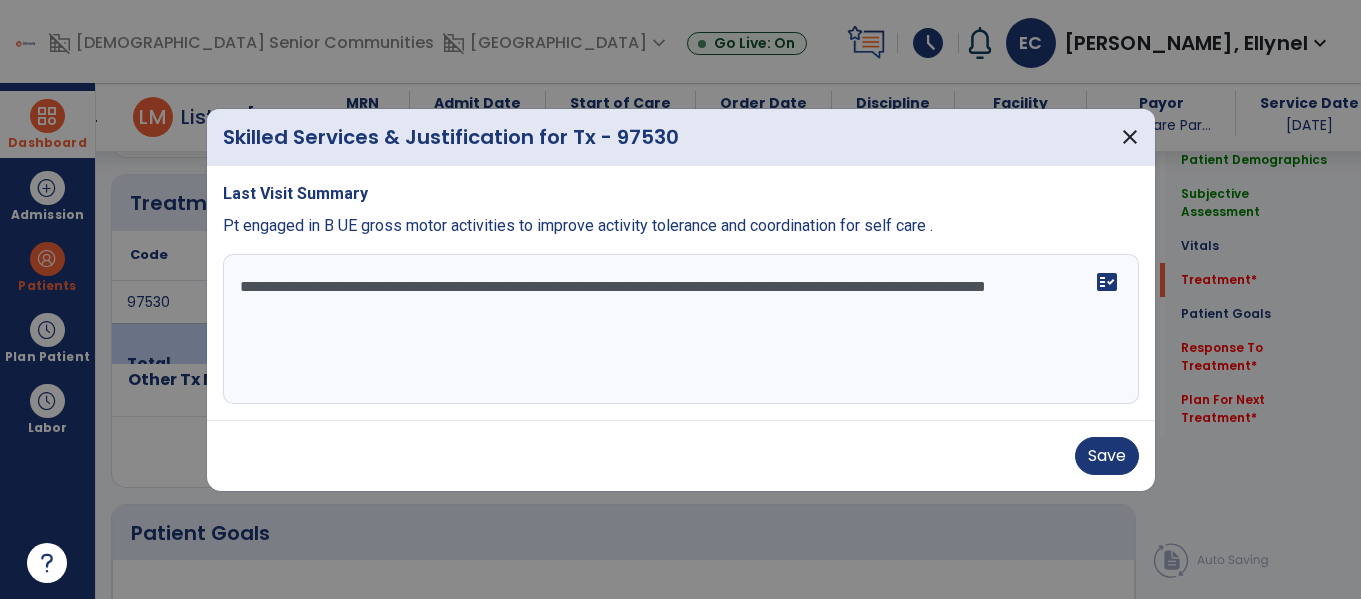 type on "**********" 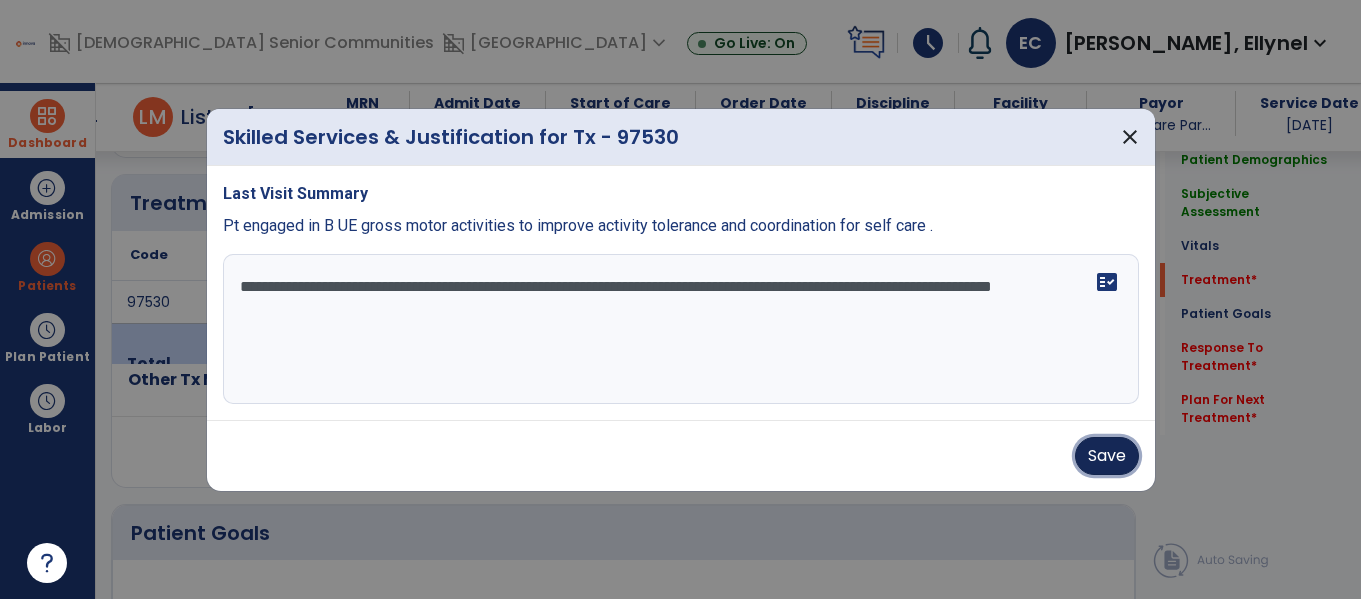 click on "Save" at bounding box center (1107, 456) 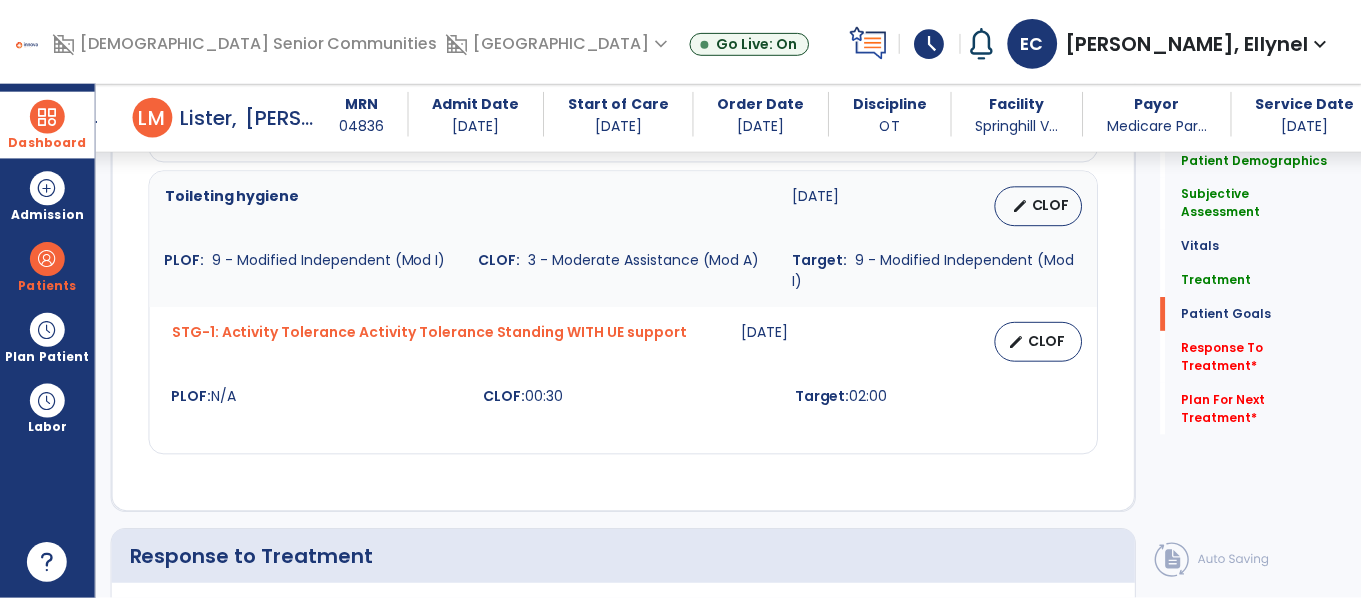 scroll, scrollTop: 2150, scrollLeft: 0, axis: vertical 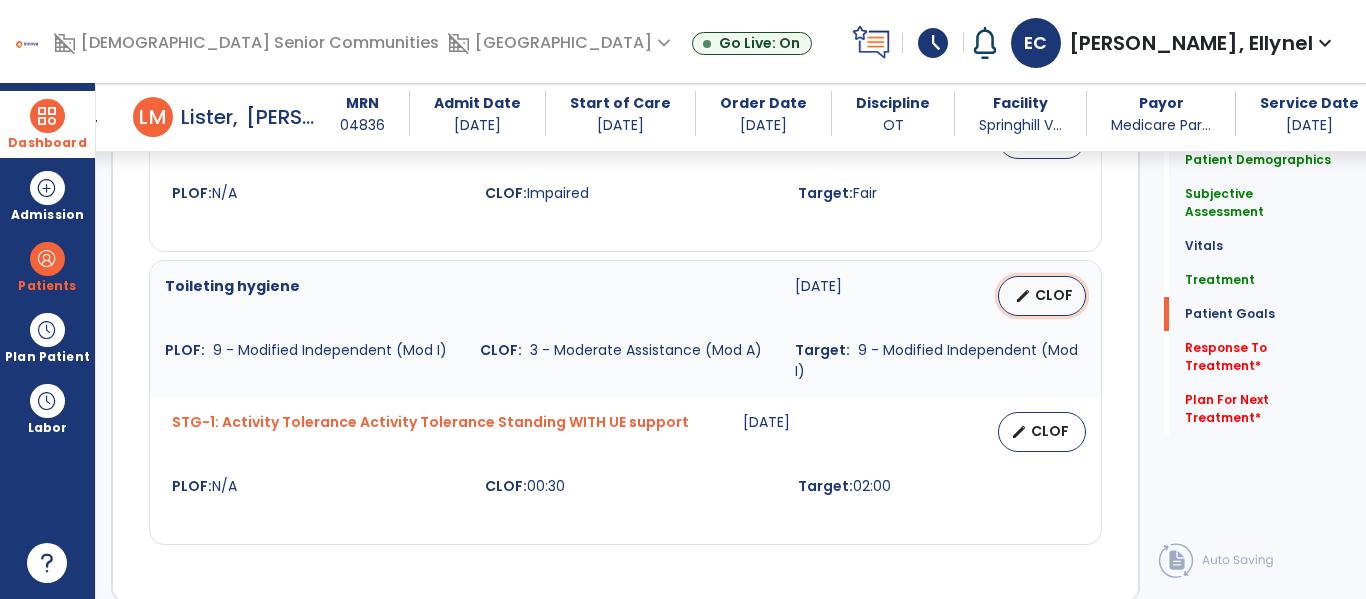 click on "CLOF" at bounding box center (1054, 295) 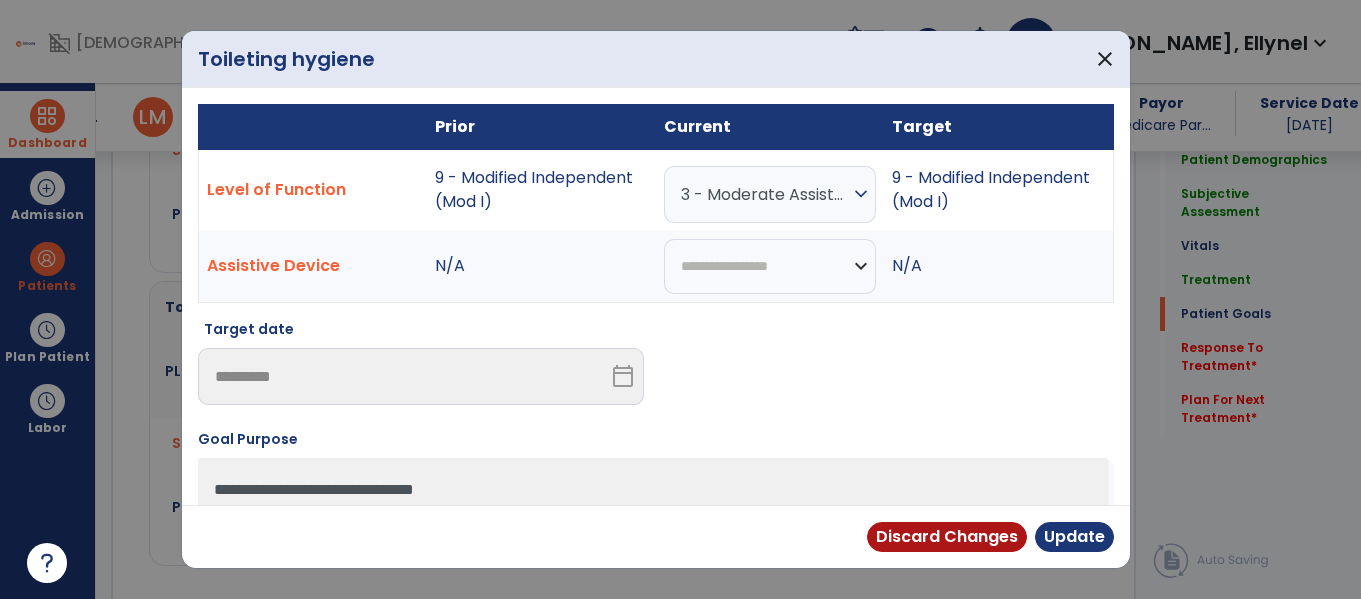 scroll, scrollTop: 2171, scrollLeft: 0, axis: vertical 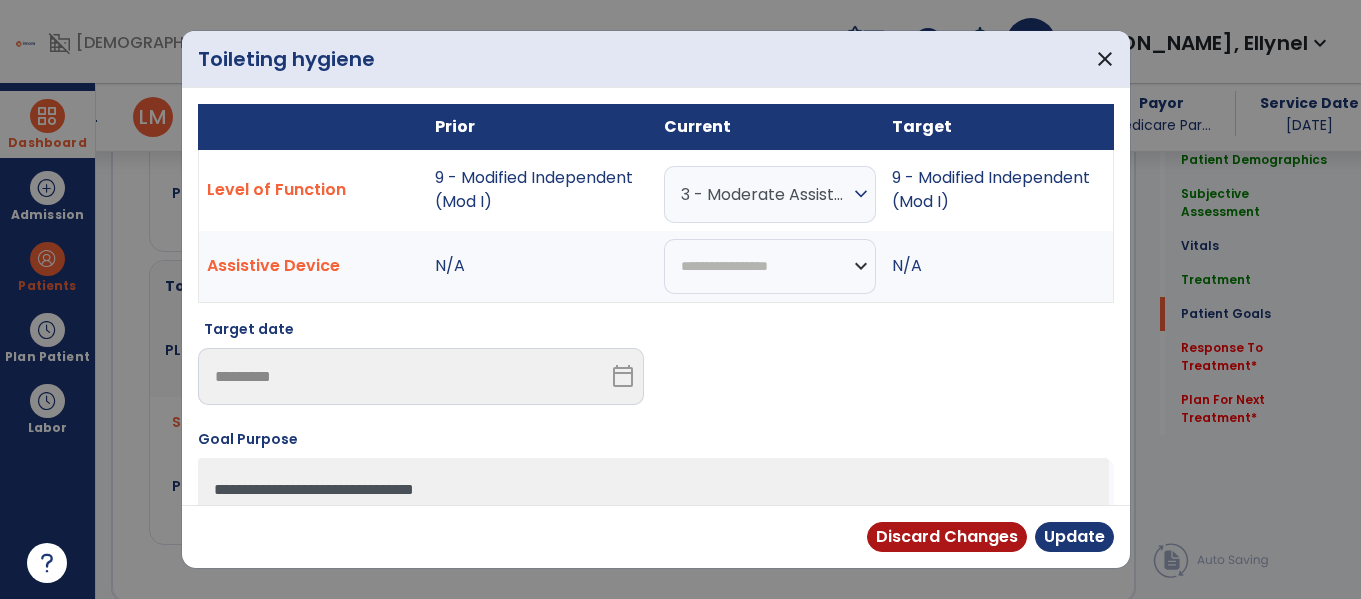 click on "3 - Moderate Assistance (Mod A)" at bounding box center (765, 194) 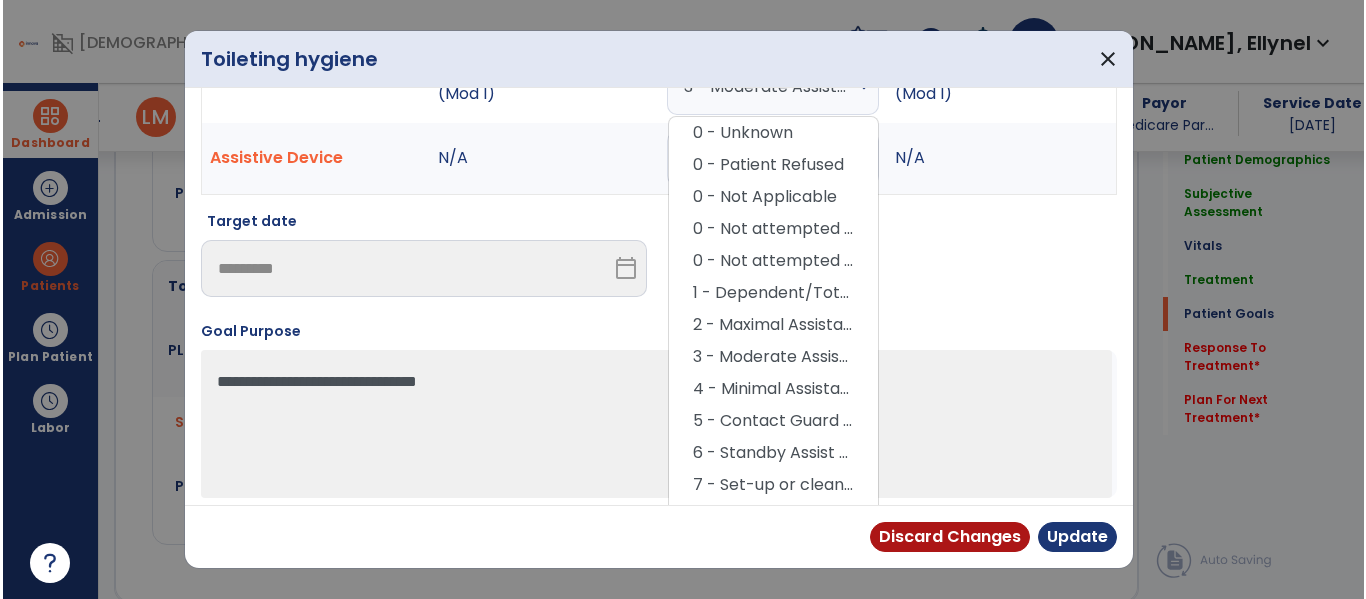 scroll, scrollTop: 109, scrollLeft: 0, axis: vertical 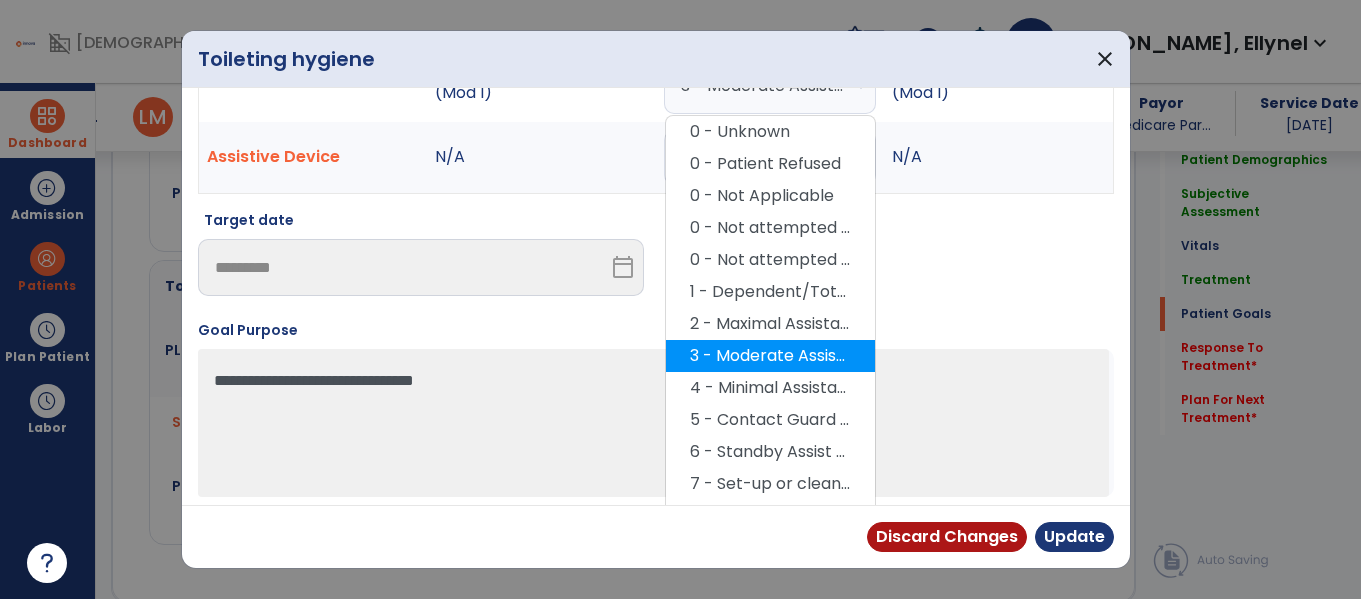 click on "3 - Moderate Assistance (Mod A)" at bounding box center (770, 356) 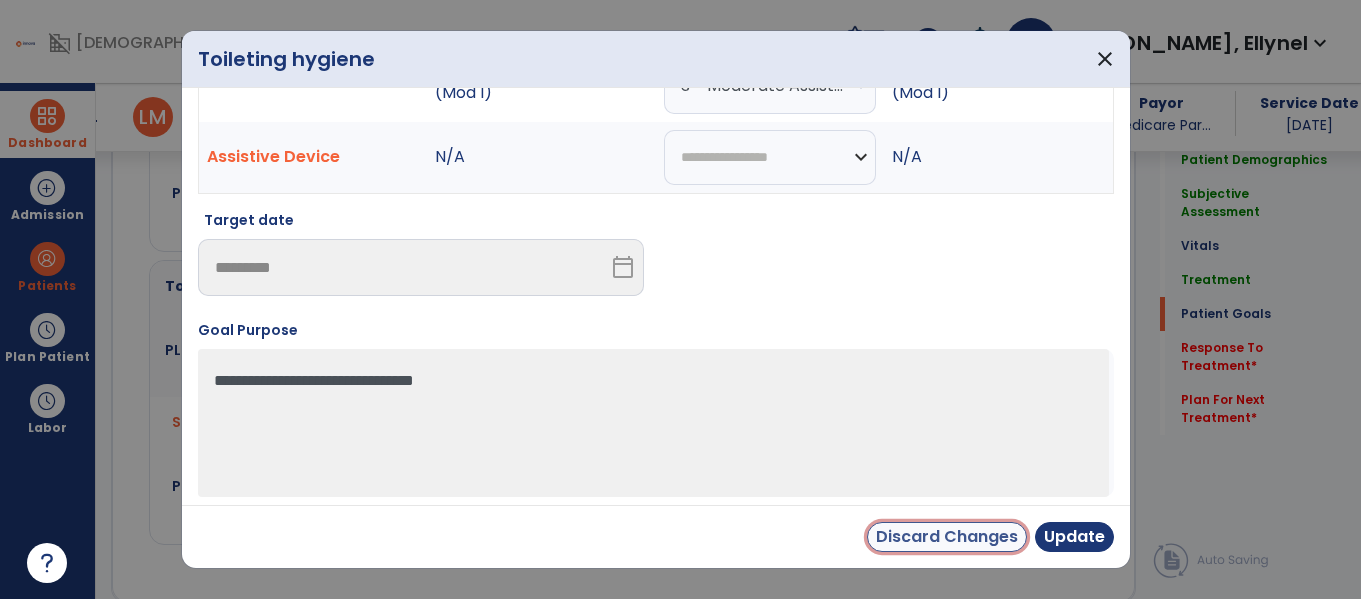 click on "Discard Changes" at bounding box center (947, 537) 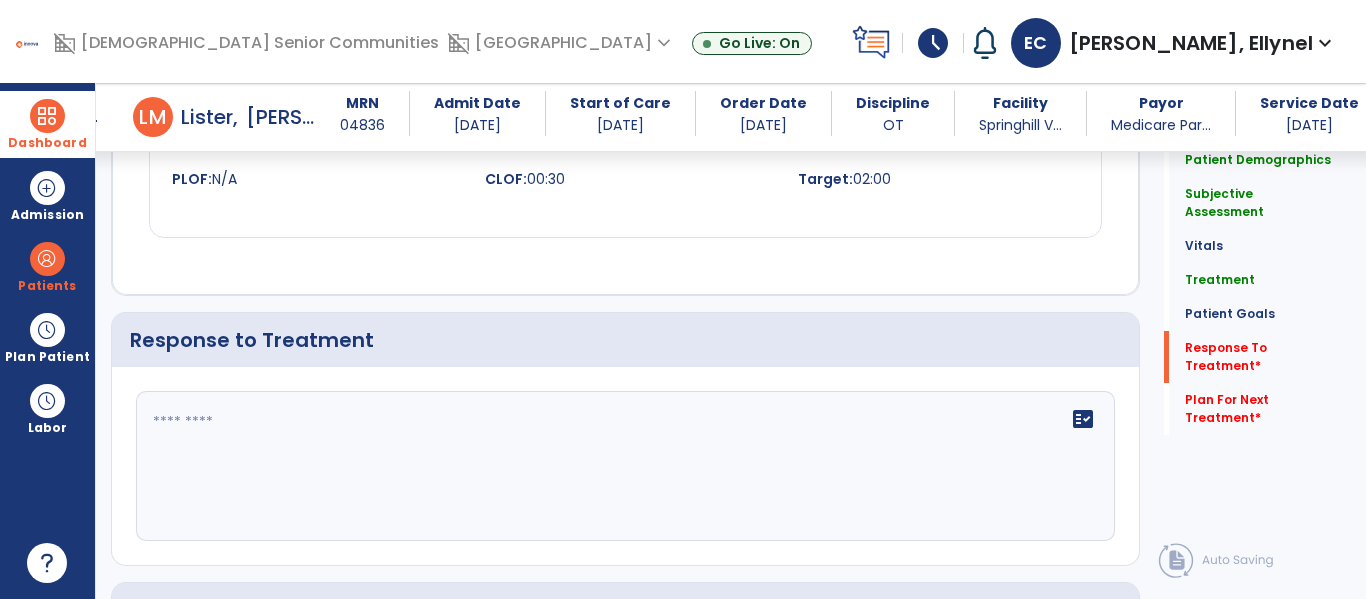 scroll, scrollTop: 2477, scrollLeft: 0, axis: vertical 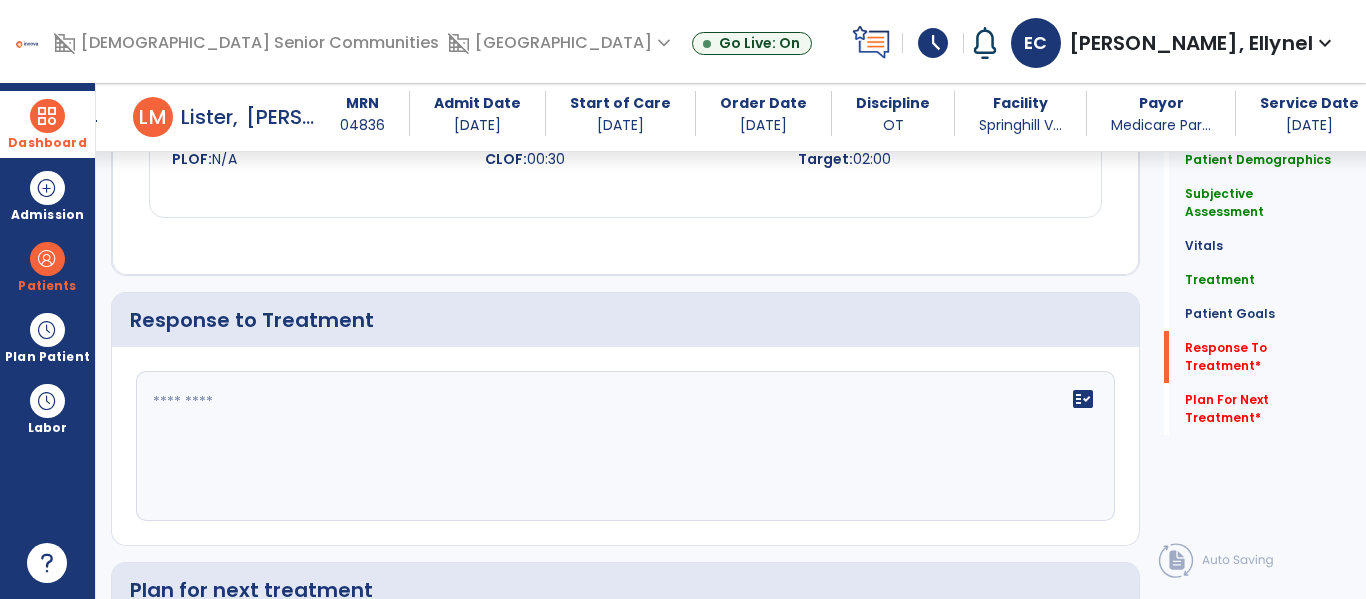 click 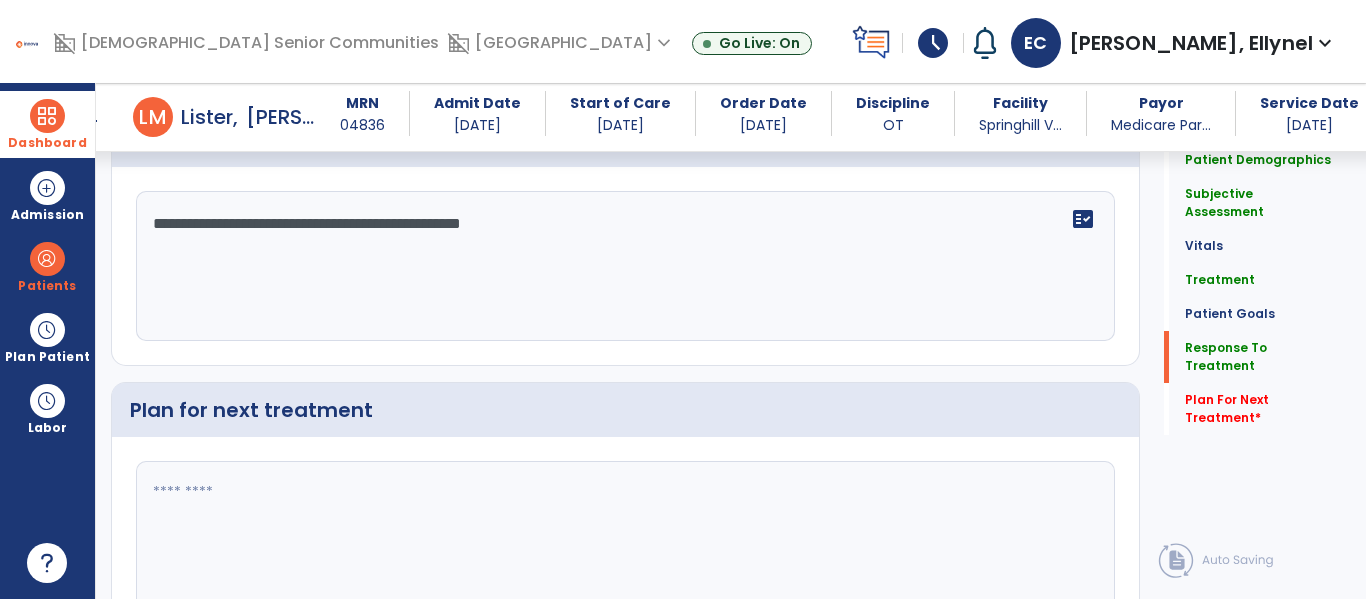 scroll, scrollTop: 2663, scrollLeft: 0, axis: vertical 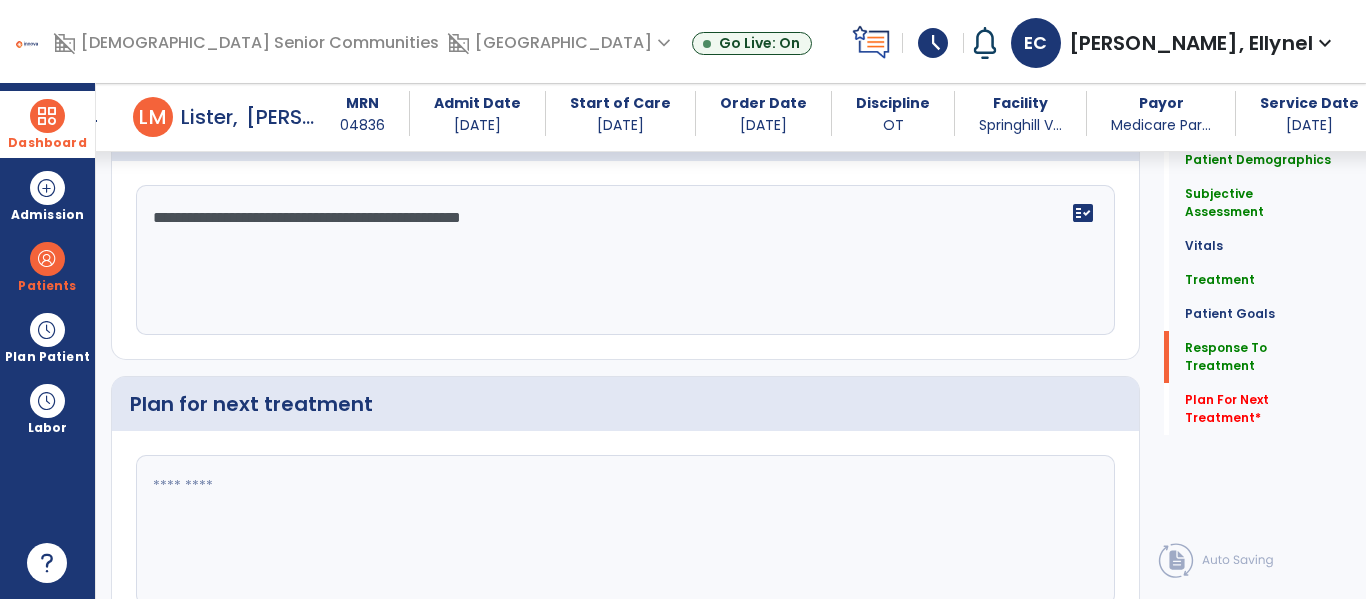 type on "**********" 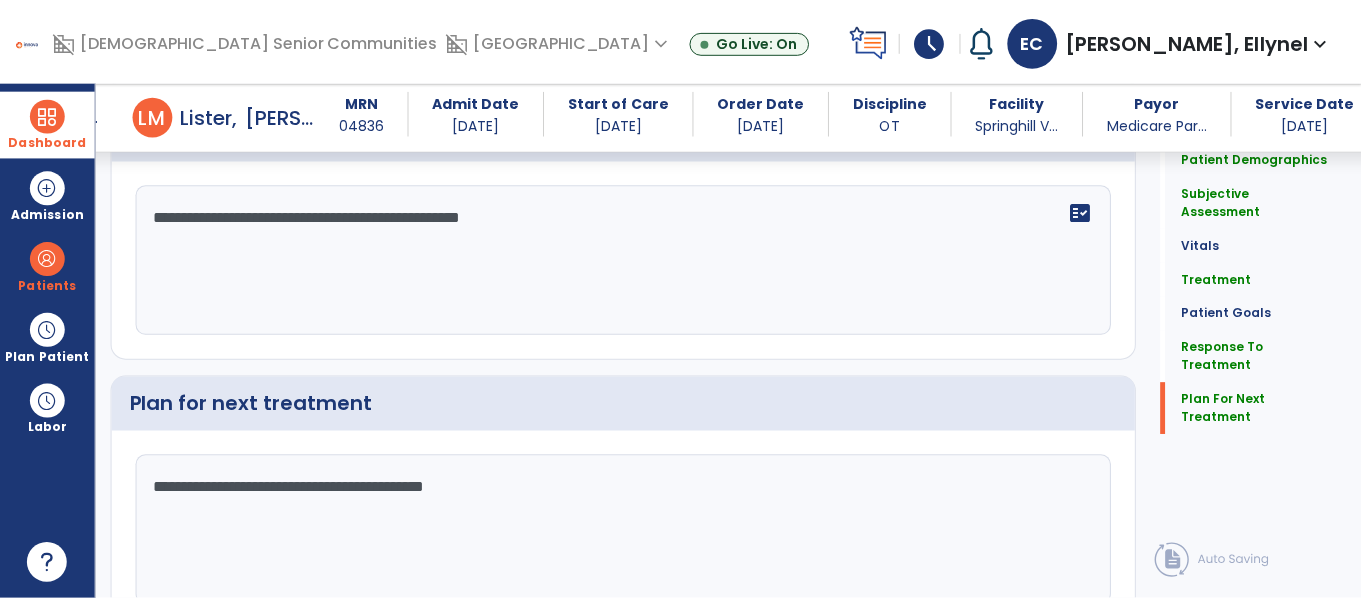 scroll, scrollTop: 2760, scrollLeft: 0, axis: vertical 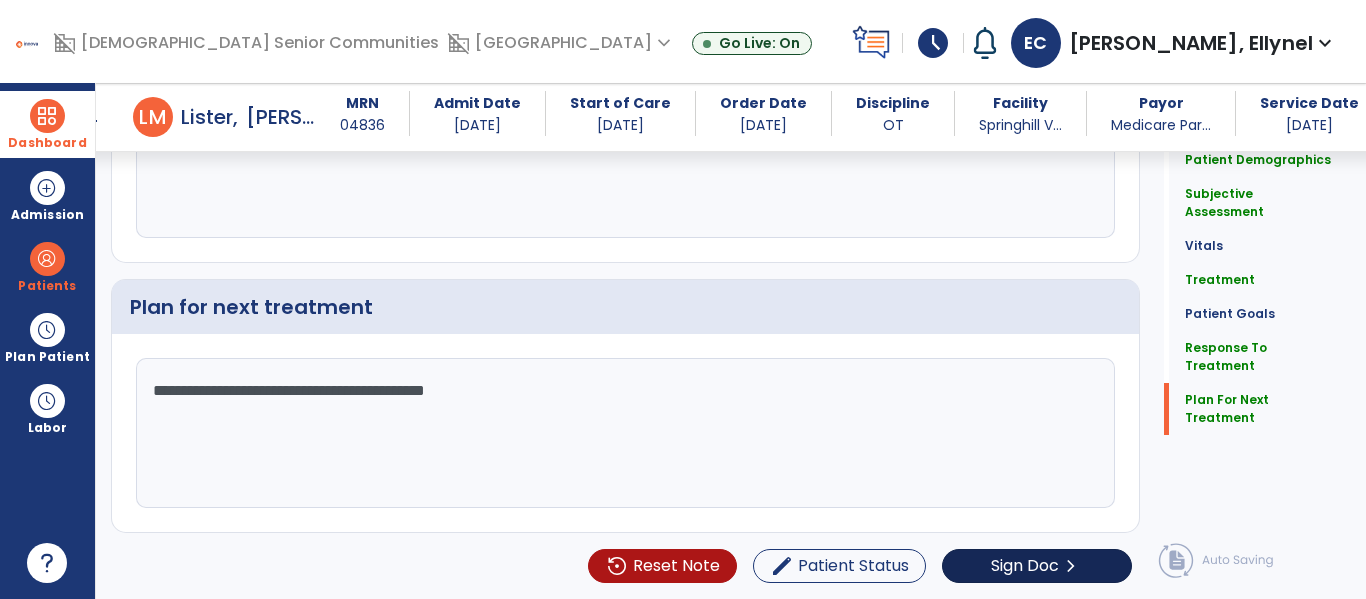 type on "**********" 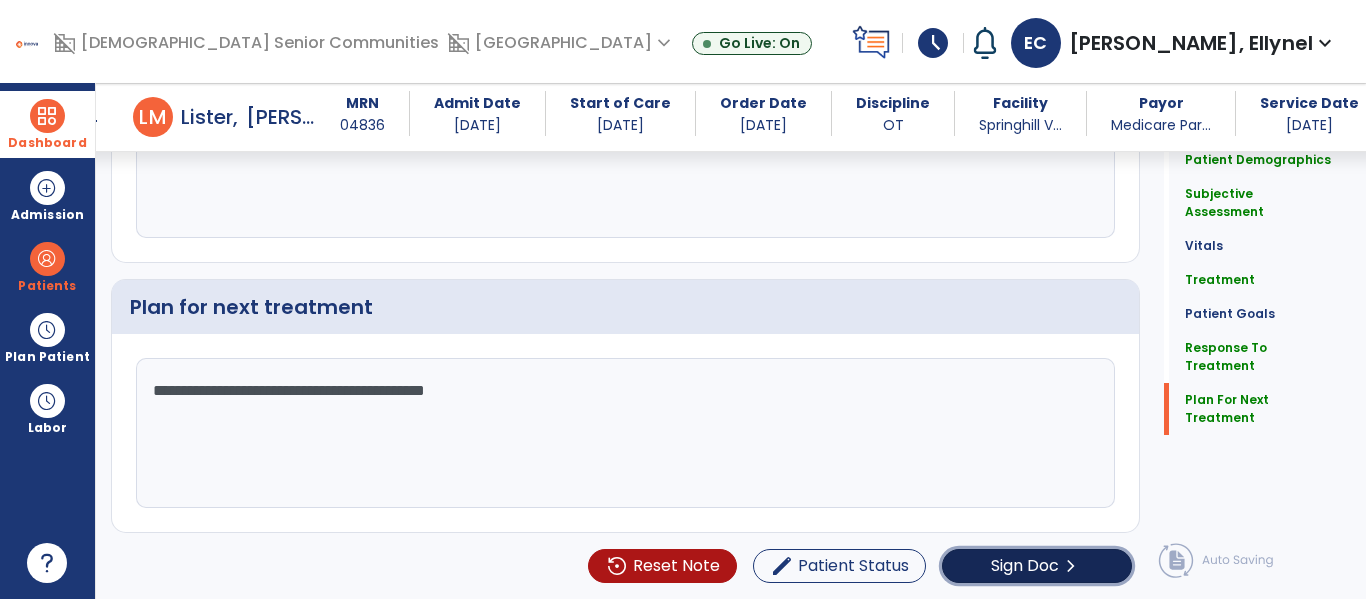 click on "Sign Doc" 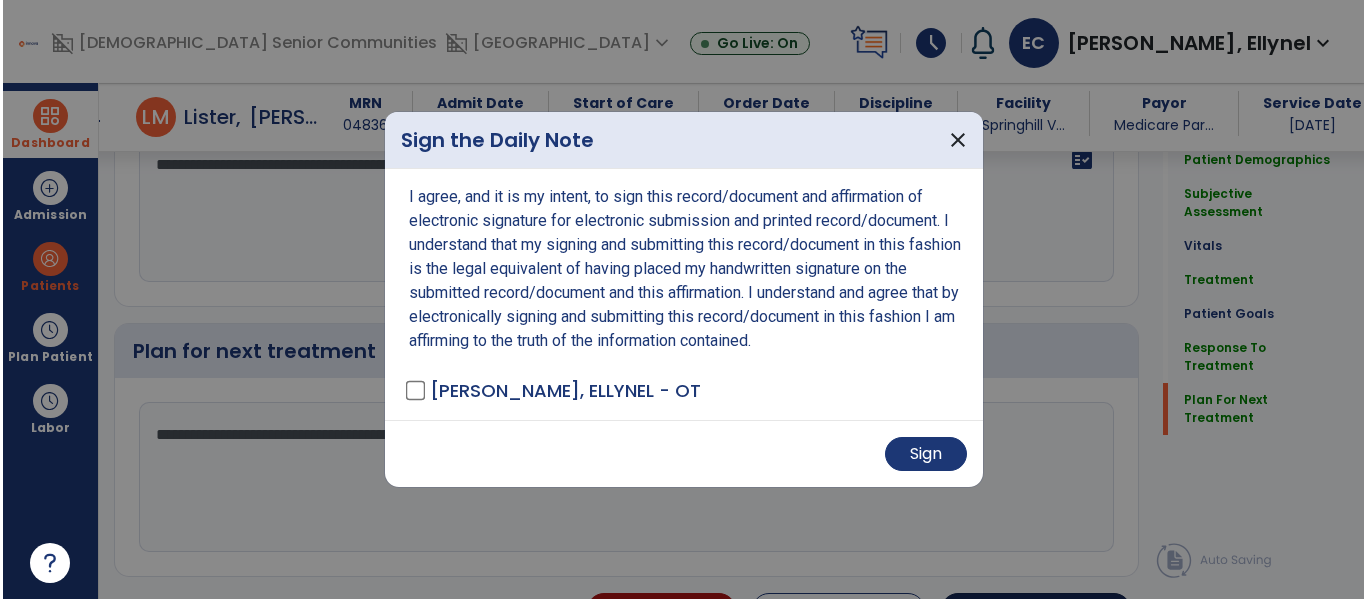 scroll, scrollTop: 2781, scrollLeft: 0, axis: vertical 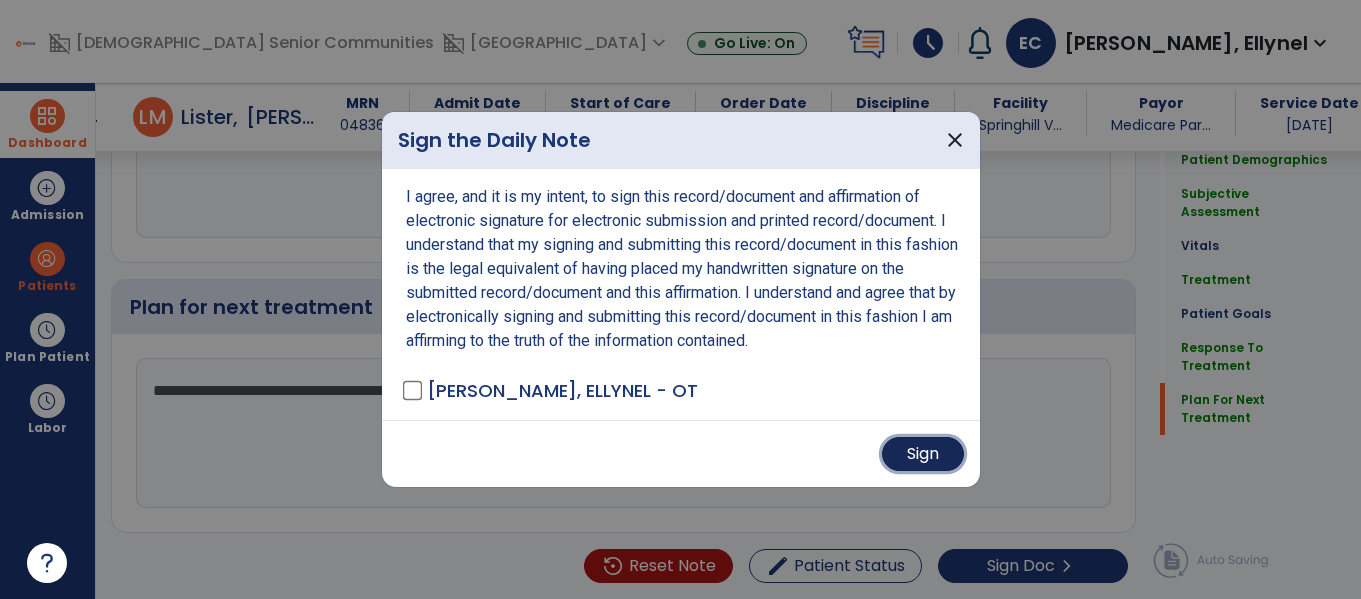 click on "Sign" at bounding box center [923, 454] 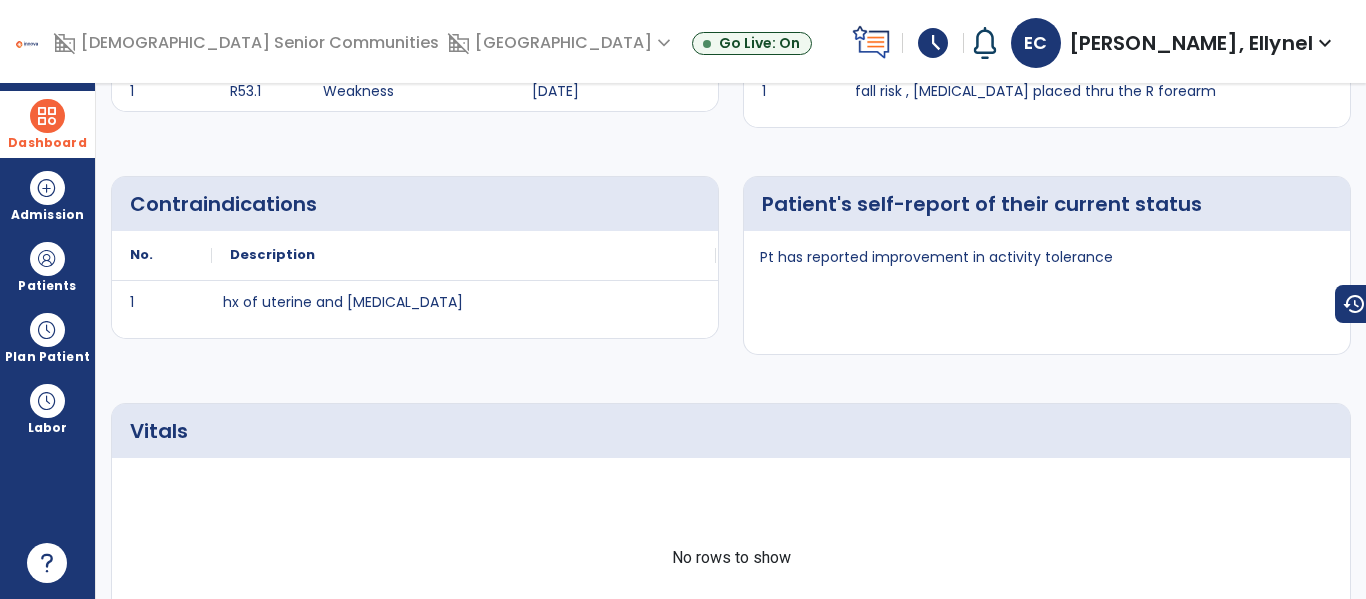 scroll, scrollTop: 0, scrollLeft: 0, axis: both 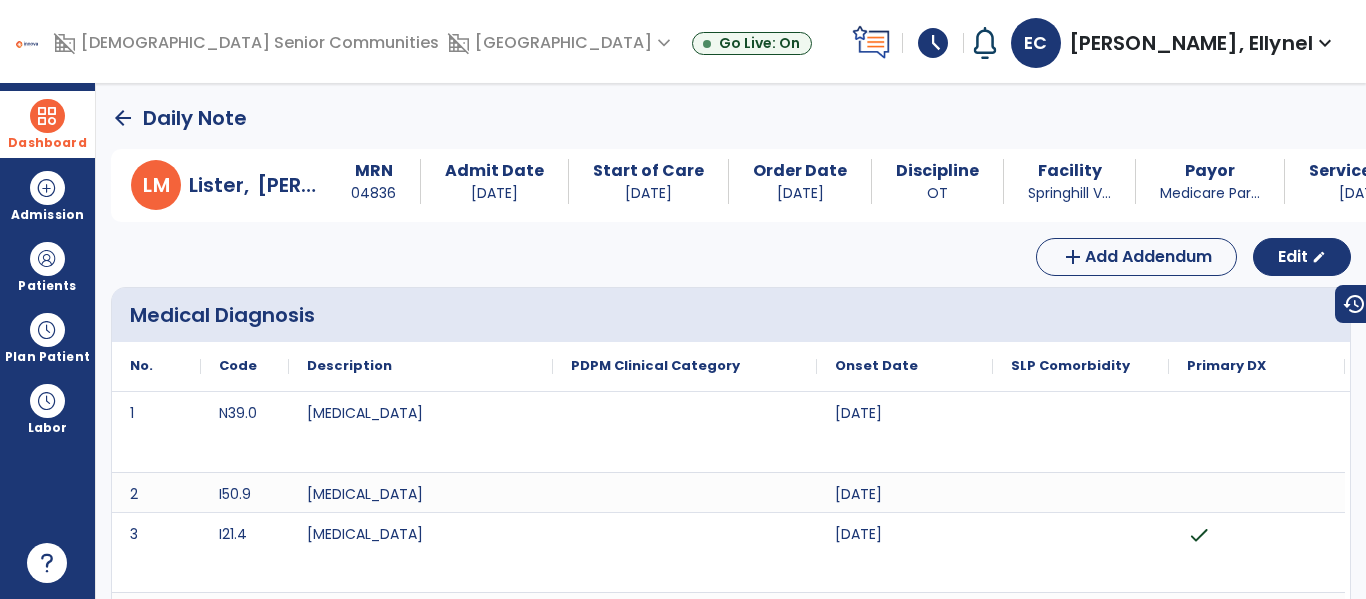 click on "arrow_back" 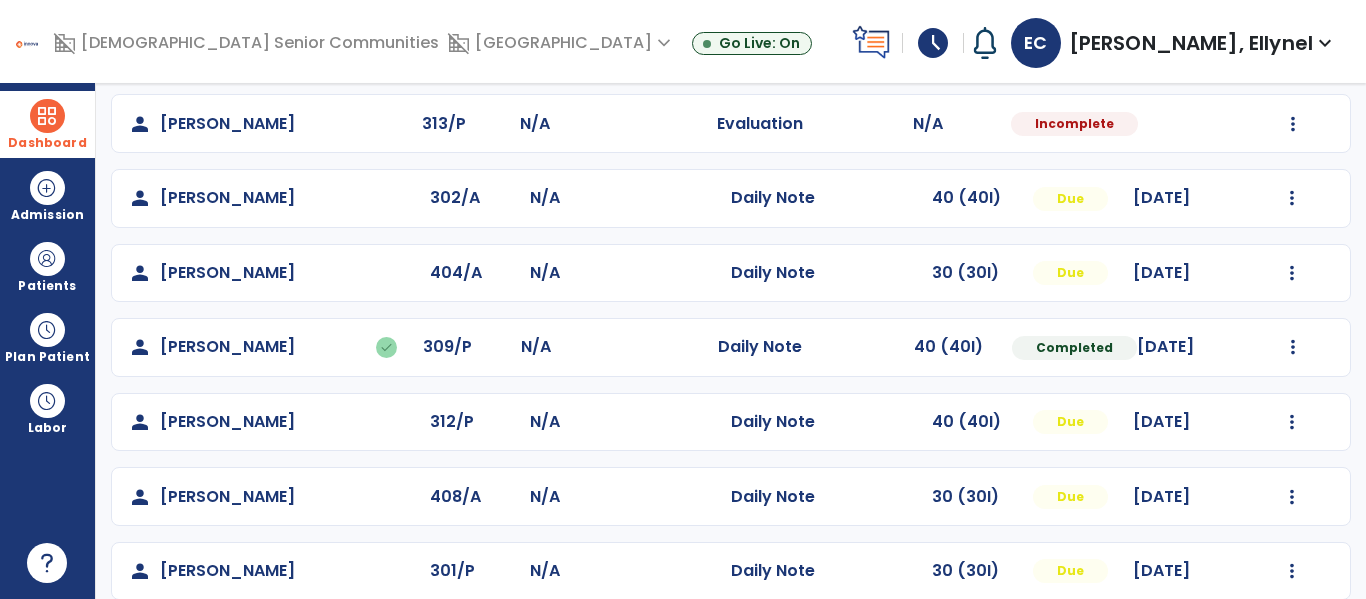 scroll, scrollTop: 487, scrollLeft: 0, axis: vertical 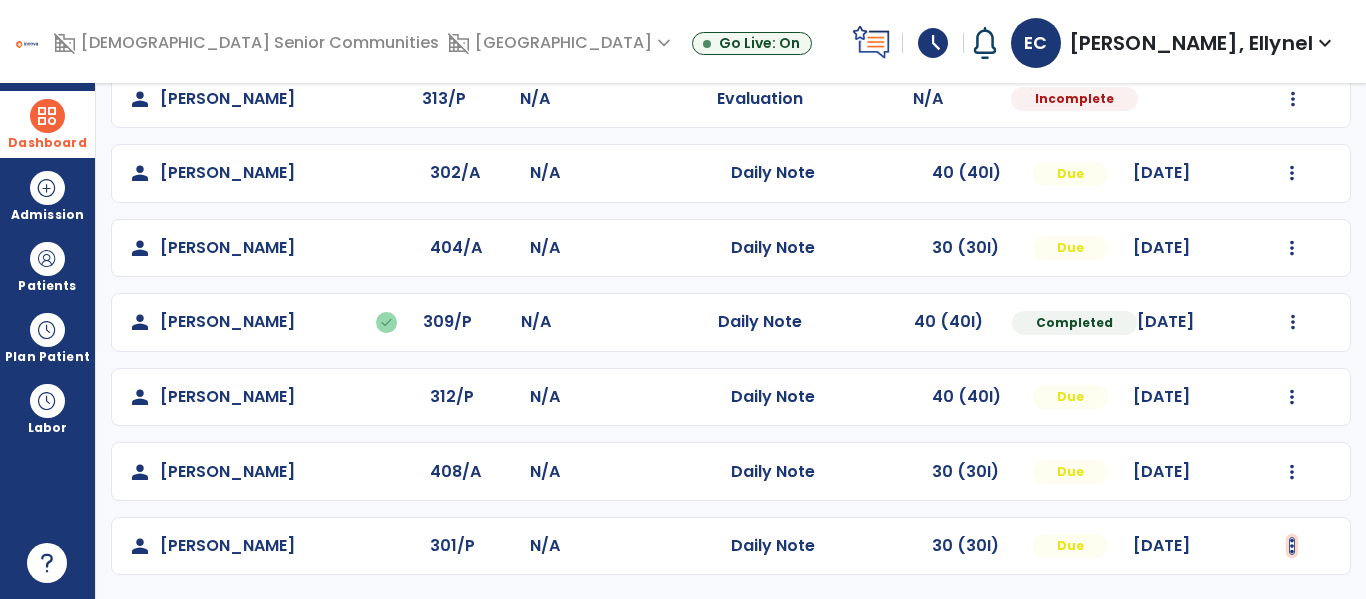 click at bounding box center (1293, -199) 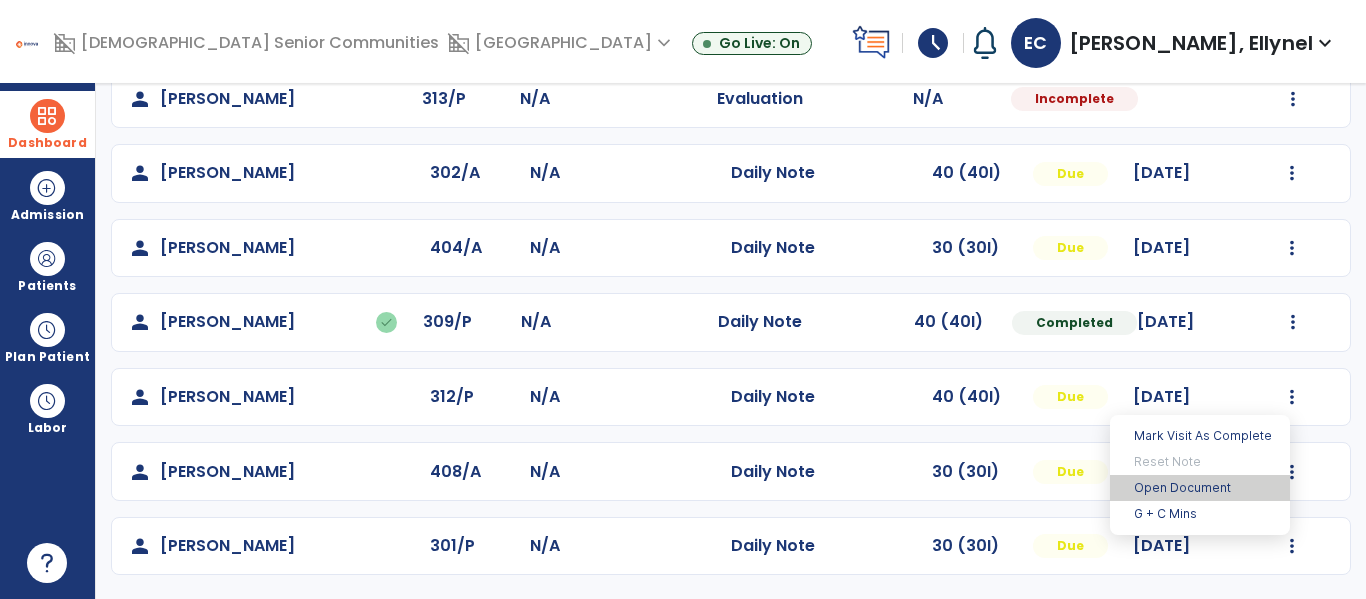 click on "Open Document" at bounding box center [1200, 488] 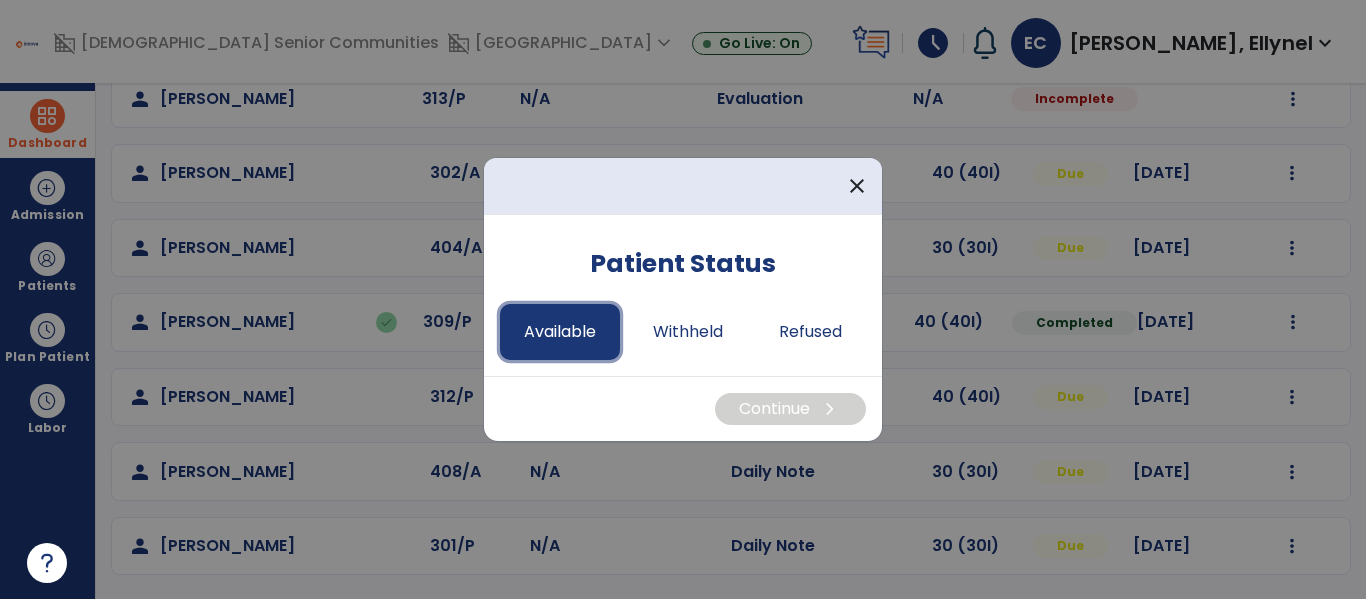 click on "Available" at bounding box center (560, 332) 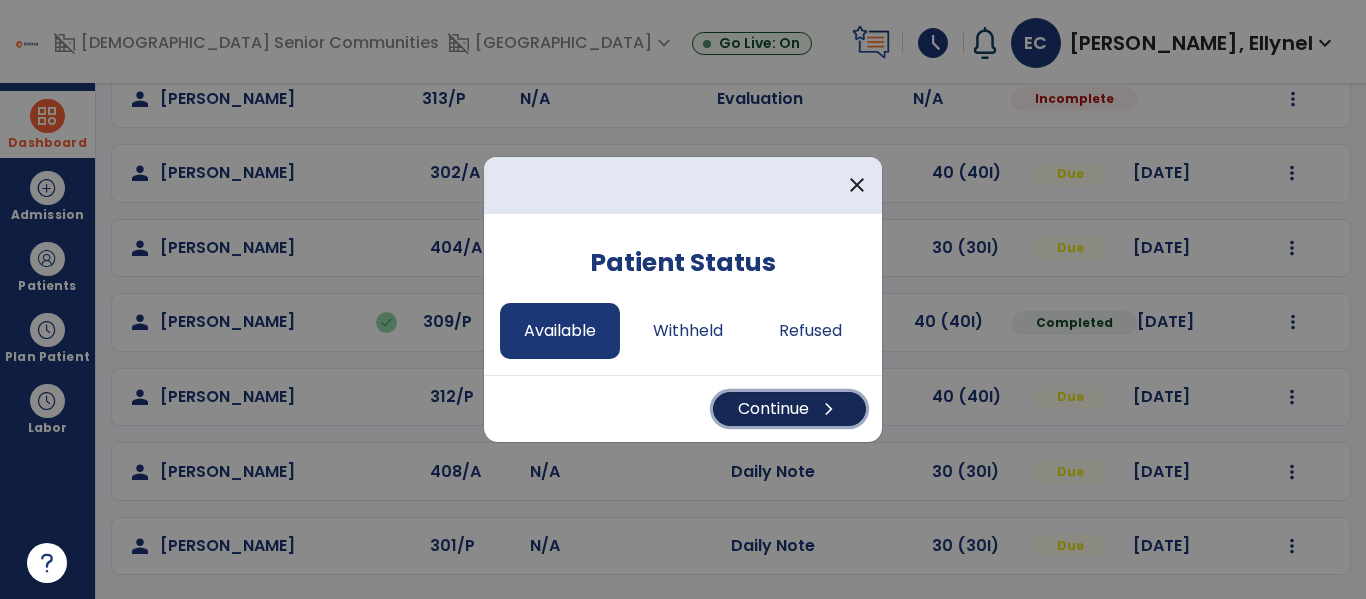 click on "Continue   chevron_right" at bounding box center [789, 409] 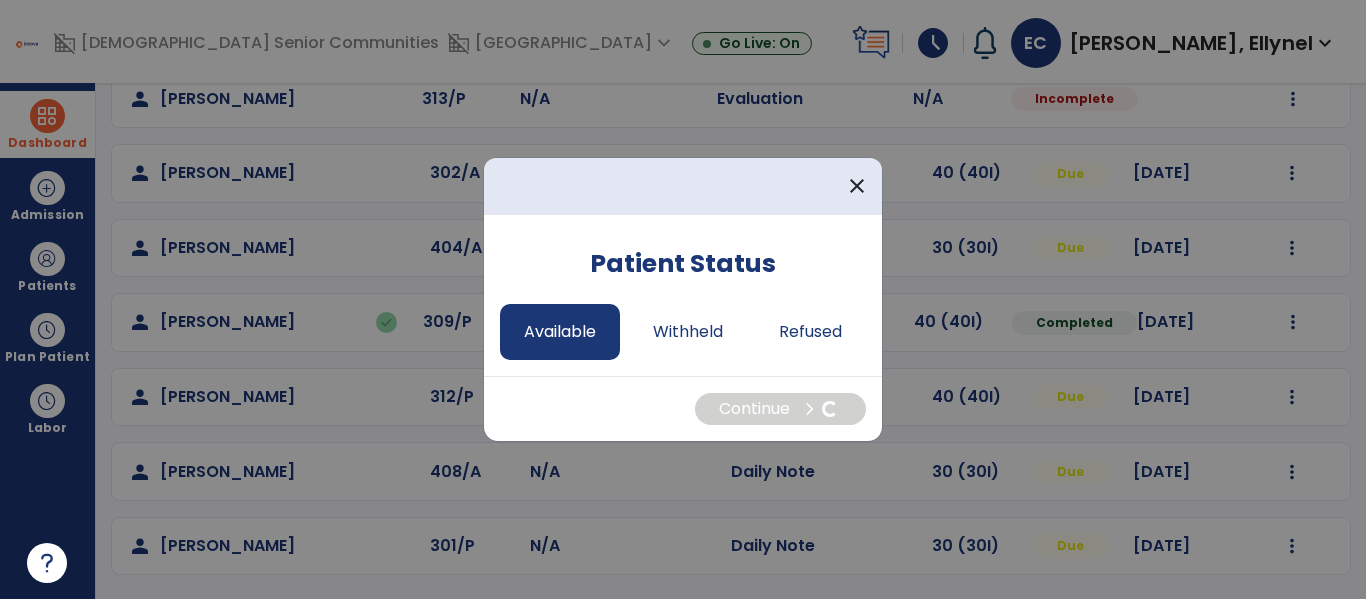 select on "*" 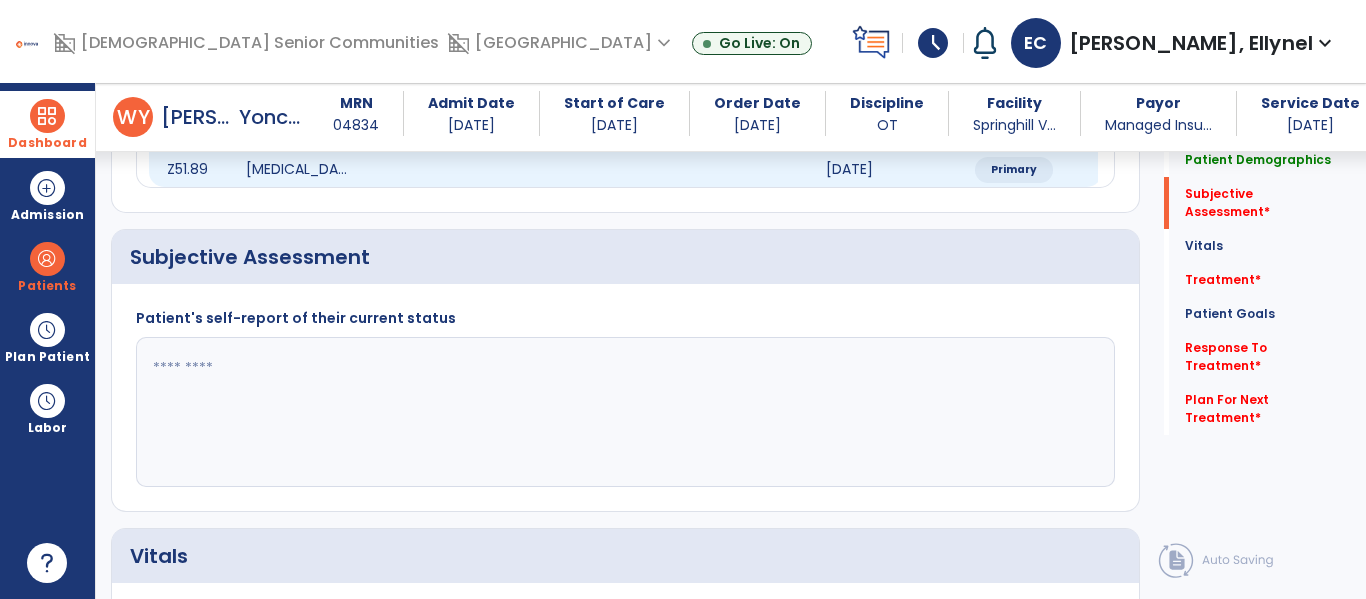 scroll, scrollTop: 506, scrollLeft: 0, axis: vertical 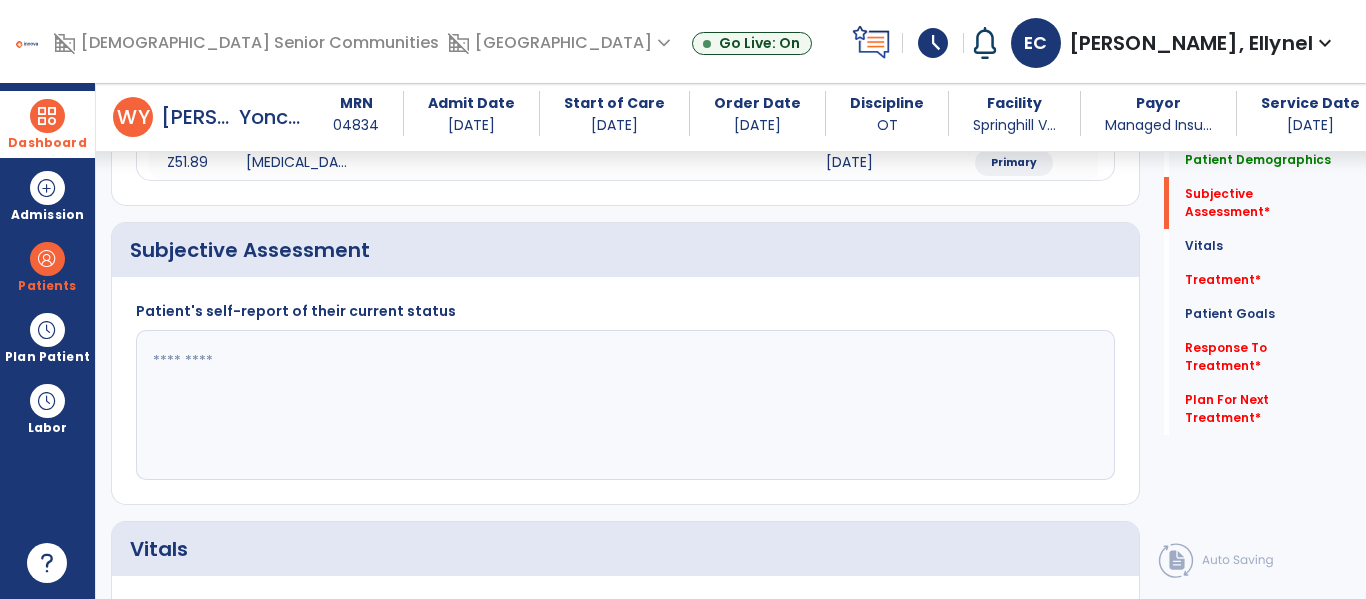 click 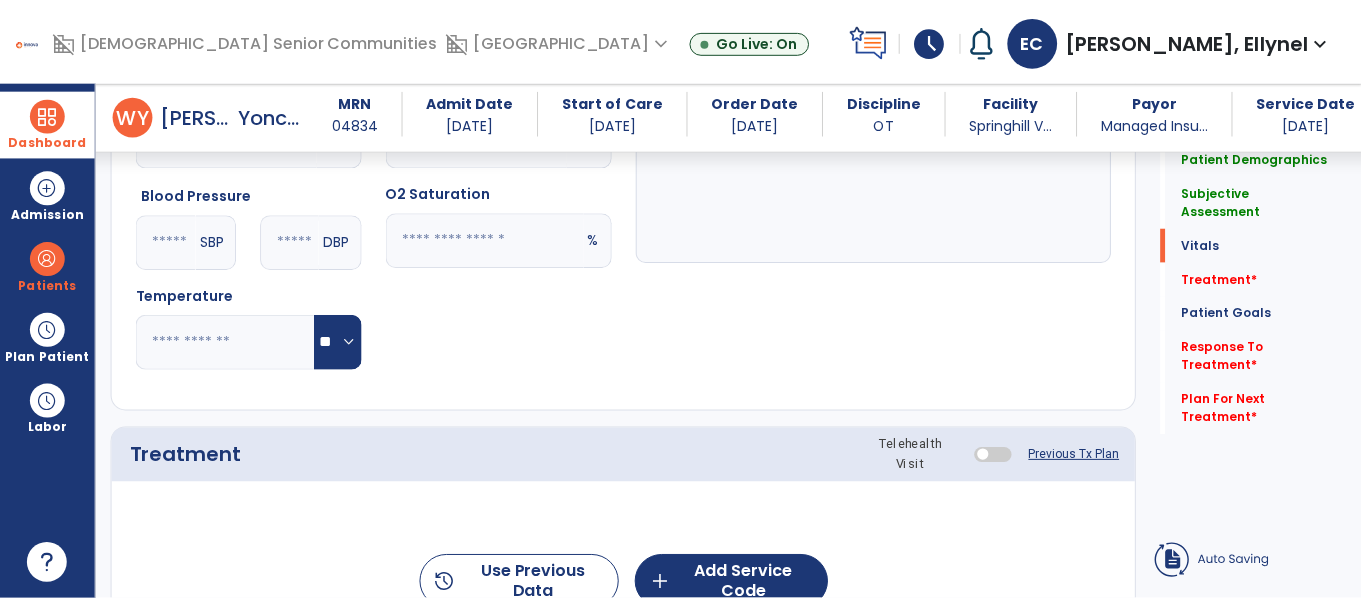 scroll, scrollTop: 1033, scrollLeft: 0, axis: vertical 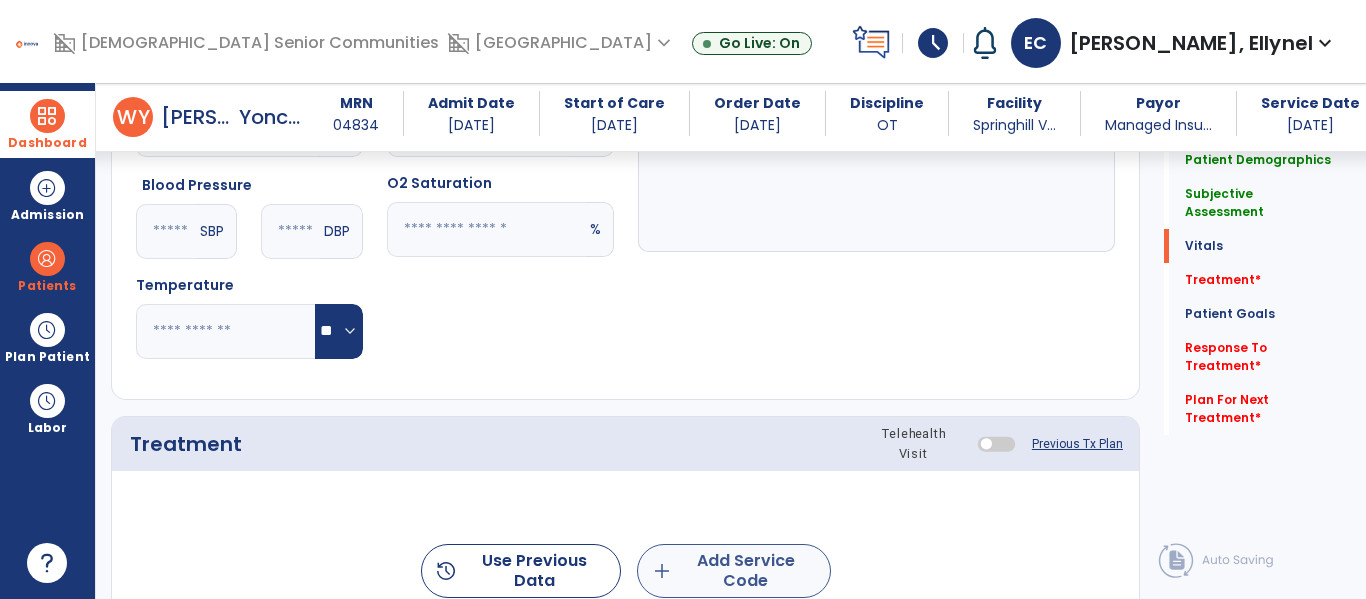 type on "**********" 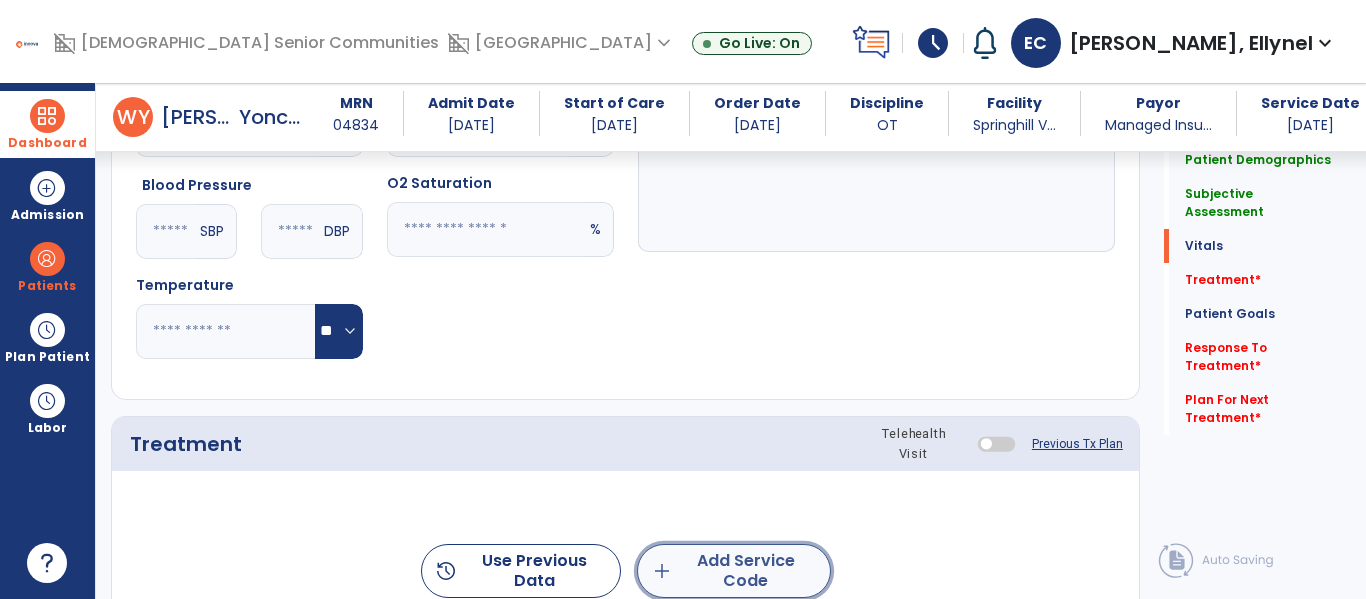 click on "add  Add Service Code" 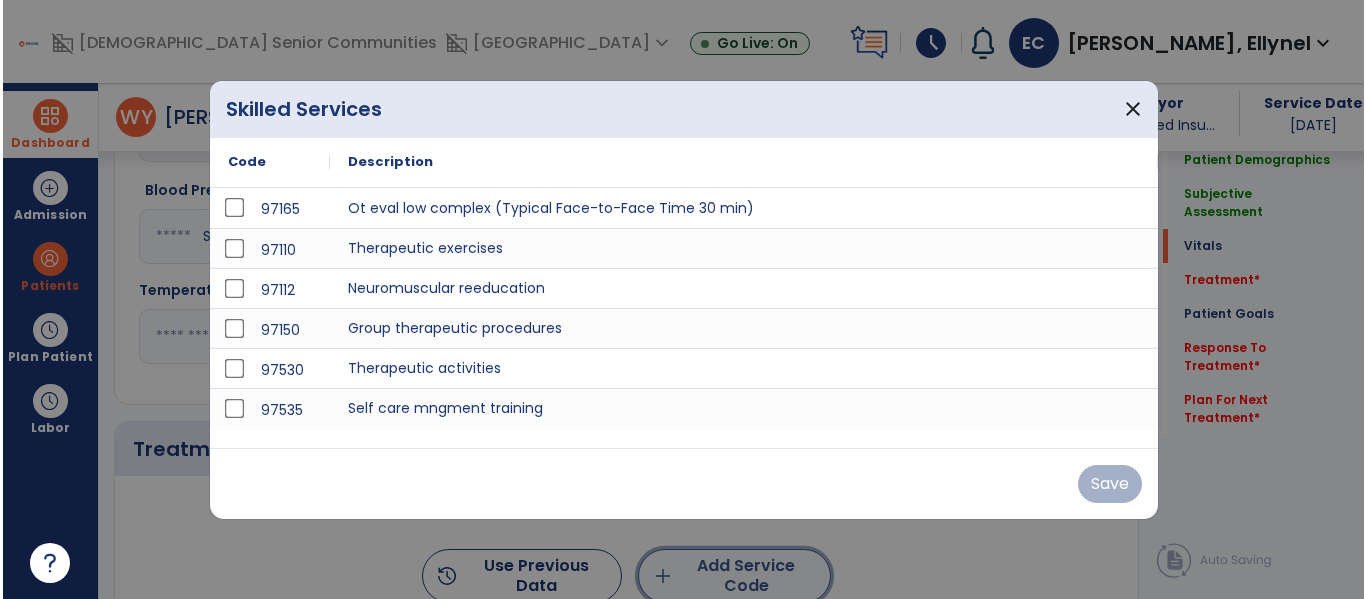 scroll, scrollTop: 1033, scrollLeft: 0, axis: vertical 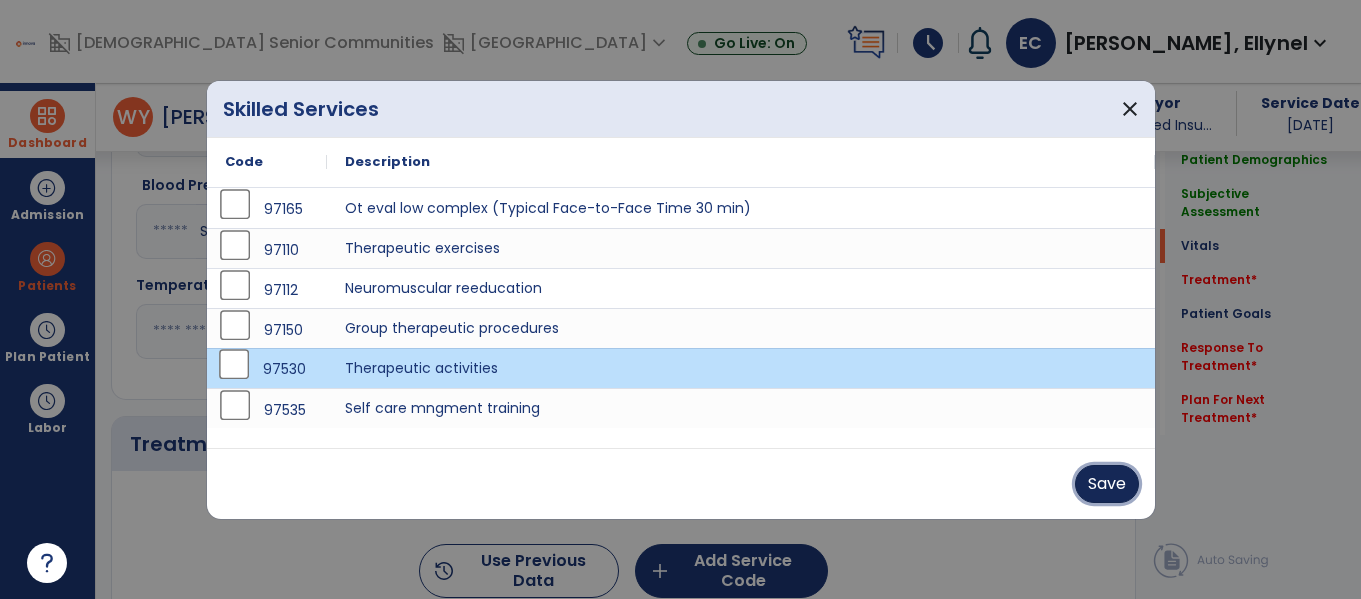 click on "Save" at bounding box center [1107, 484] 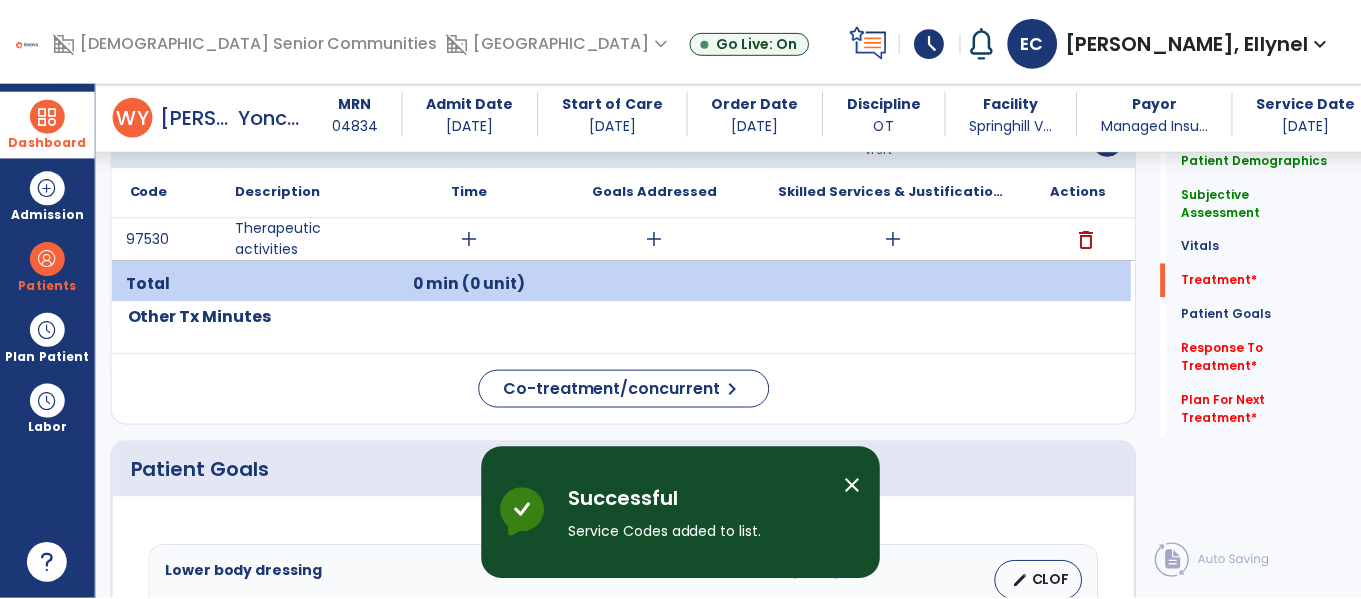 scroll, scrollTop: 1346, scrollLeft: 0, axis: vertical 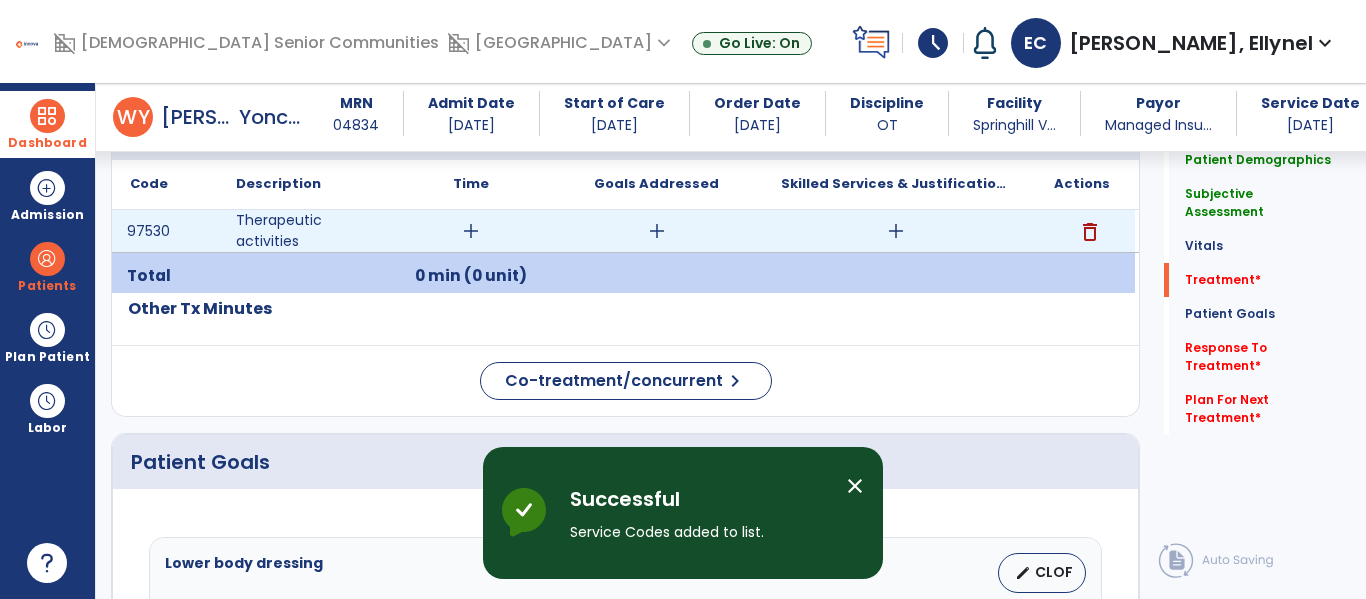 click on "add" at bounding box center [471, 231] 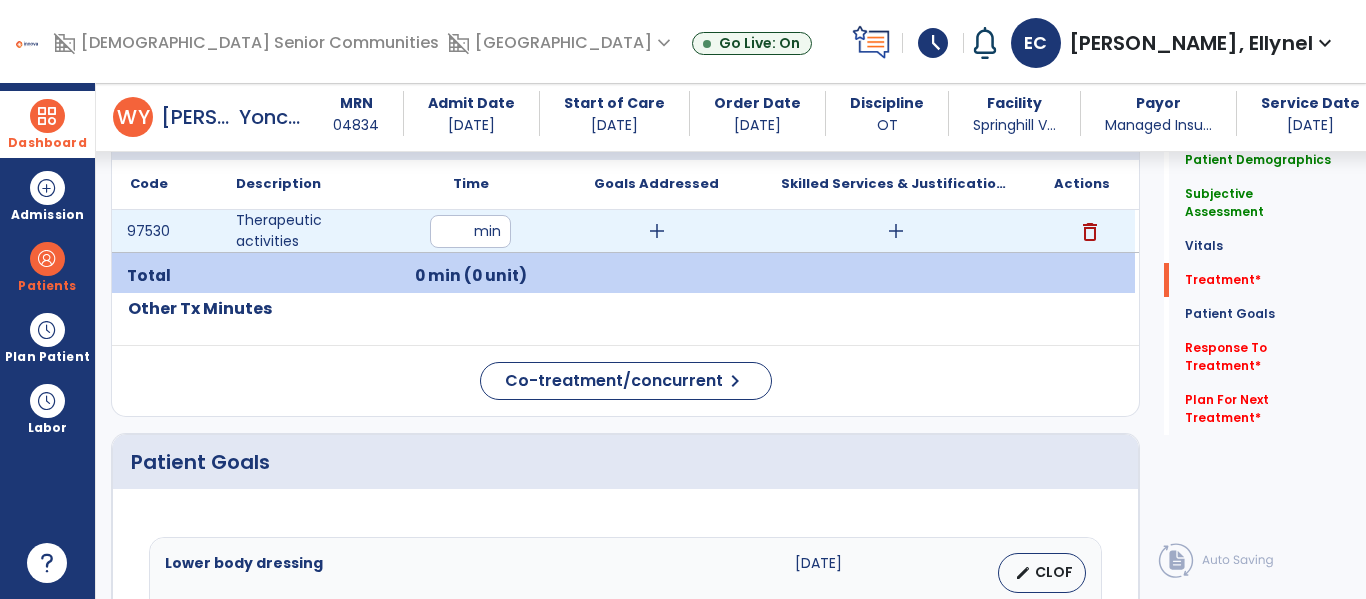 type on "**" 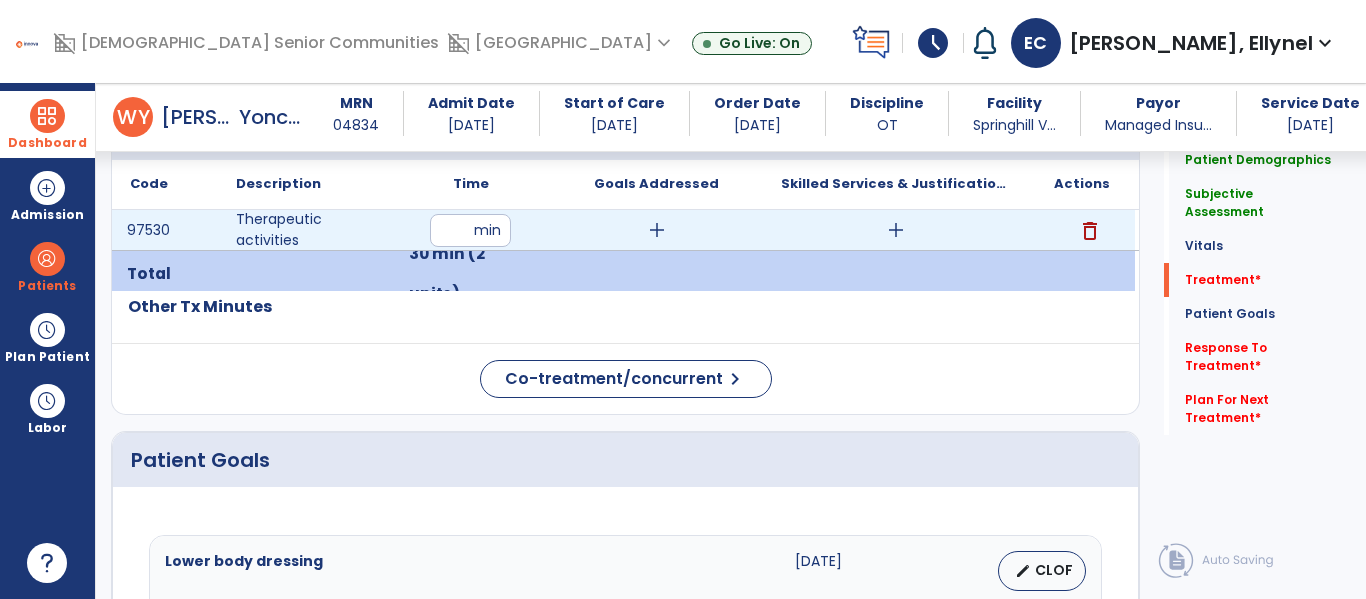 click on "add" at bounding box center [896, 230] 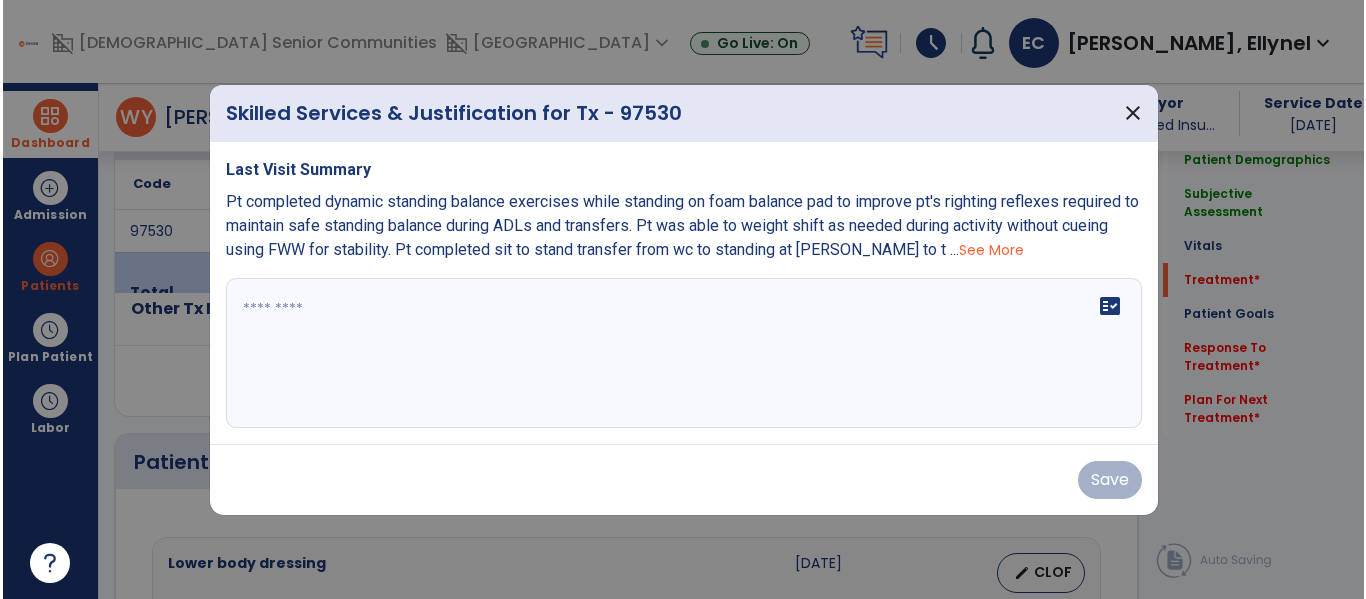 scroll, scrollTop: 1346, scrollLeft: 0, axis: vertical 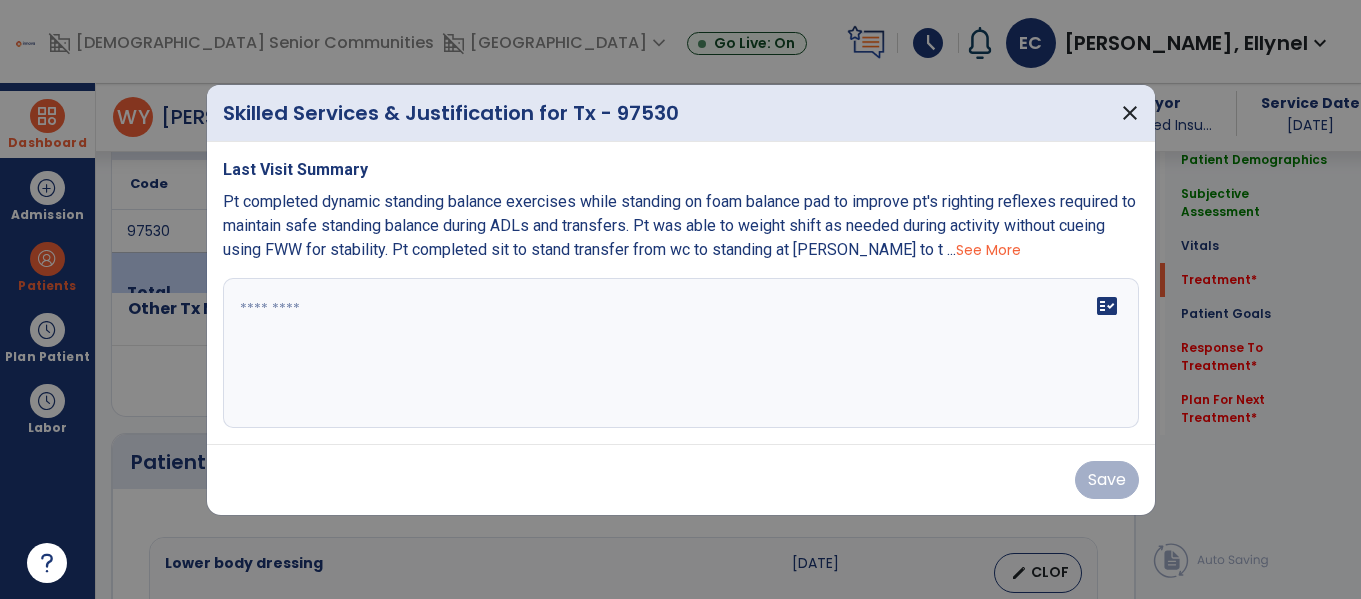click on "fact_check" at bounding box center (681, 353) 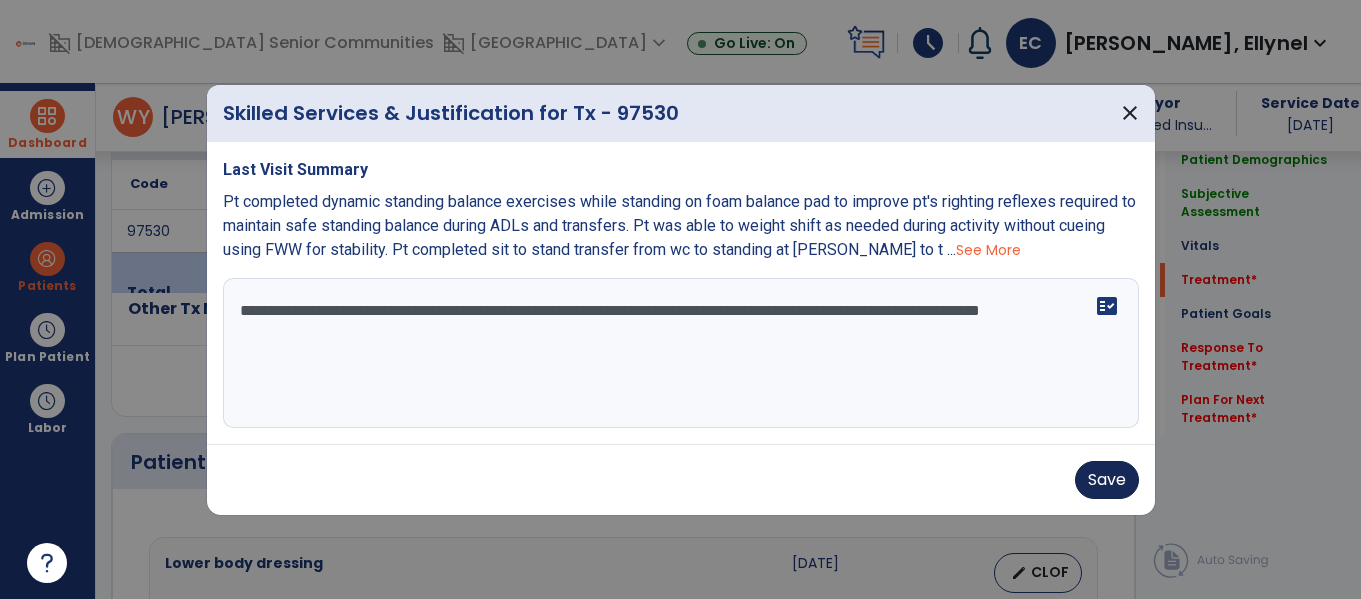 type on "**********" 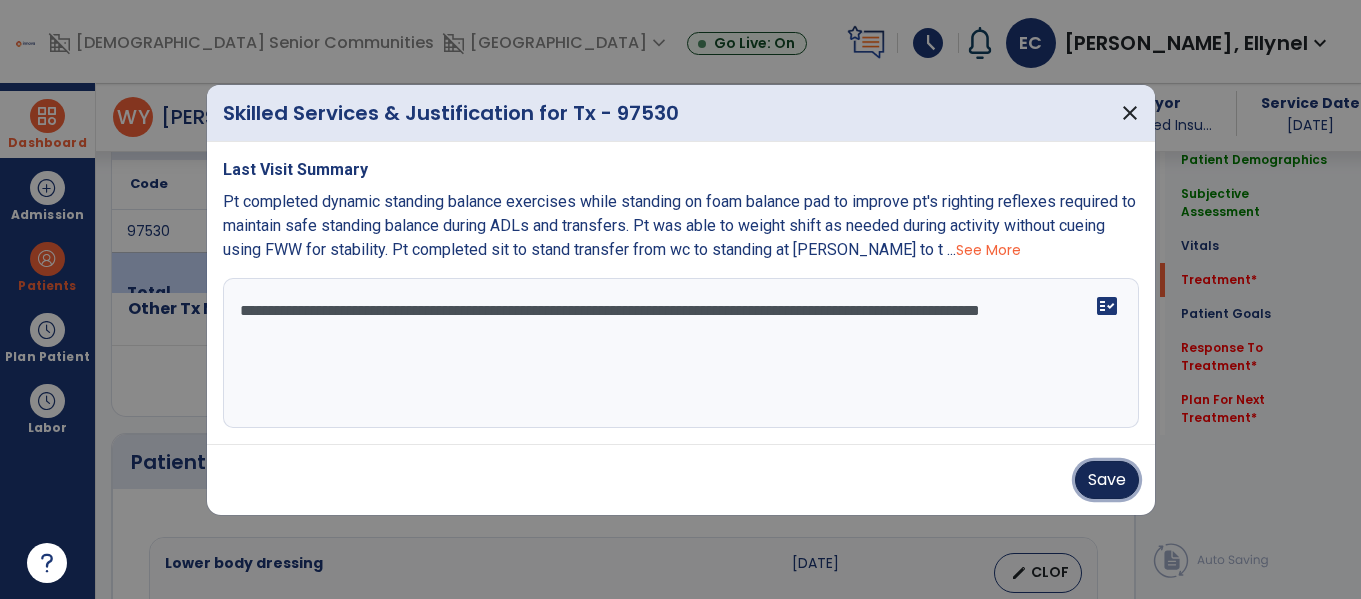 click on "Save" at bounding box center (1107, 480) 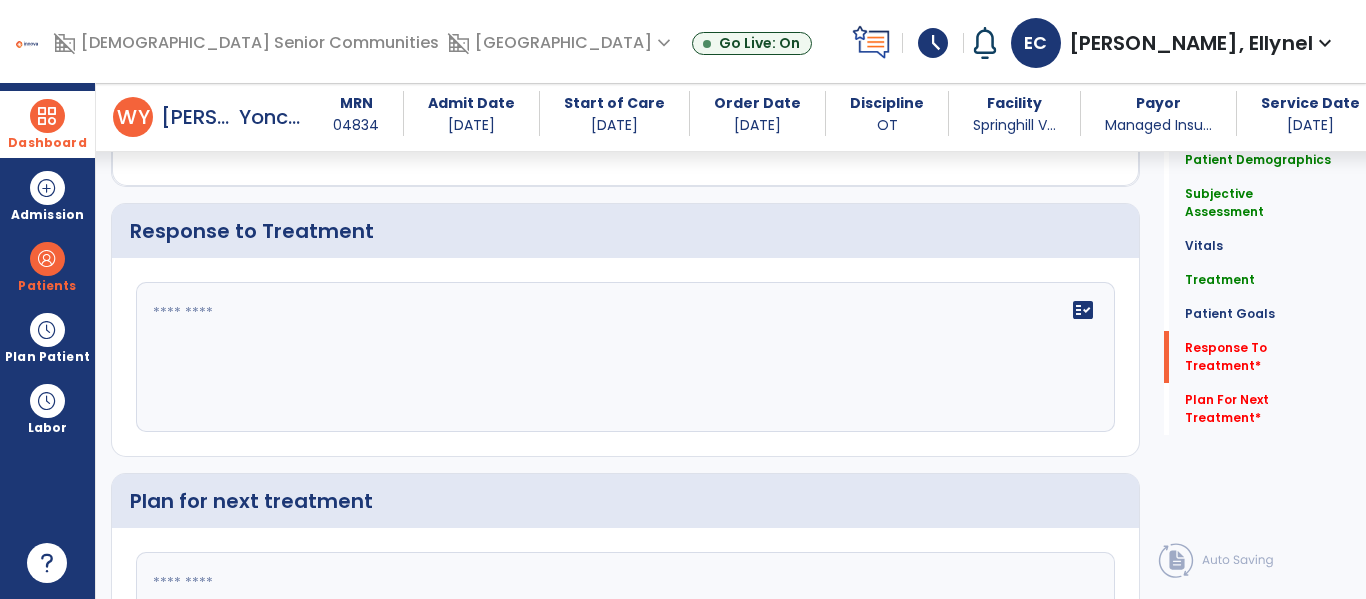 scroll, scrollTop: 2365, scrollLeft: 0, axis: vertical 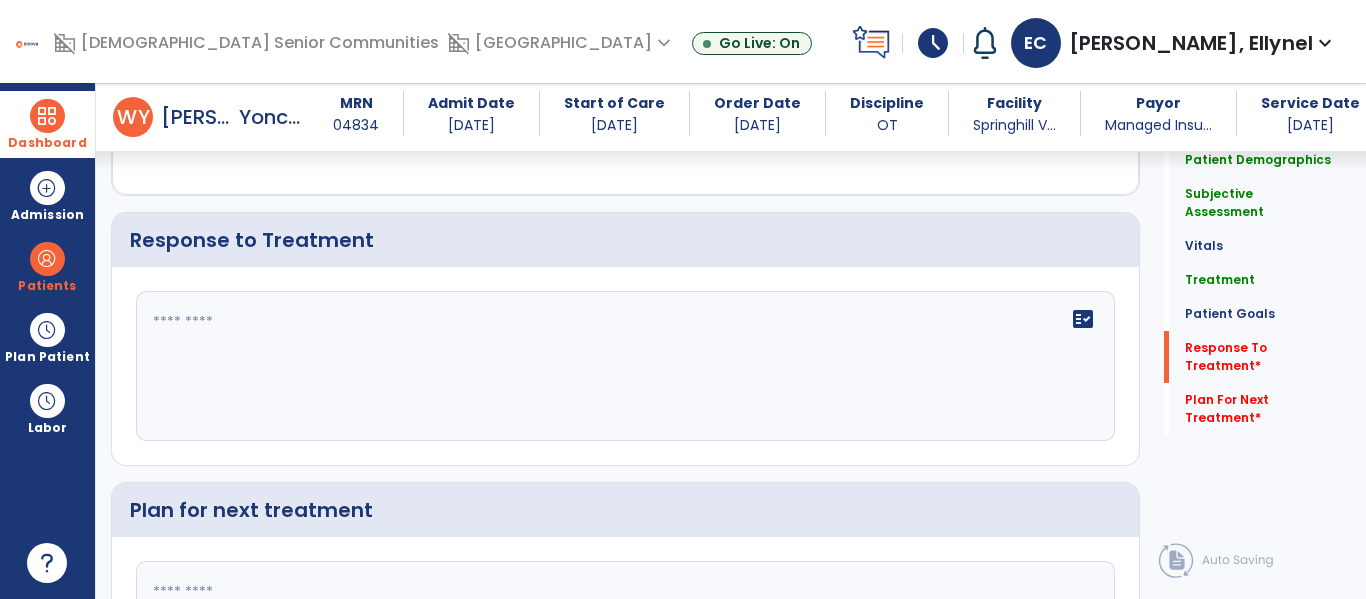 click on "fact_check" 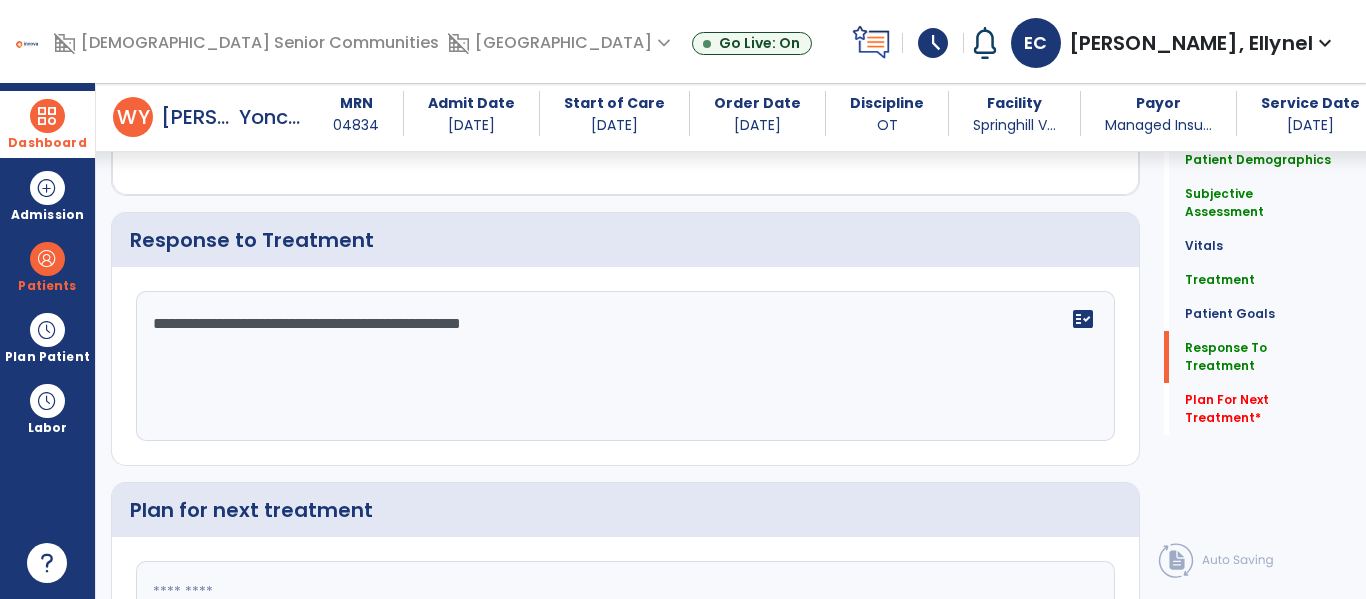 scroll, scrollTop: 2568, scrollLeft: 0, axis: vertical 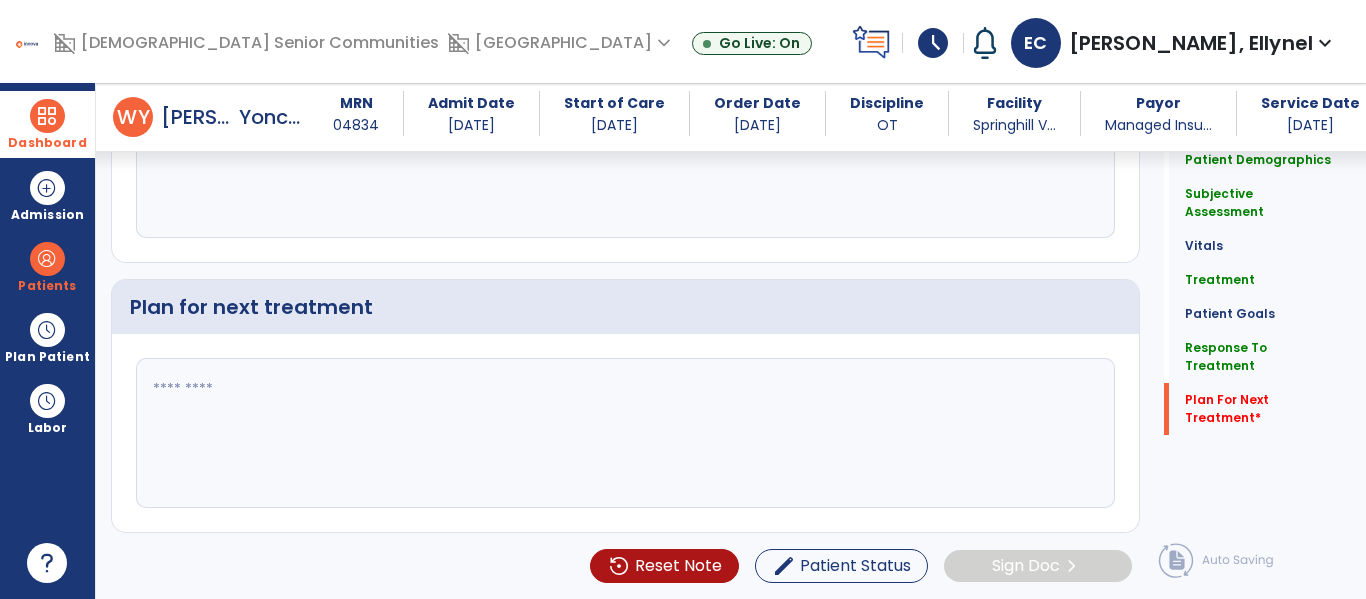 type on "**********" 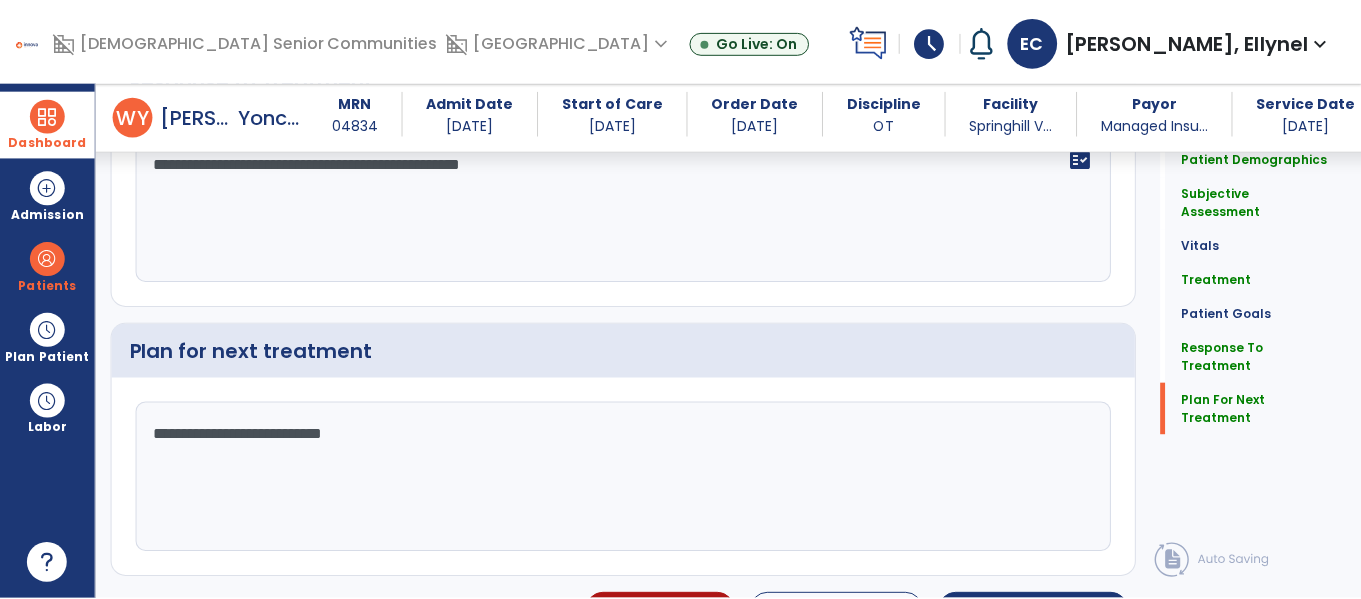 scroll, scrollTop: 2568, scrollLeft: 0, axis: vertical 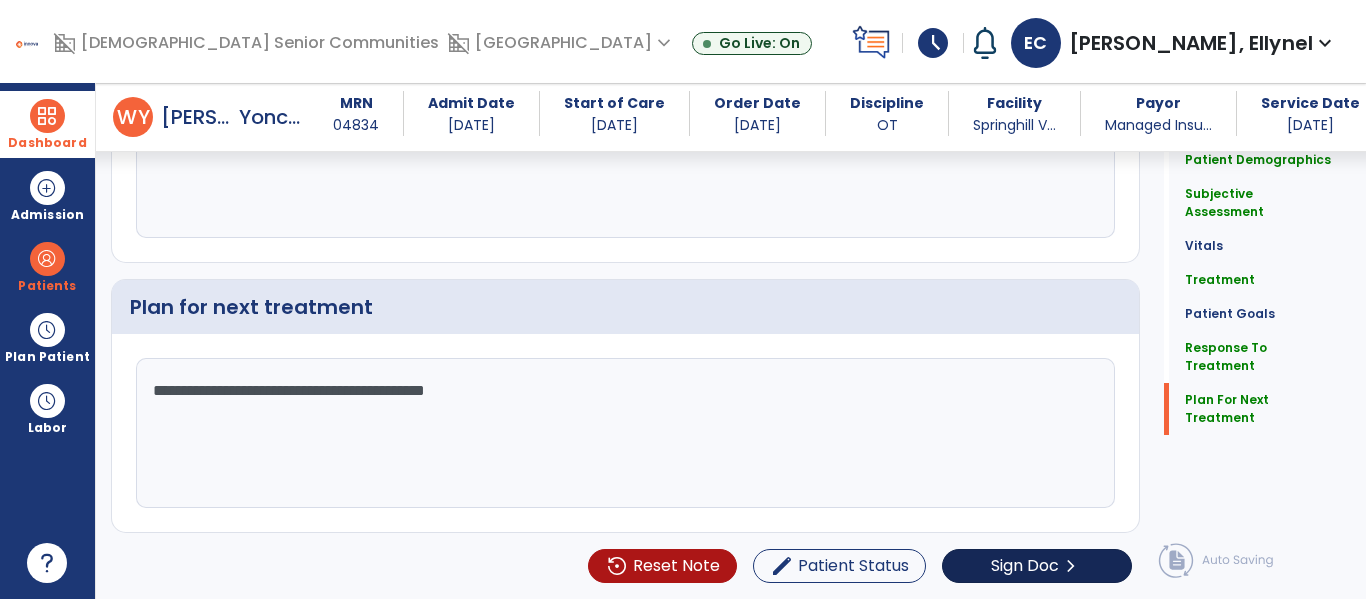 type on "**********" 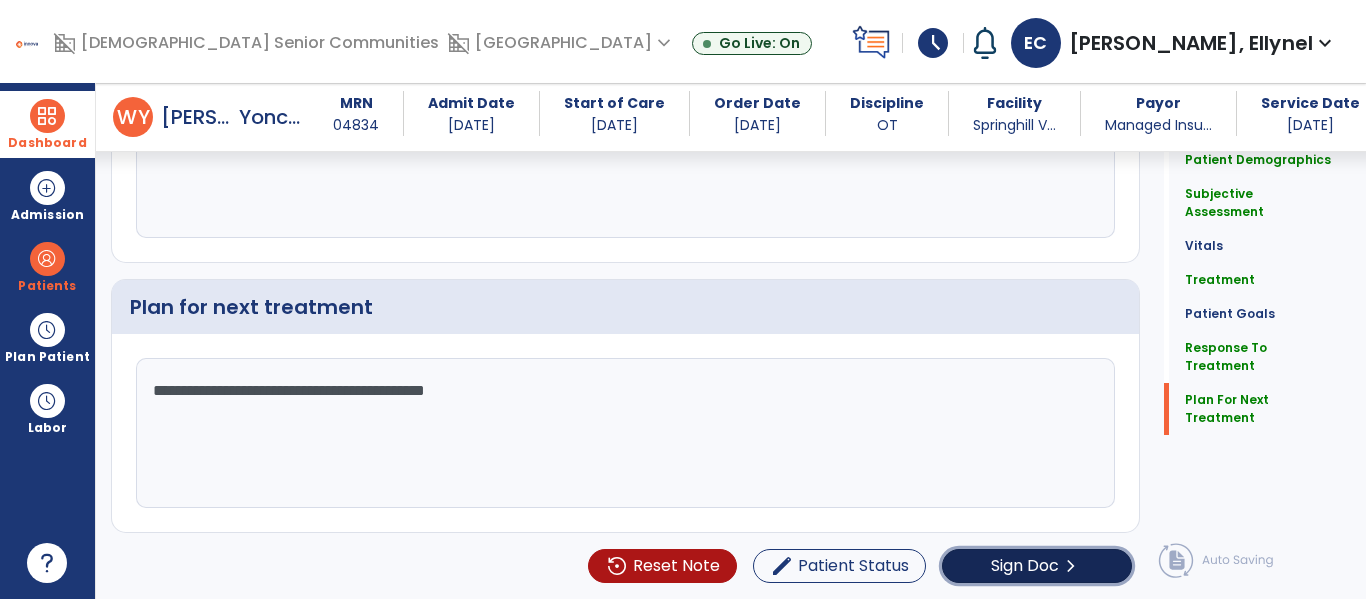 click on "chevron_right" 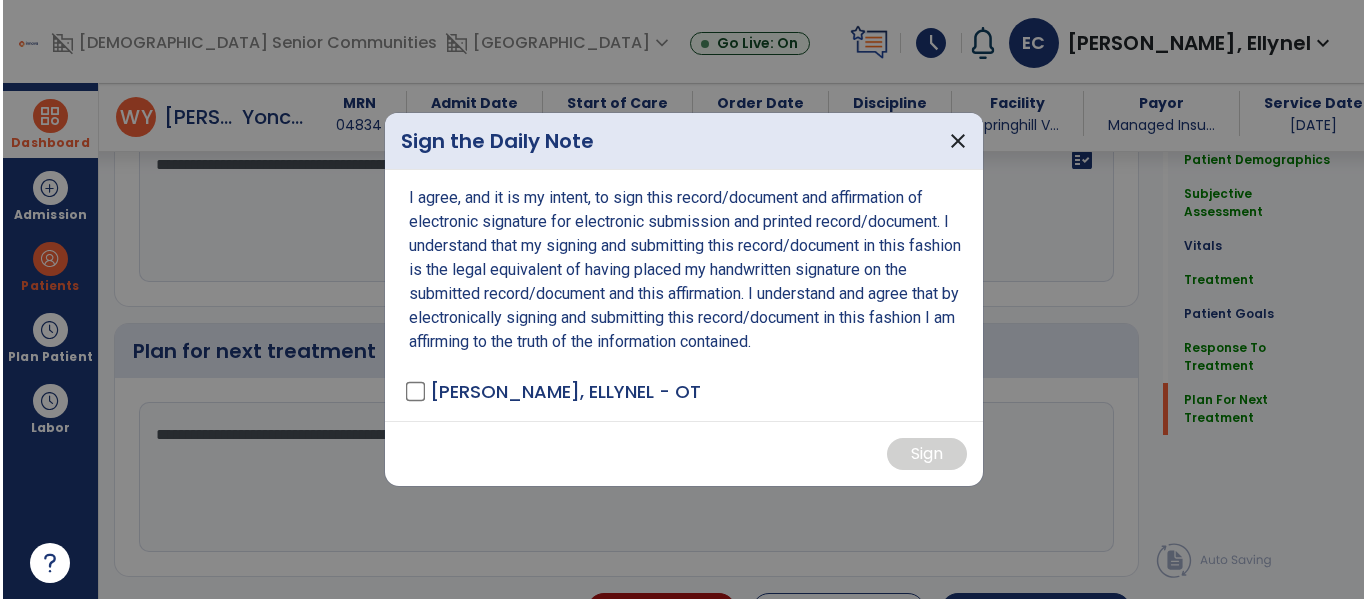 scroll, scrollTop: 2568, scrollLeft: 0, axis: vertical 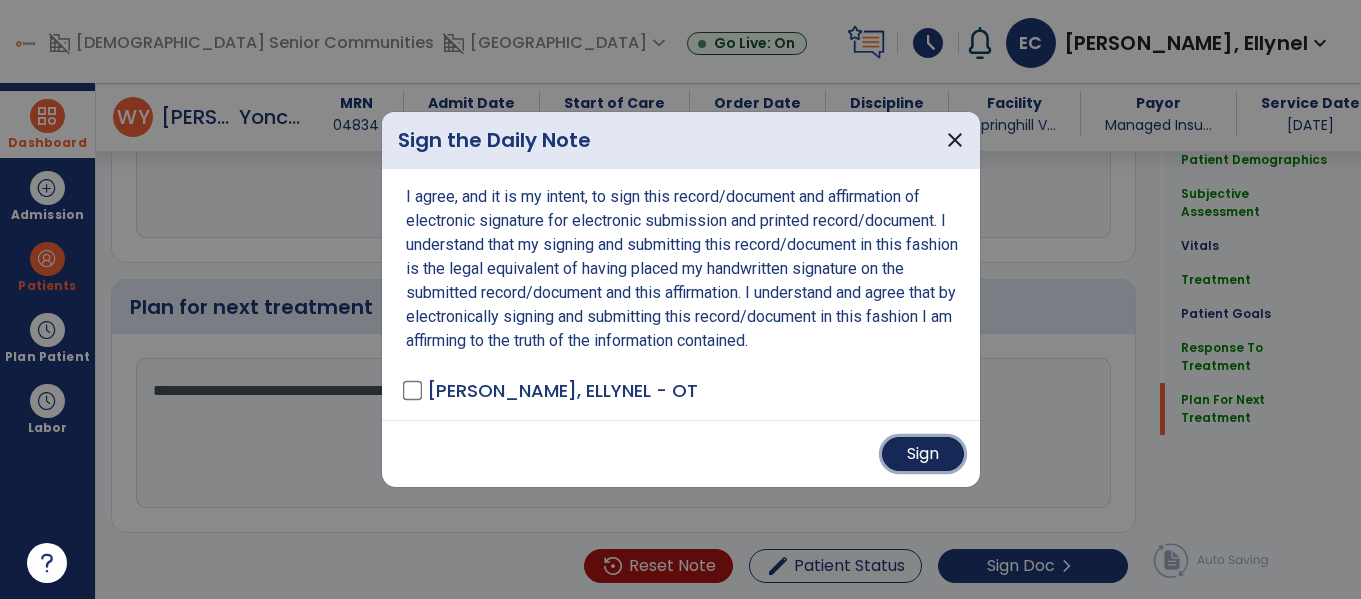 click on "Sign" at bounding box center [923, 454] 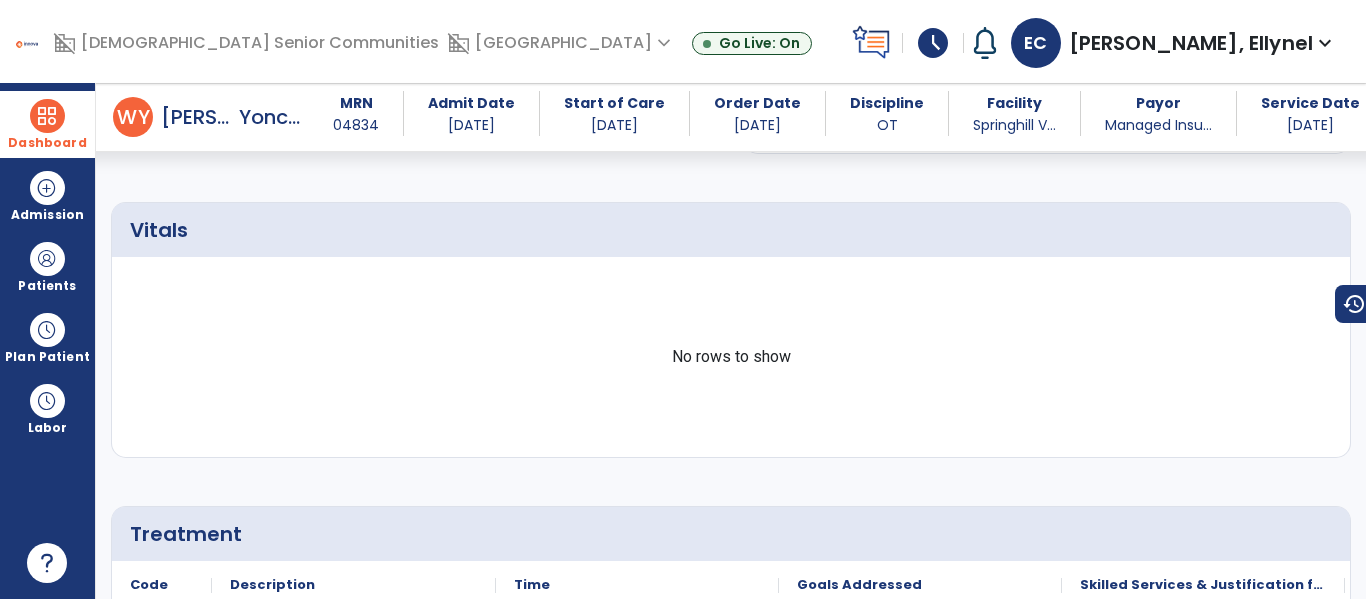 scroll, scrollTop: 0, scrollLeft: 0, axis: both 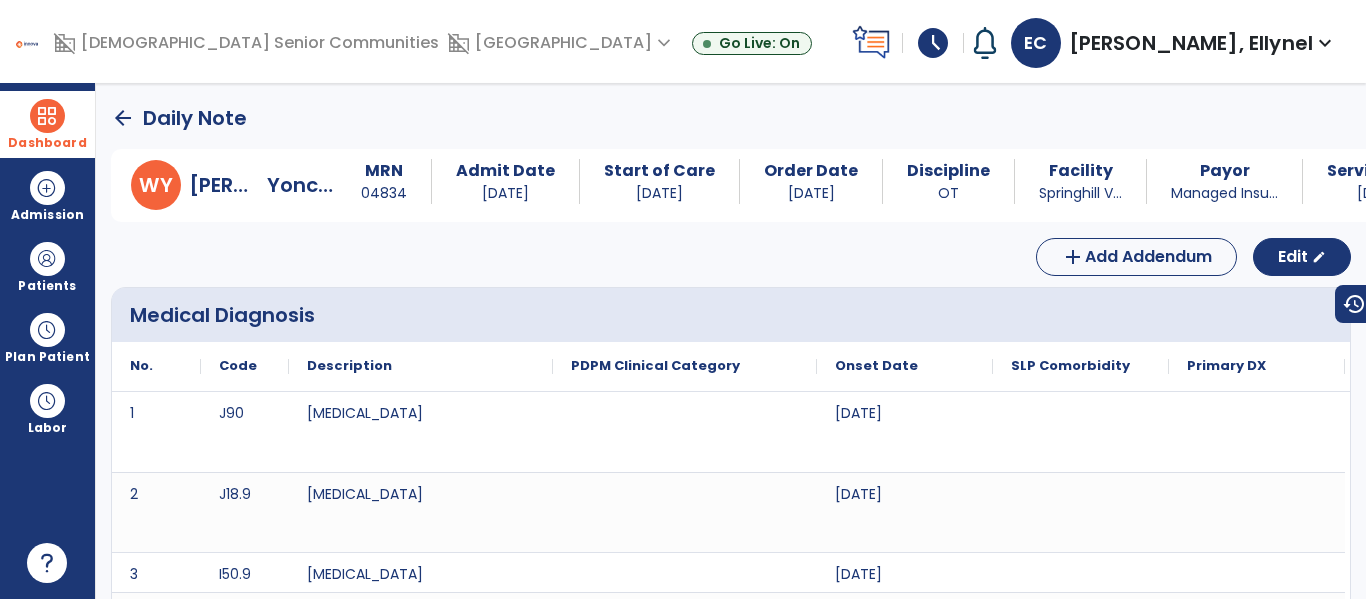 click on "arrow_back" 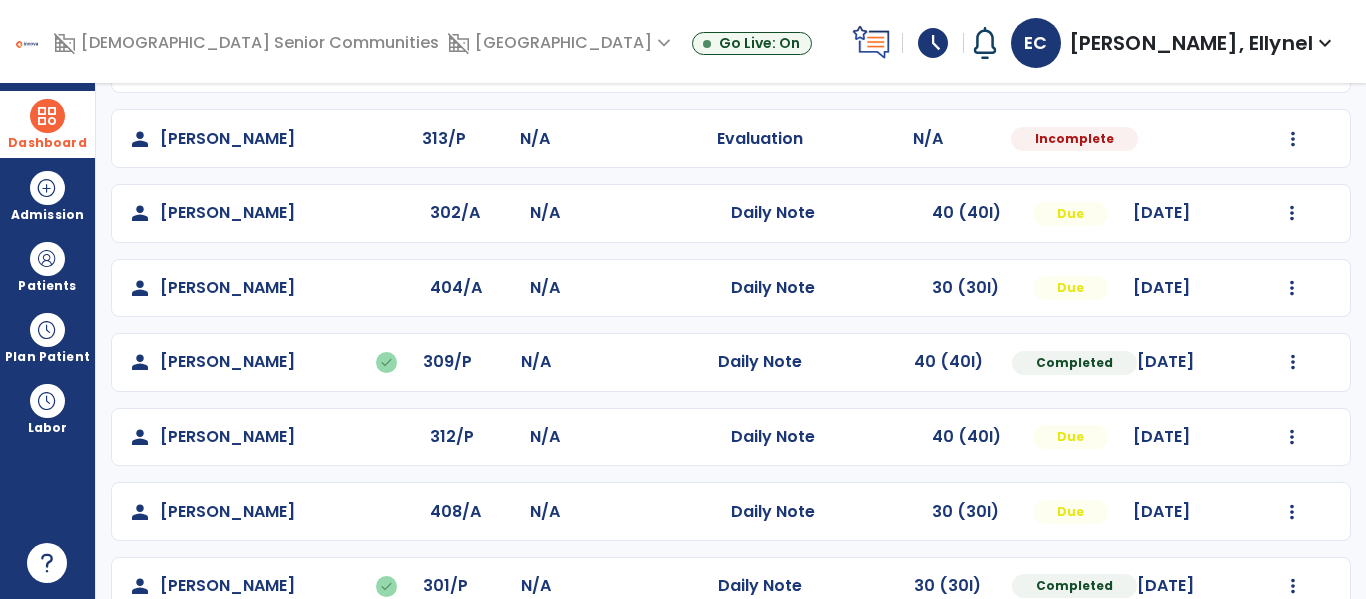 scroll, scrollTop: 487, scrollLeft: 0, axis: vertical 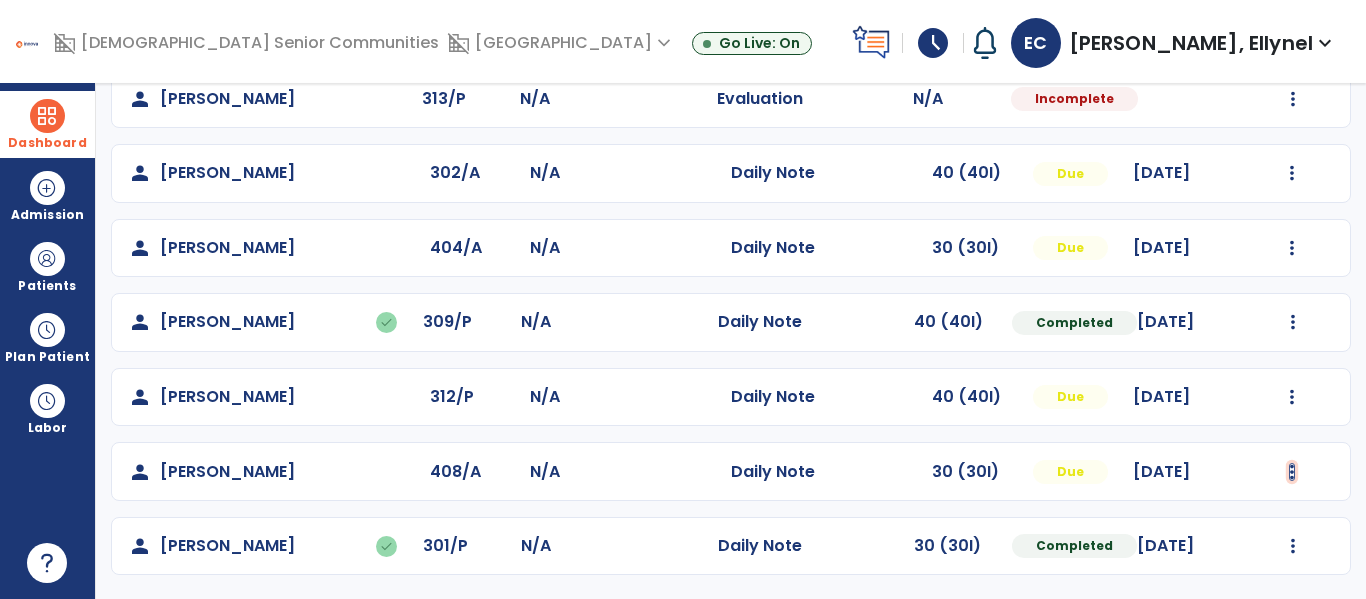 click at bounding box center [1293, -199] 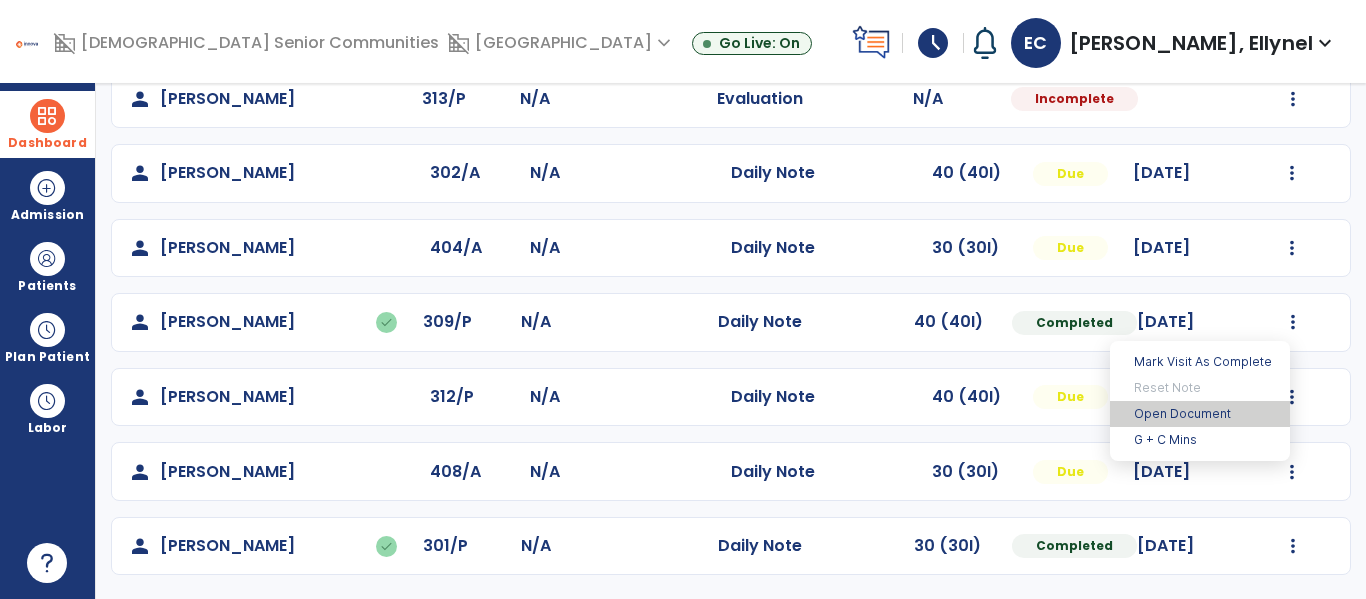 click on "Open Document" at bounding box center (1200, 414) 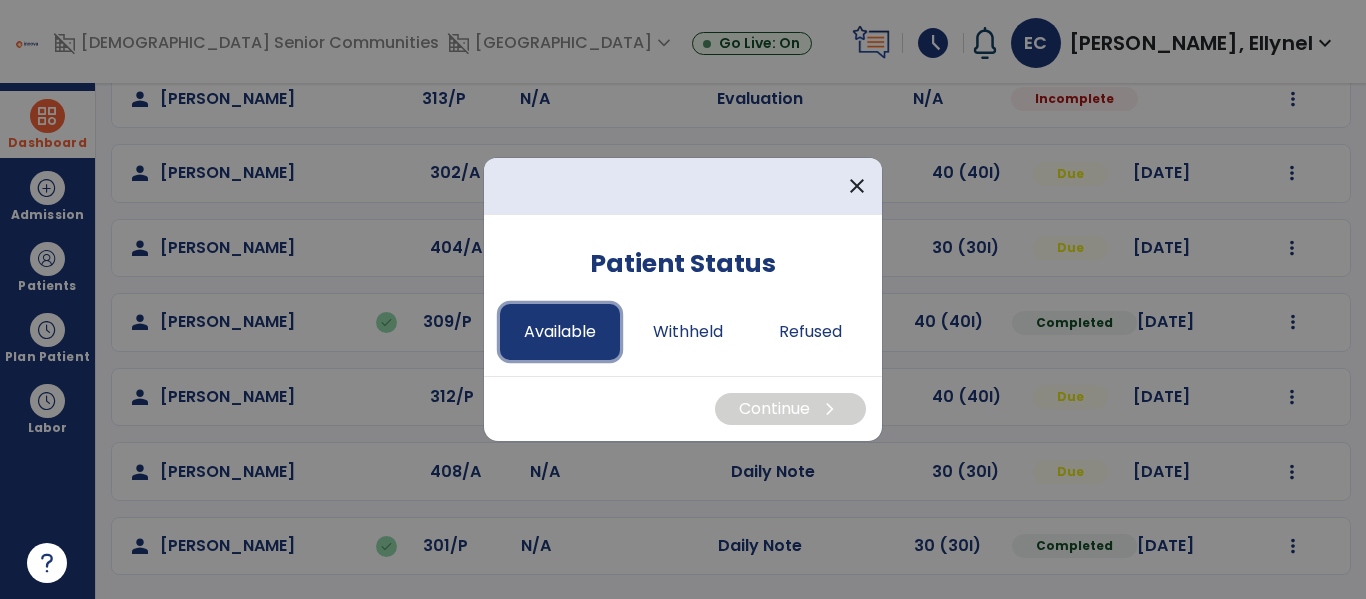 click on "Available" at bounding box center (560, 332) 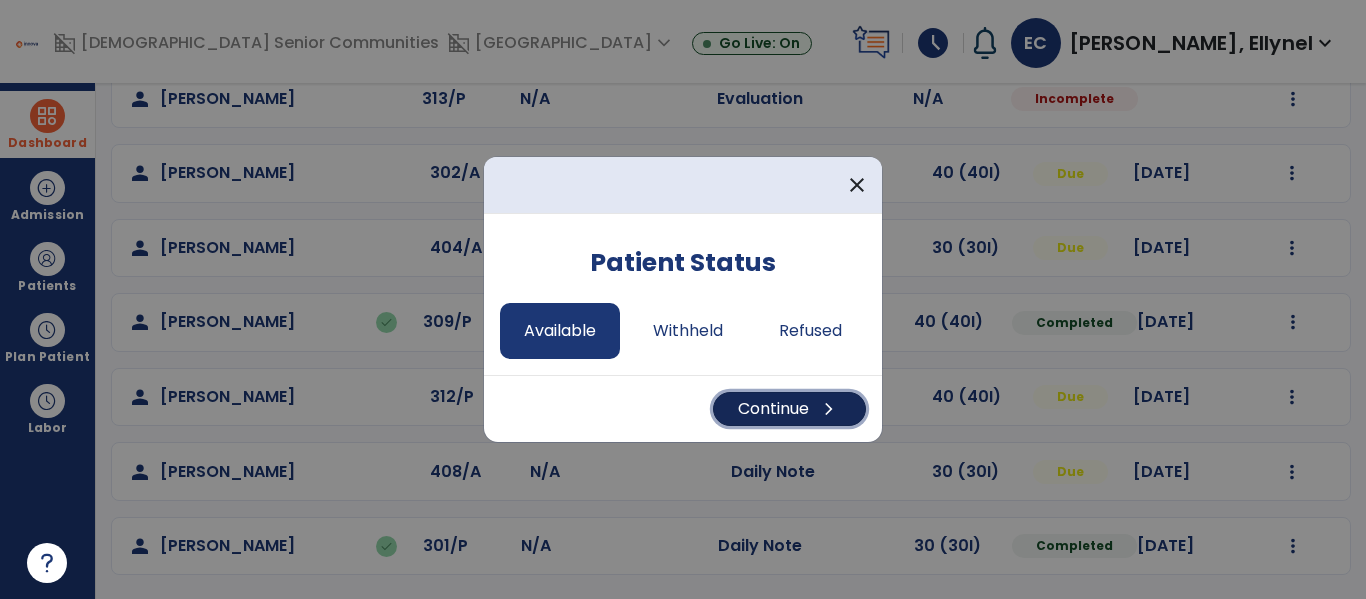 click on "Continue   chevron_right" at bounding box center (789, 409) 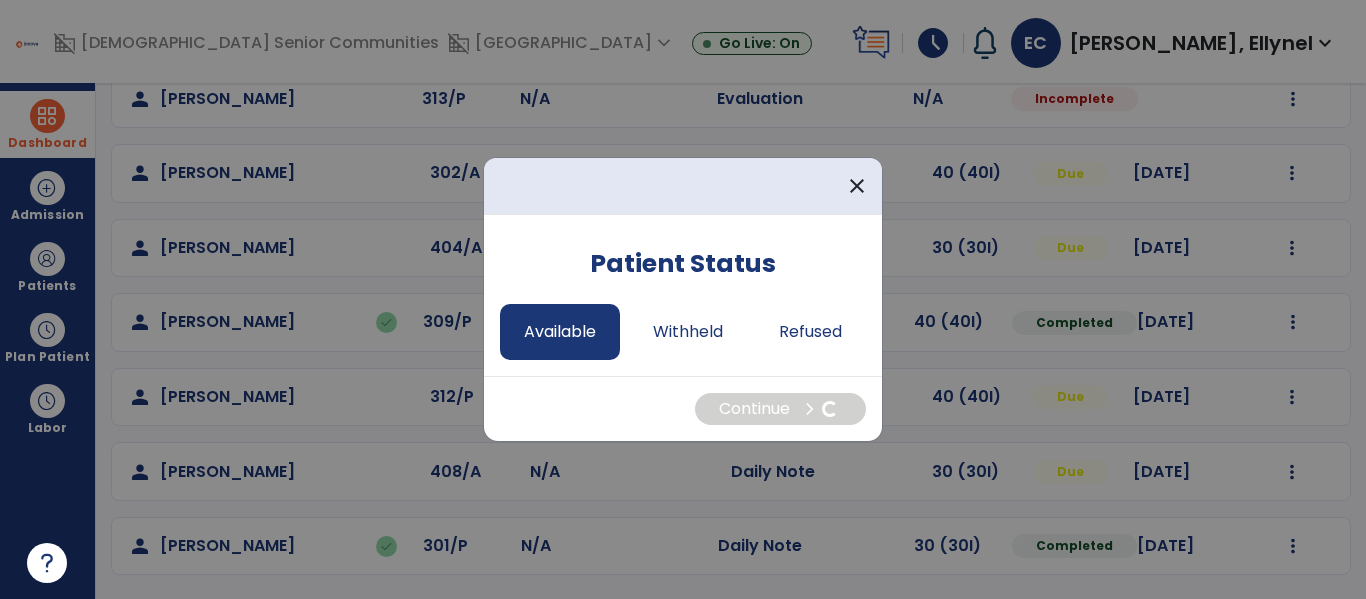 select on "*" 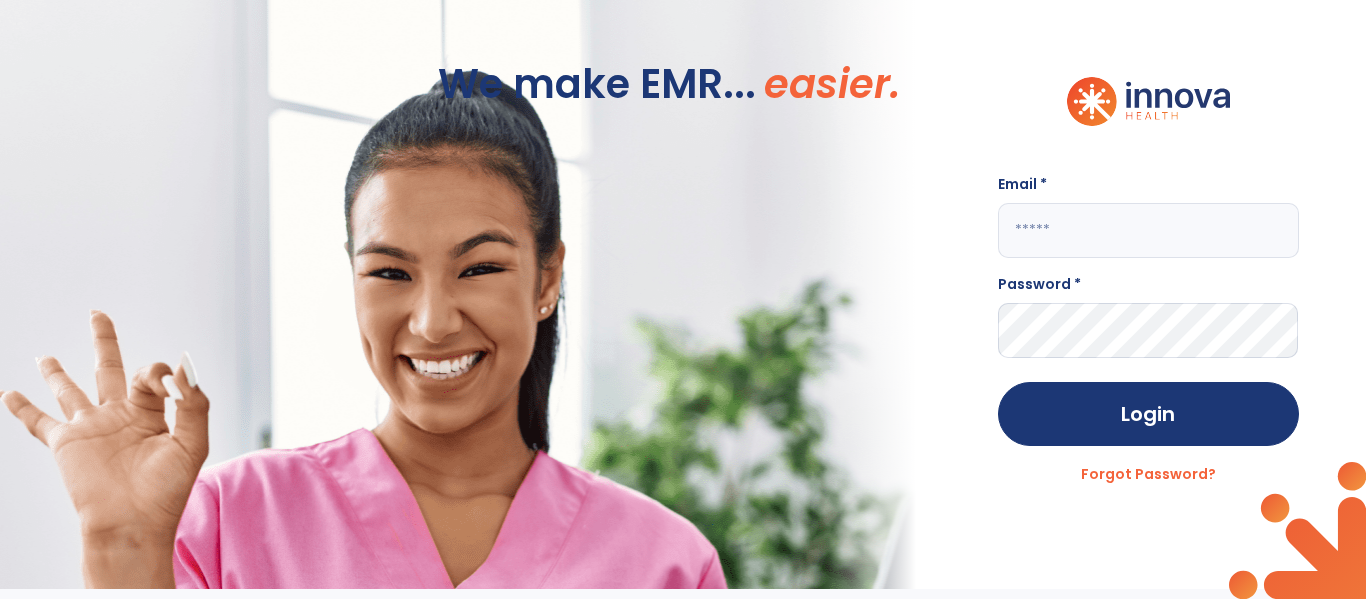 scroll, scrollTop: 0, scrollLeft: 0, axis: both 